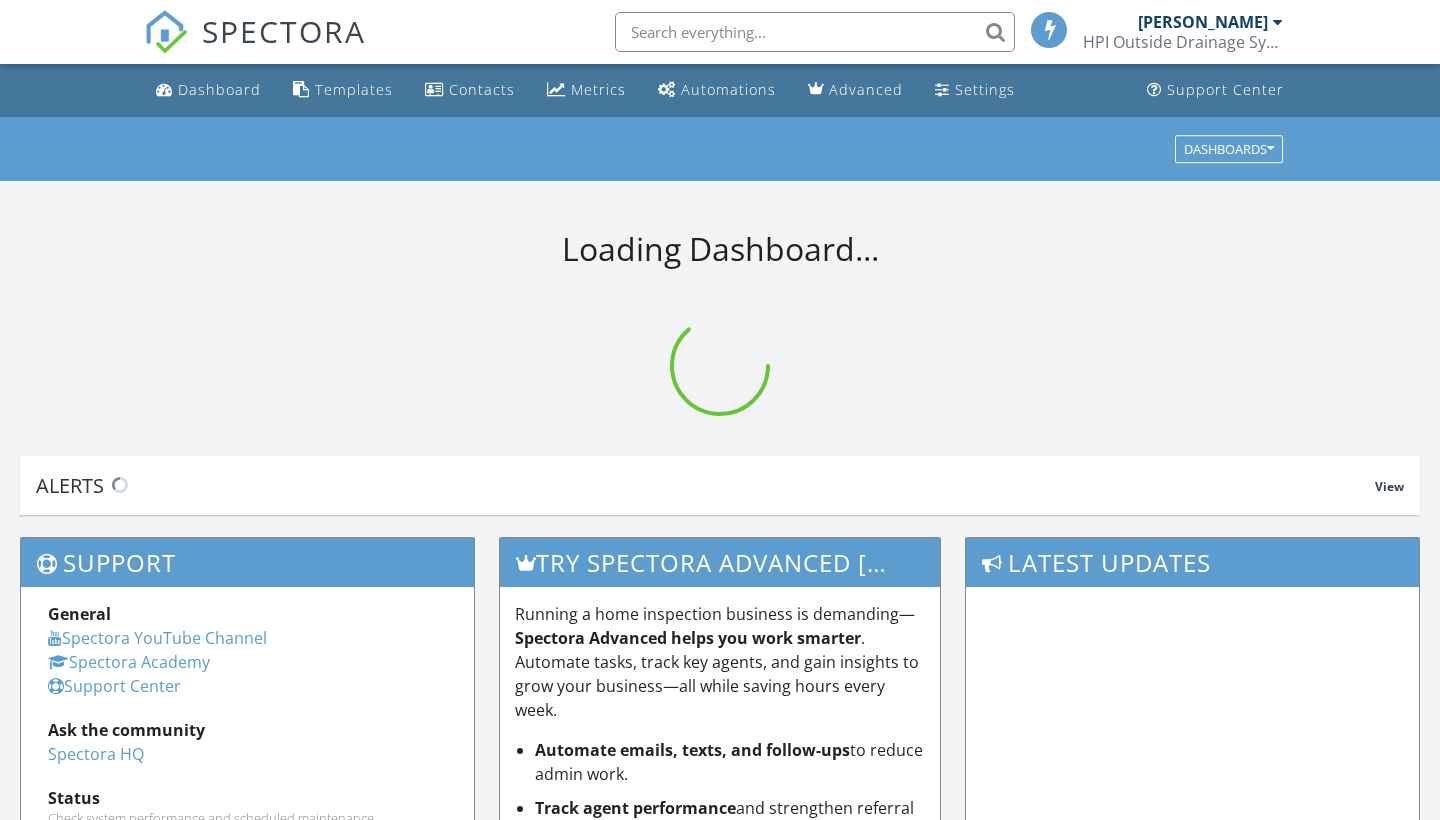 scroll, scrollTop: 0, scrollLeft: 0, axis: both 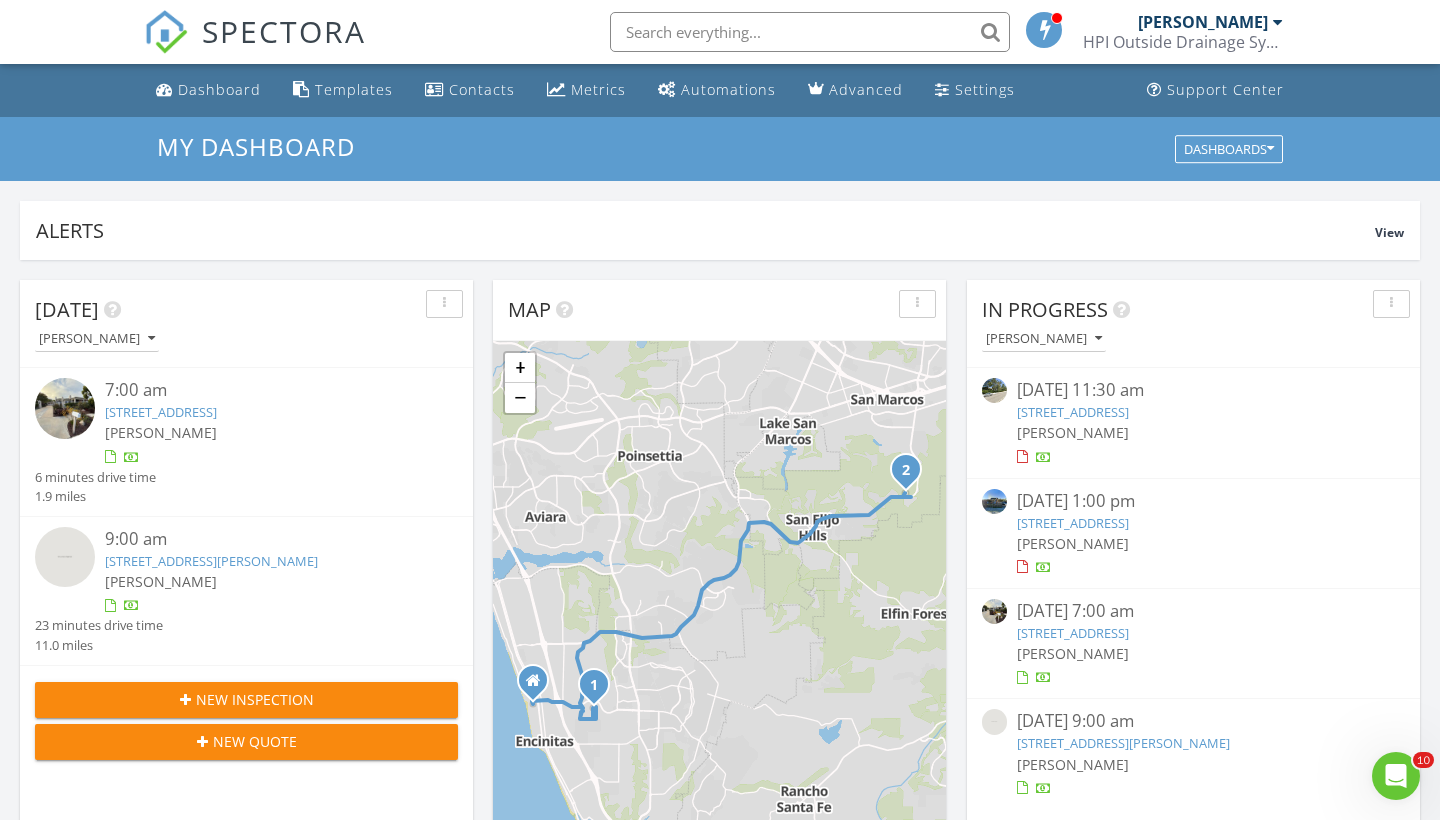 click on "Today
Scott Snow
7:00 am
525 Camino De Orchidia, Encinitas, CA 92024
Scott Snow
6 minutes drive time   1.9 miles       9:00 am
1082 Duncan Ct, San Marcos, CA 92078
Scott Snow
23 minutes drive time   11.0 miles       New Inspection     New Quote         Map               1 2 + − Encinitas Boulevard, Westlake Street, Quail Gardens Drive, San Elijo Road 20.7 km, 28 min Head north on 3rd Street 100 m Turn right onto B Street 200 m Continue onto Encinitas Boulevard (S9) 1.5 km Turn right onto Westlake Street 500 m Turn left onto Requeza Street 400 m Turn left onto Camino de Orchidia 350 m You have arrived at your 1st destination, on the right 0 m Head north on Camino de Orchidia 50 m Turn right onto Ocean Bluff Way 100 m Continue right onto Camino el Dorado 400 m Turn right onto Requeza Street 500 m 500 m 2 km 1.5 km 6 km" at bounding box center (720, 1170) 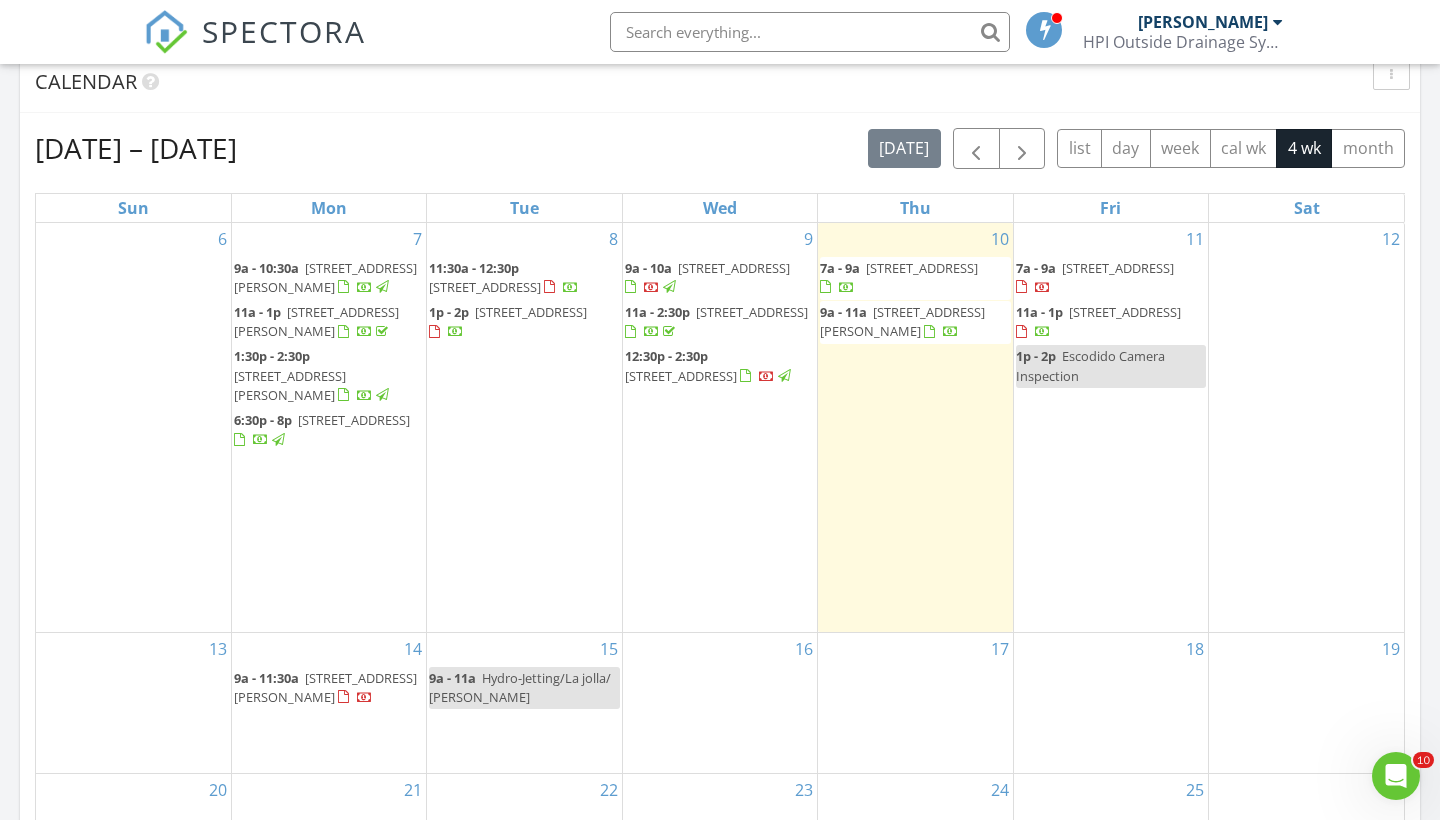 scroll, scrollTop: 829, scrollLeft: 0, axis: vertical 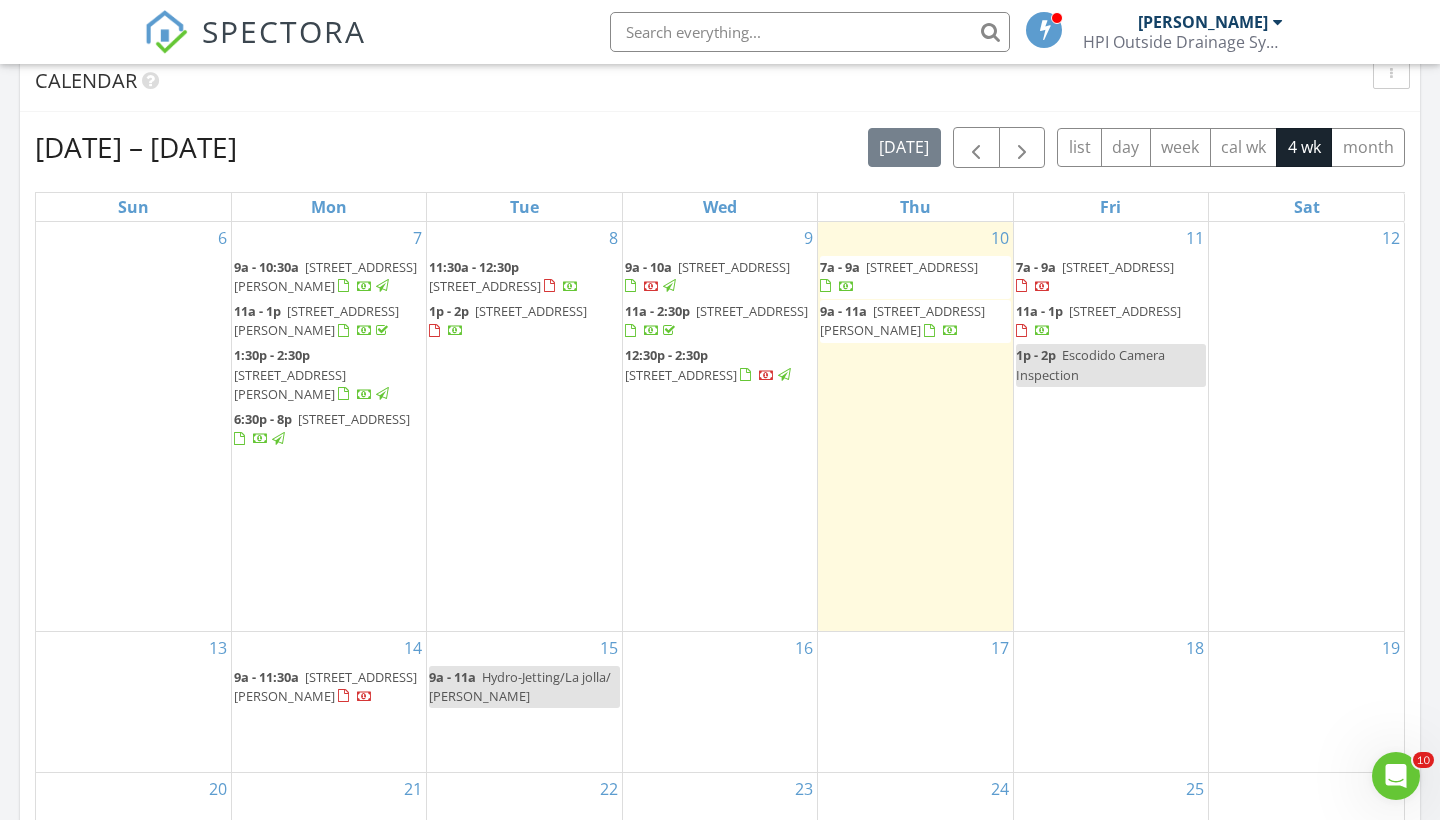 click on "Calendar" at bounding box center [720, 81] 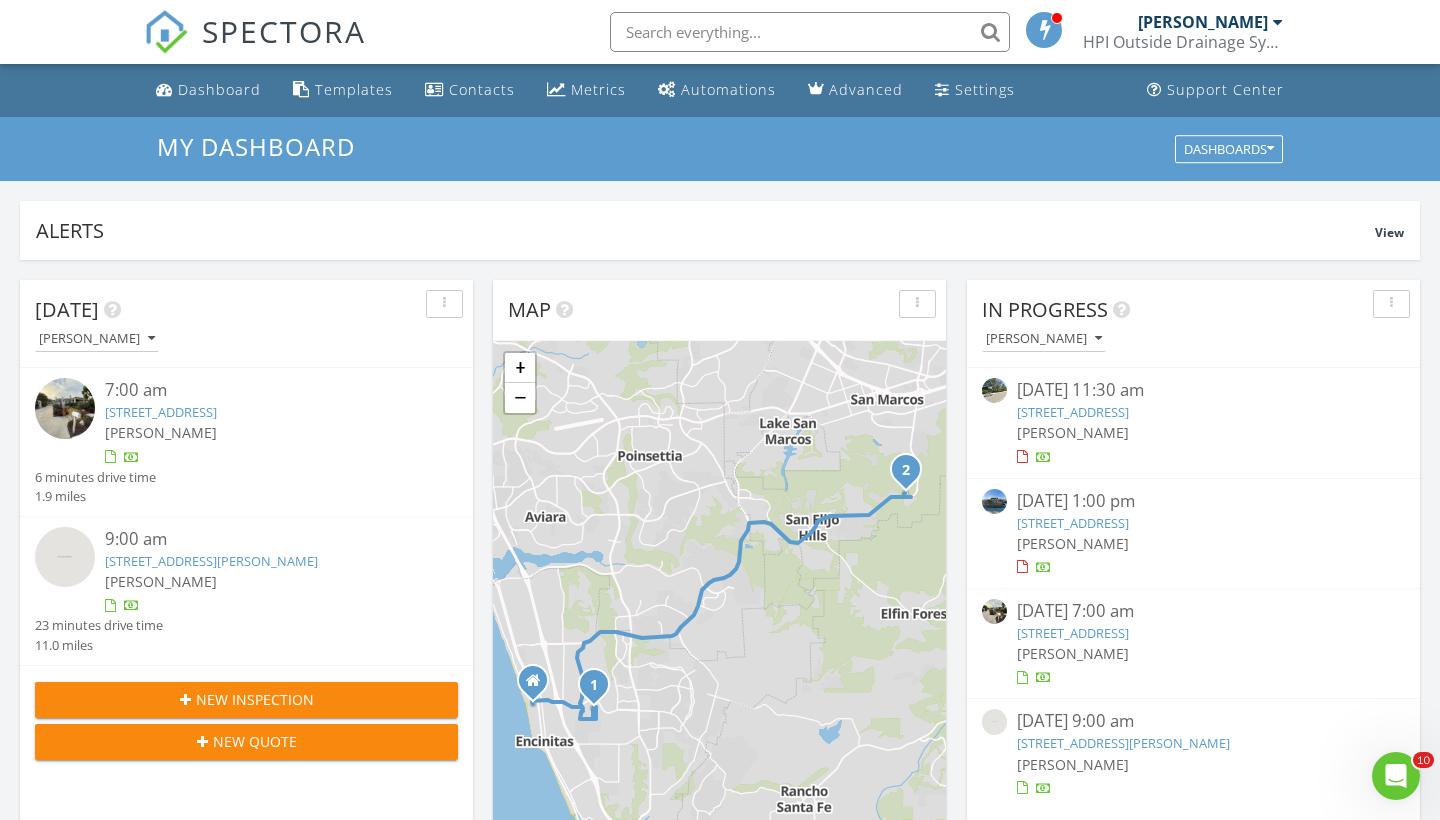 scroll, scrollTop: 0, scrollLeft: 0, axis: both 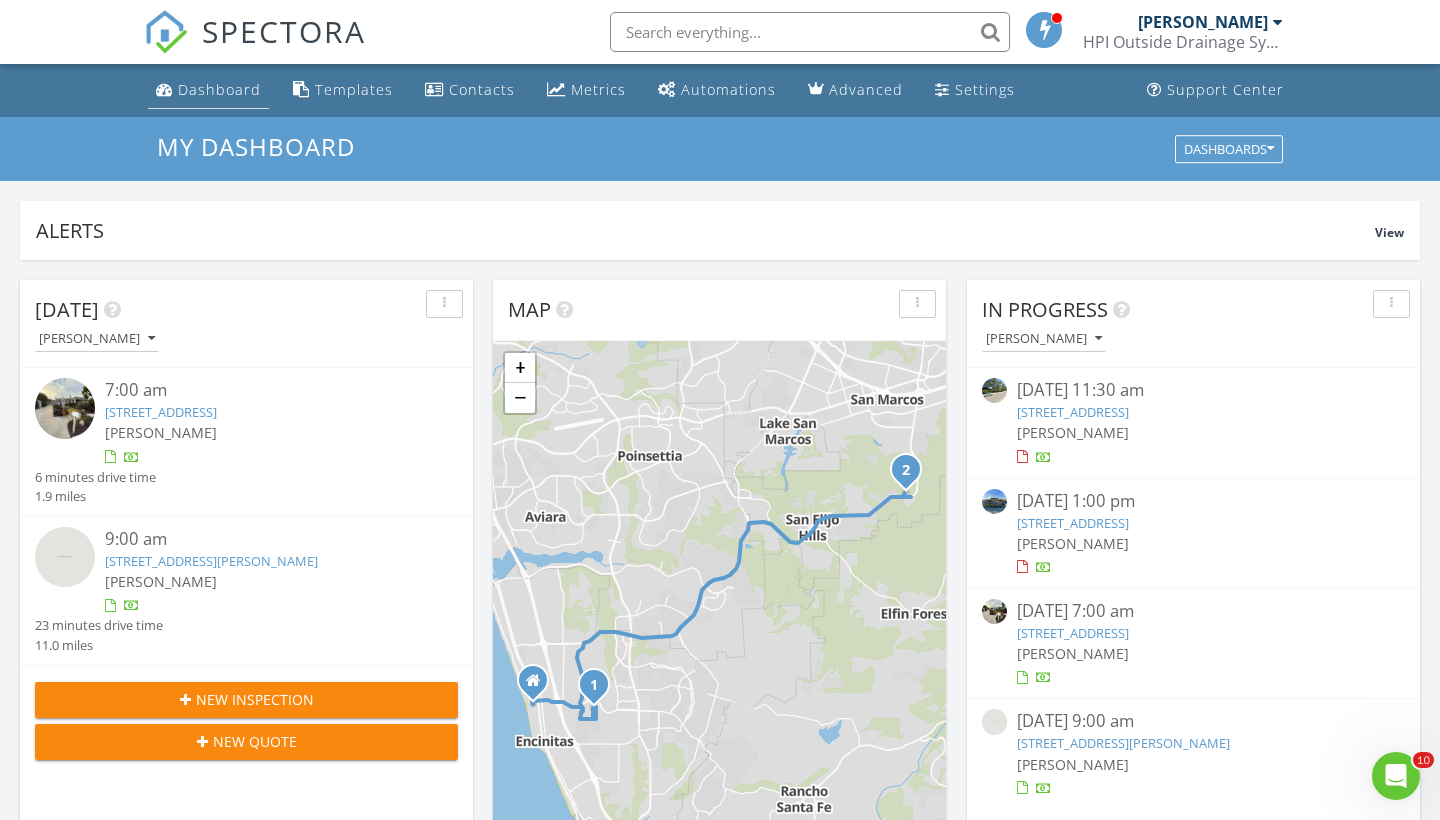 click on "Dashboard" at bounding box center [219, 89] 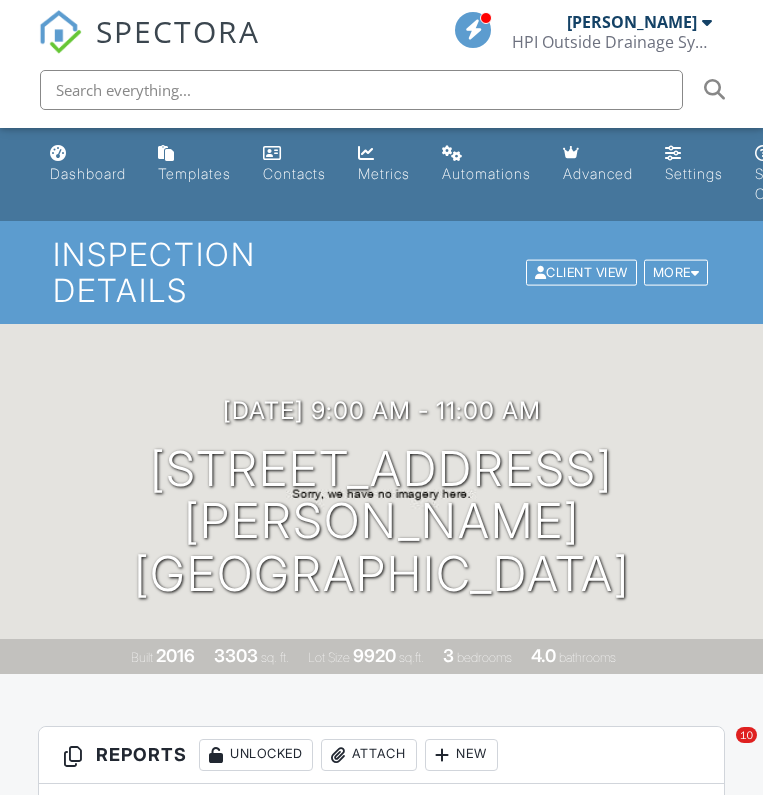 scroll, scrollTop: 159, scrollLeft: 0, axis: vertical 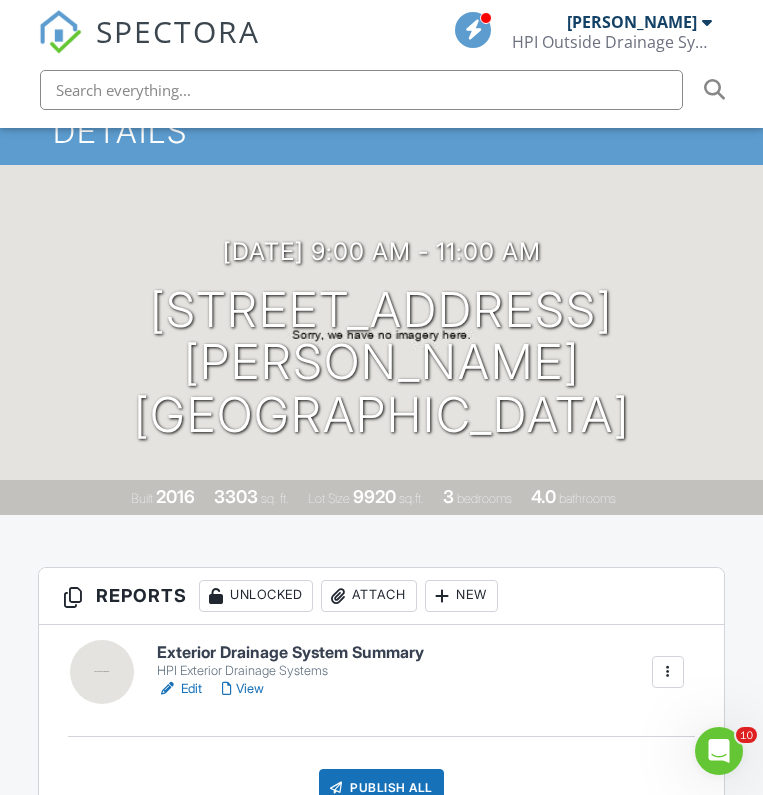 click at bounding box center (102, 672) 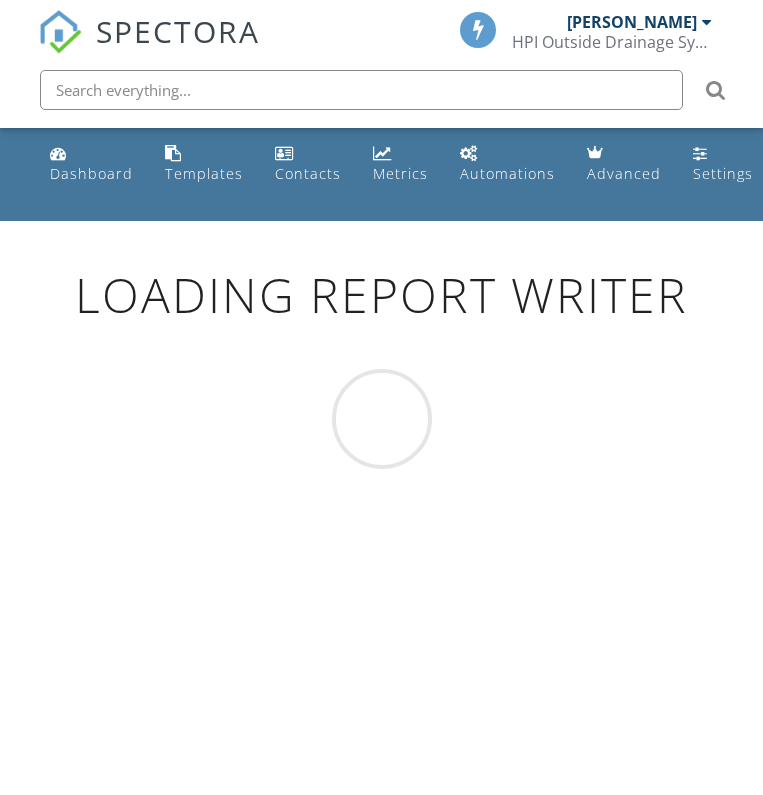 scroll, scrollTop: 0, scrollLeft: 0, axis: both 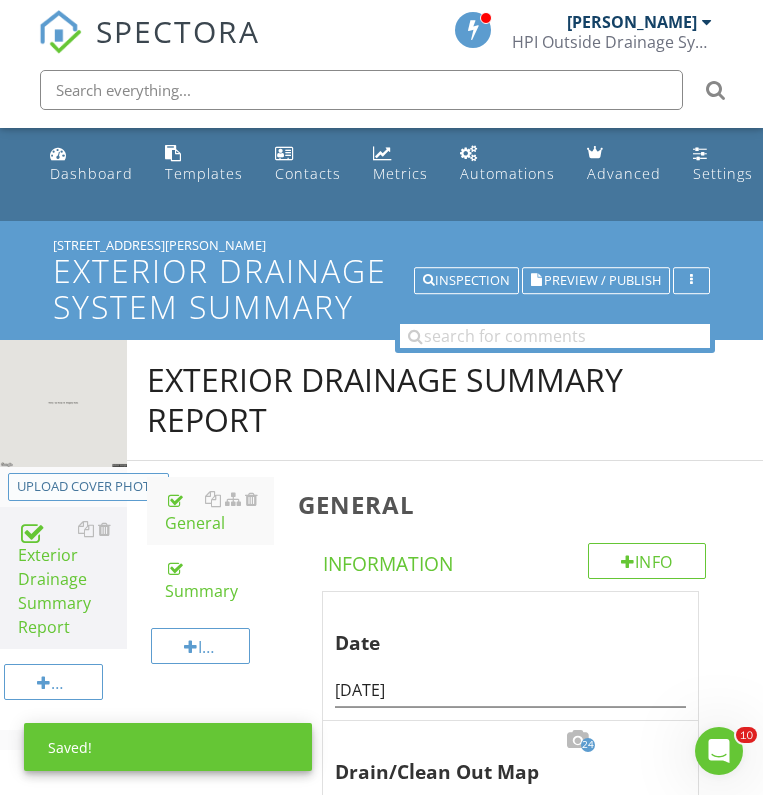 click on "Upload cover photo" at bounding box center (88, 487) 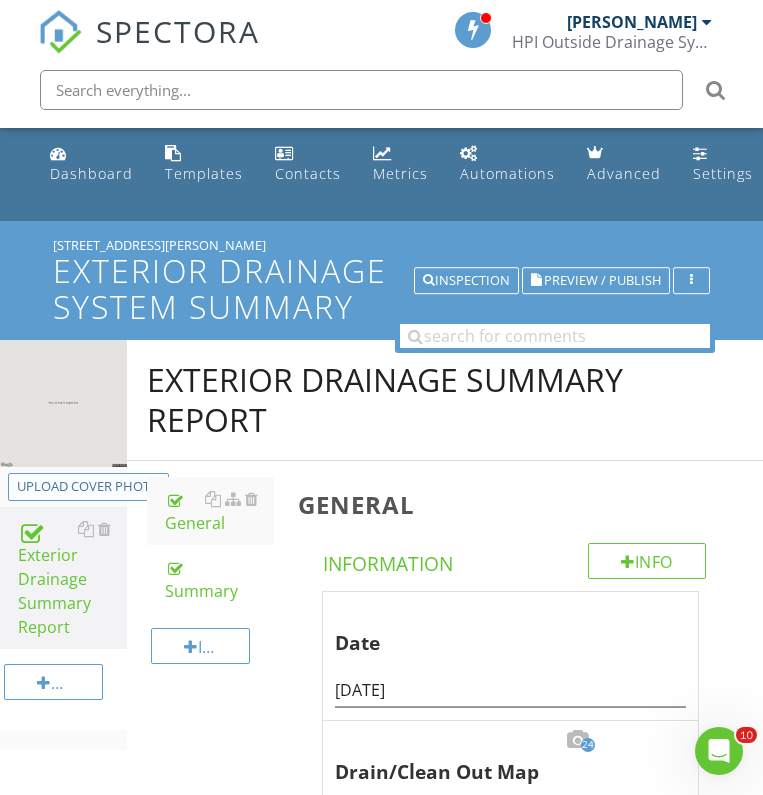 type on "C:\fakepath\IMG_2364.JPG" 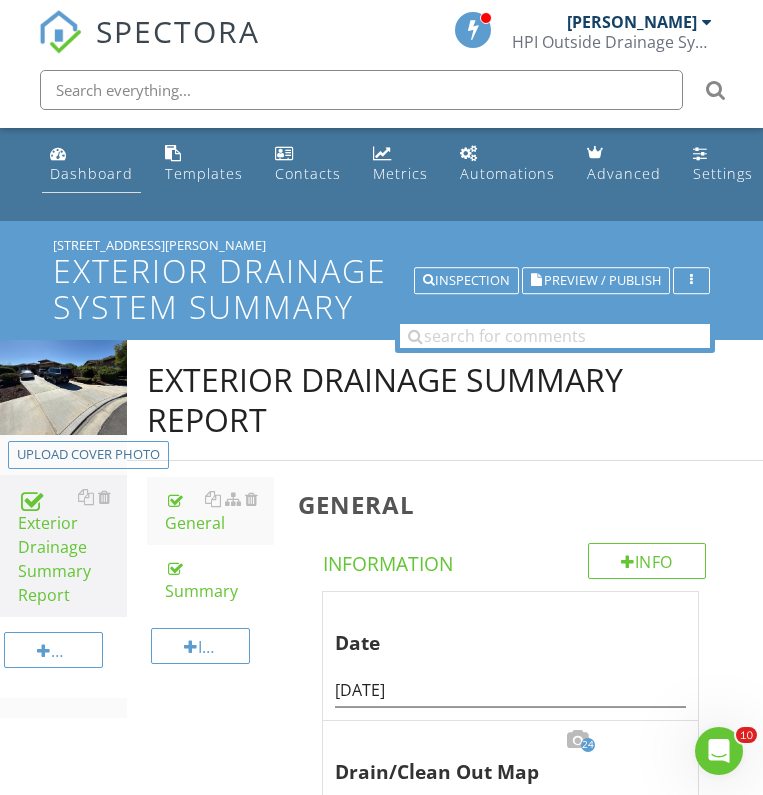 click on "Dashboard" at bounding box center (91, 164) 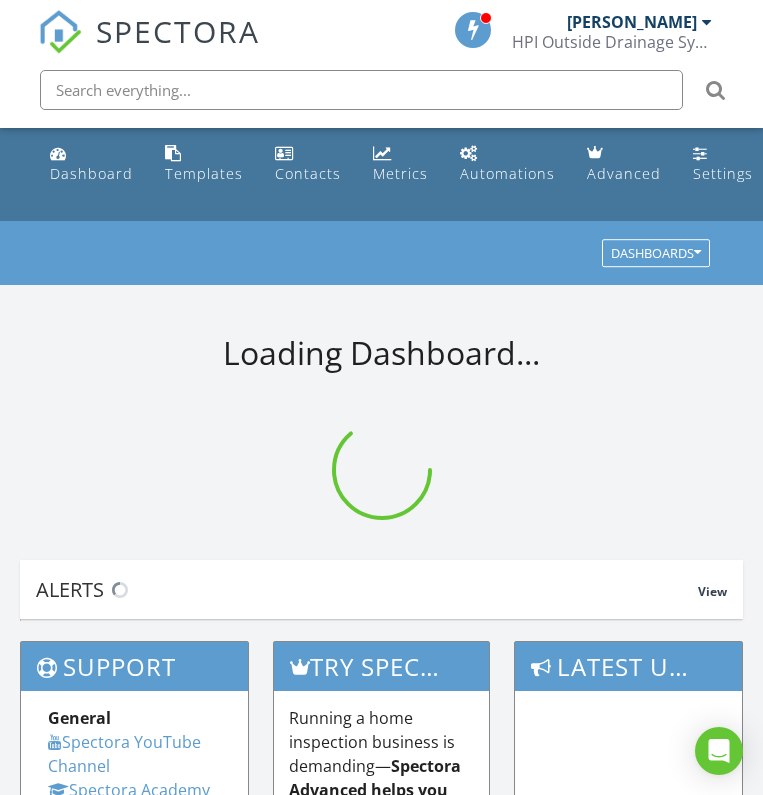 scroll, scrollTop: 0, scrollLeft: 0, axis: both 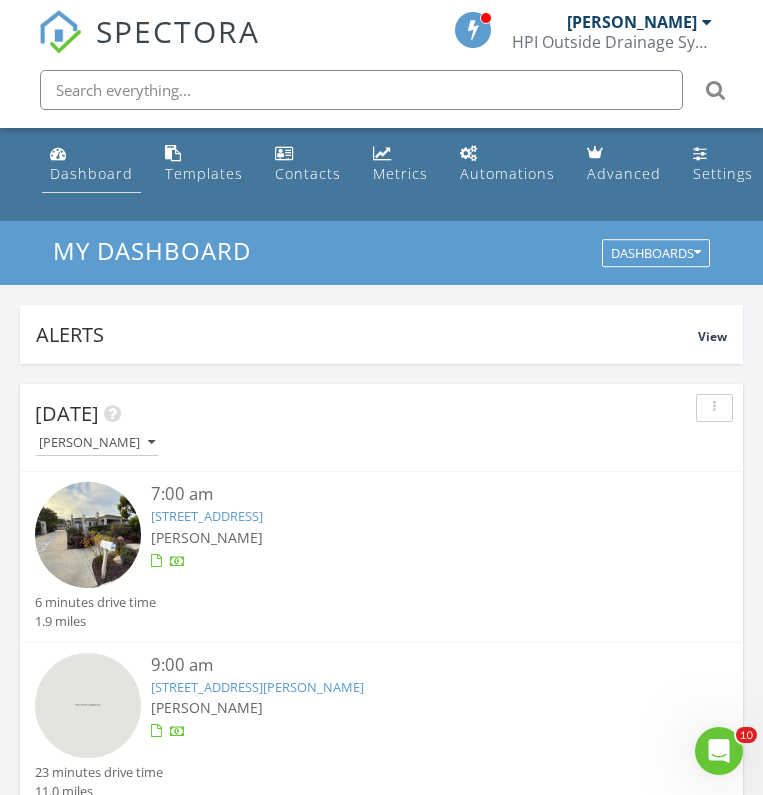 click on "Dashboard" at bounding box center [91, 173] 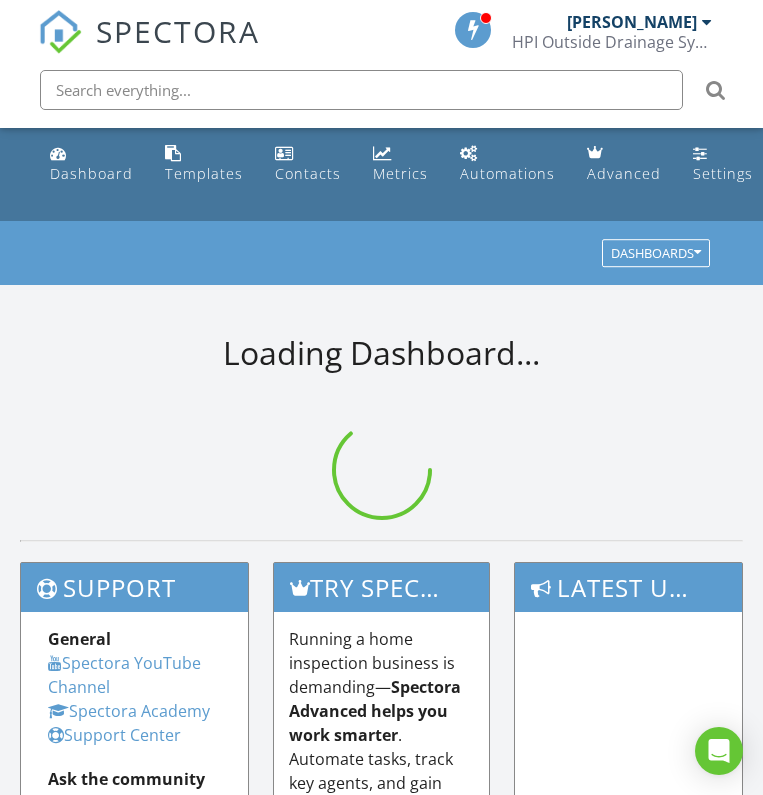 scroll, scrollTop: 0, scrollLeft: 0, axis: both 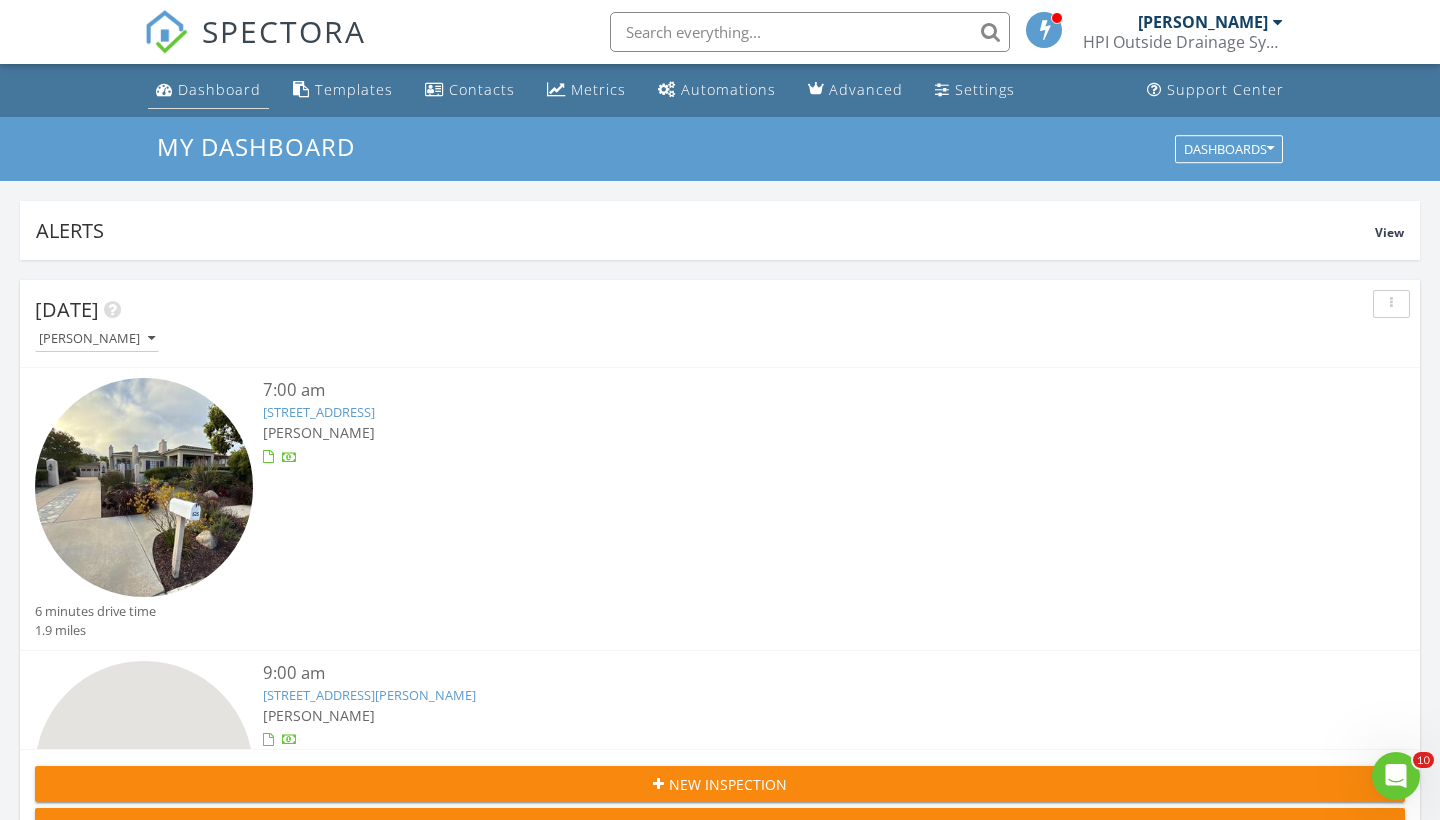 click on "Dashboard" at bounding box center [208, 90] 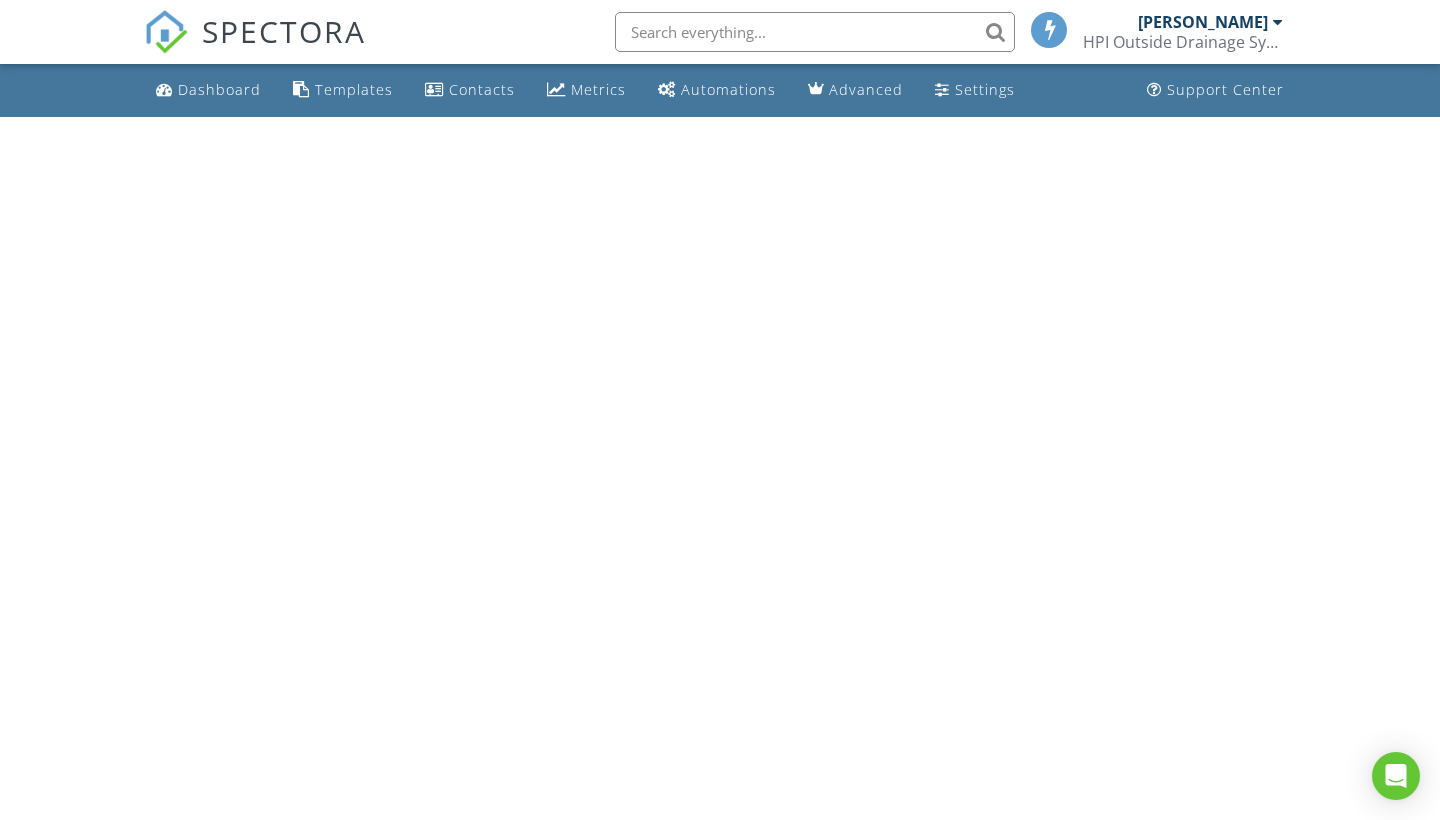 scroll, scrollTop: 0, scrollLeft: 0, axis: both 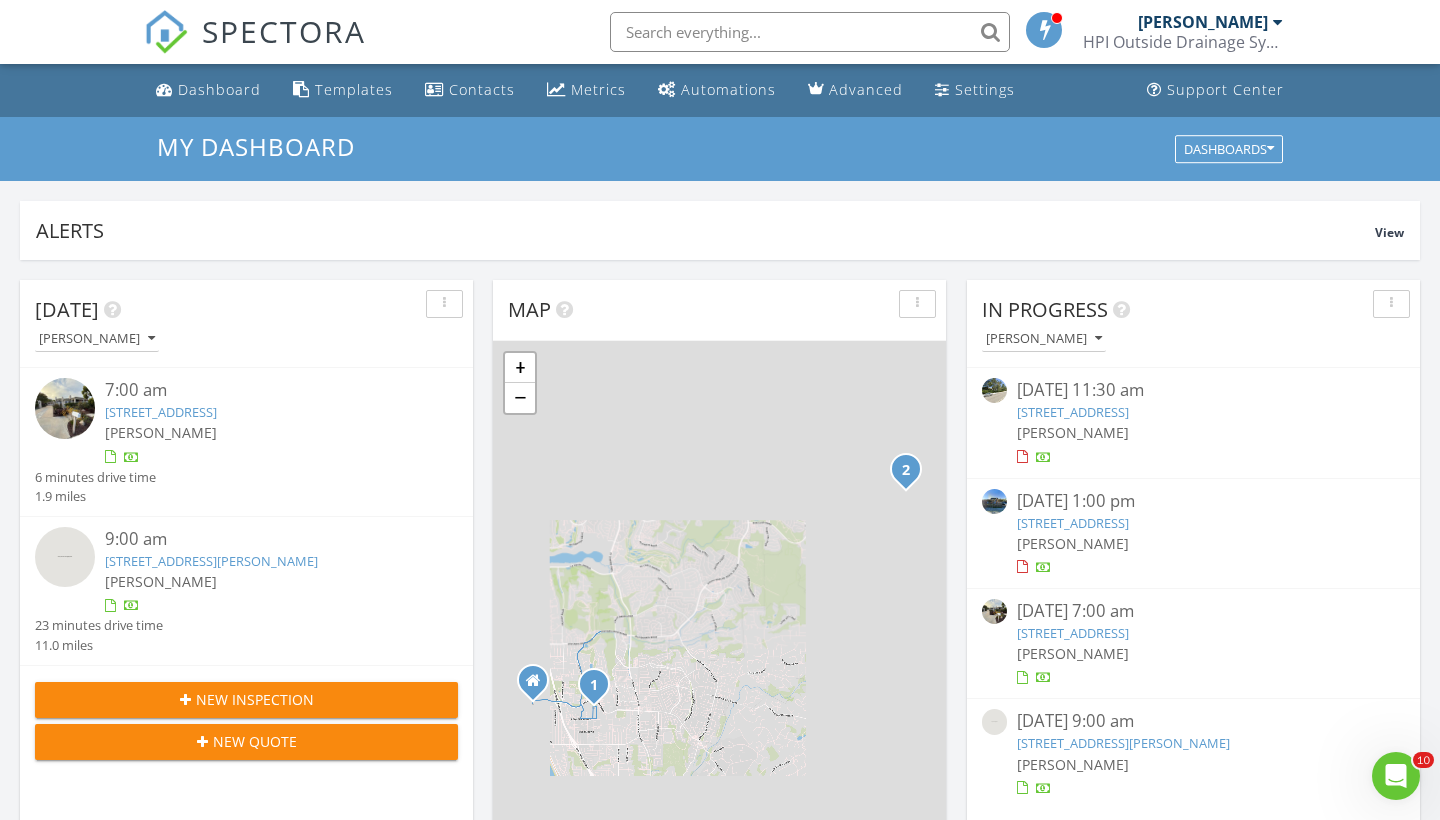 click on "Today
Scott Snow
7:00 am
525 Camino De Orchidia, Encinitas, CA 92024
Scott Snow
6 minutes drive time   1.9 miles       9:00 am
1082 Duncan Ct, San Marcos, CA 92078
Scott Snow
23 minutes drive time   11.0 miles       New Inspection     New Quote         Map               1 2 + − Encinitas Boulevard, Westlake Street, Quail Gardens Drive, San Elijo Road 20.7 km, 28 min Head north on 3rd Street 100 m Turn right onto B Street 200 m Continue onto Encinitas Boulevard (S9) 1.5 km Turn right onto Westlake Street 500 m Turn left onto Requeza Street 400 m Turn left onto Camino de Orchidia 350 m You have arrived at your 1st destination, on the right 0 m Head north on Camino de Orchidia 50 m Turn right onto Ocean Bluff Way 100 m Continue right onto Camino el Dorado 400 m Turn right onto Requeza Street 500 m 500 m 2 km 1.5 km 6 km" at bounding box center (720, 1170) 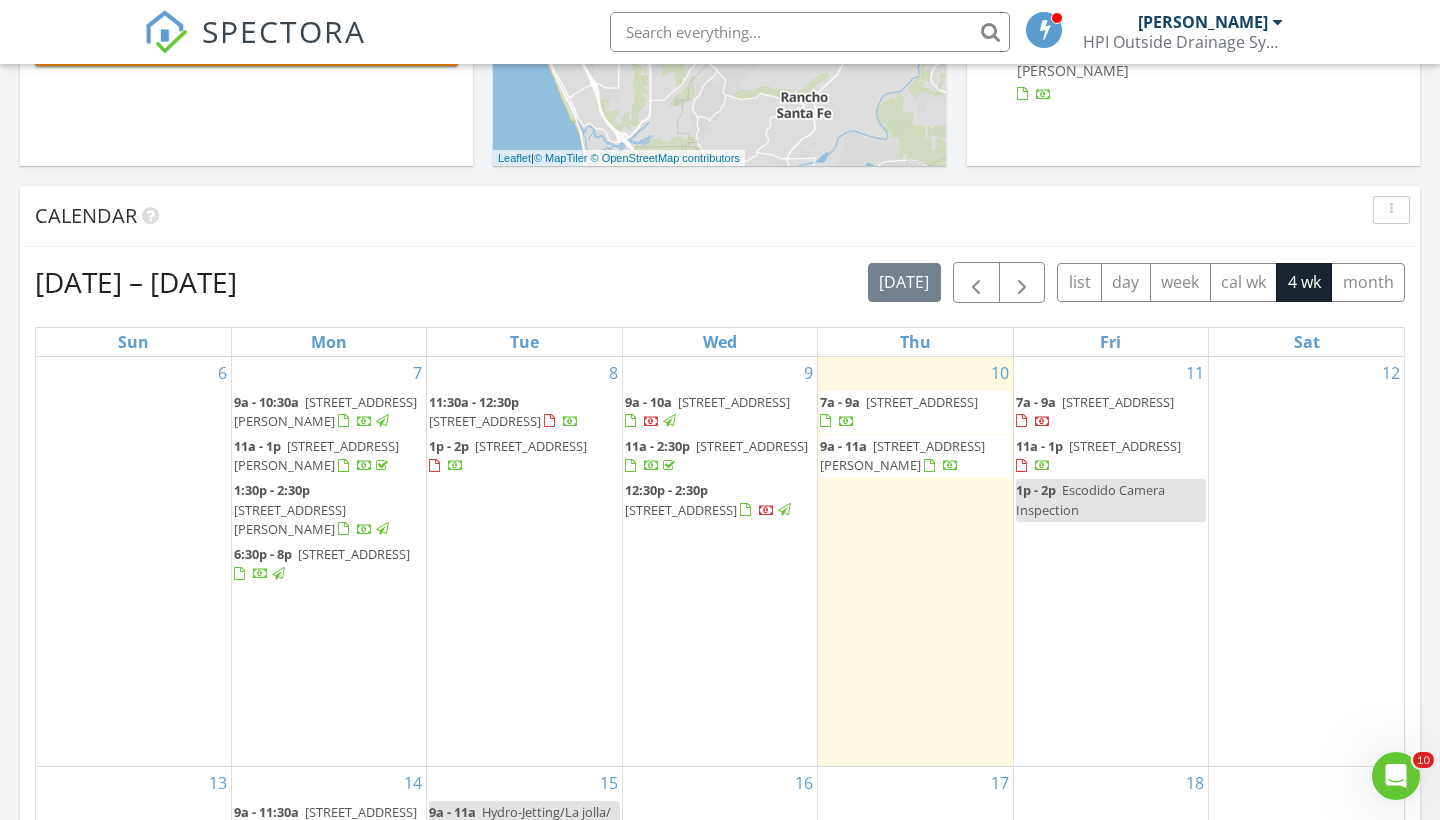scroll, scrollTop: 695, scrollLeft: 0, axis: vertical 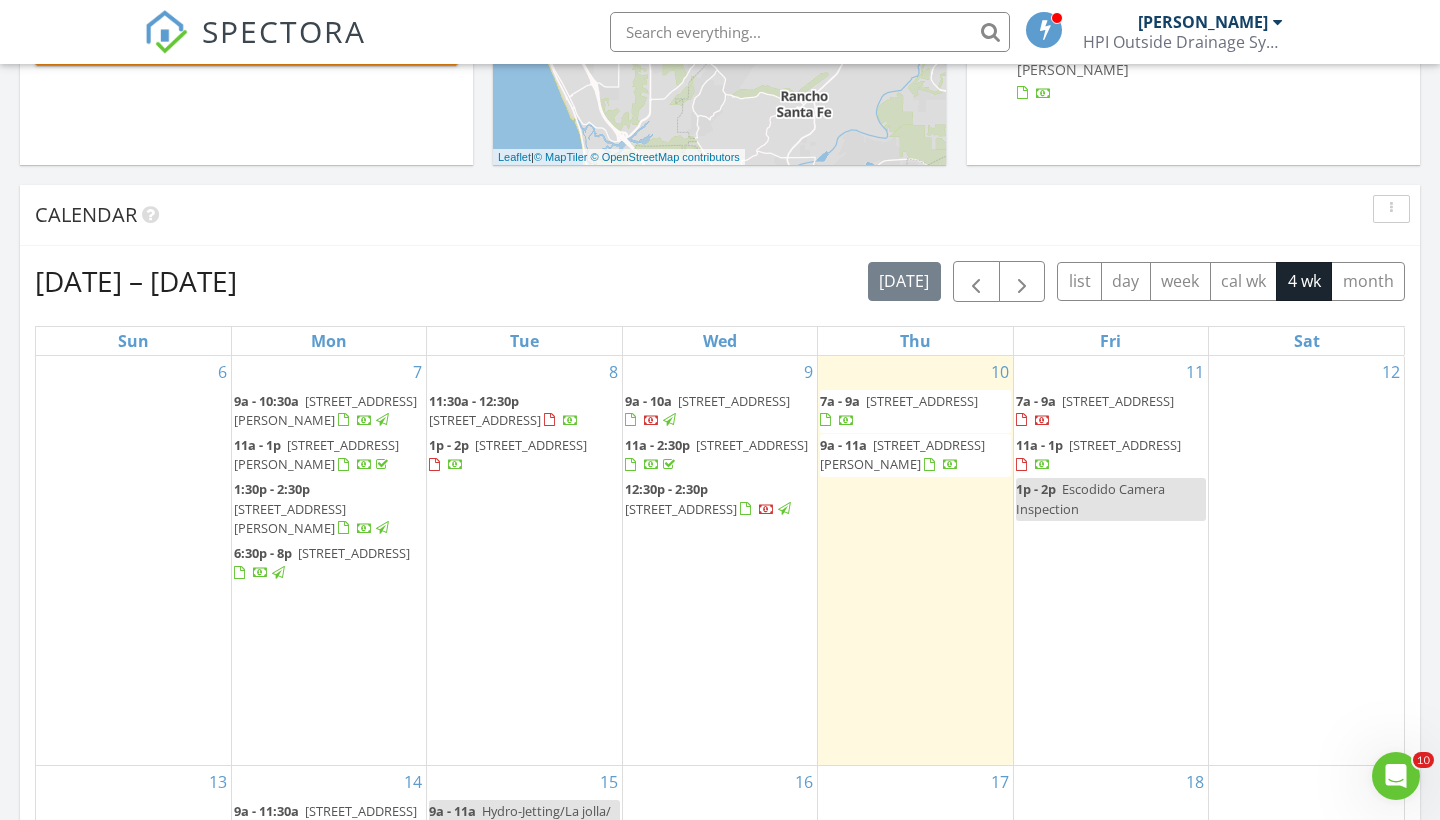 click on "1082 Duncan Ct, San Marcos 92078" at bounding box center (902, 454) 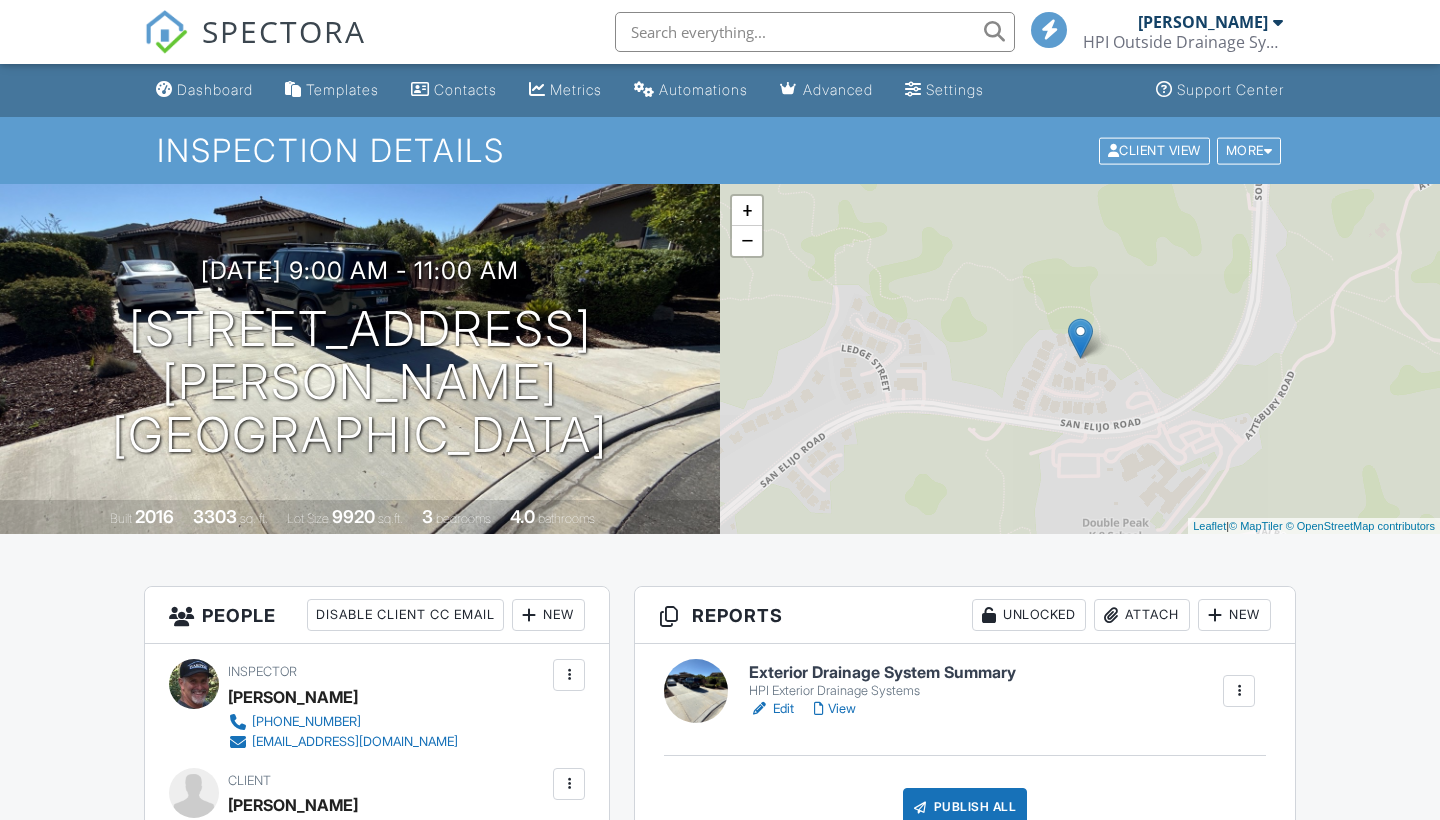 scroll, scrollTop: 0, scrollLeft: 0, axis: both 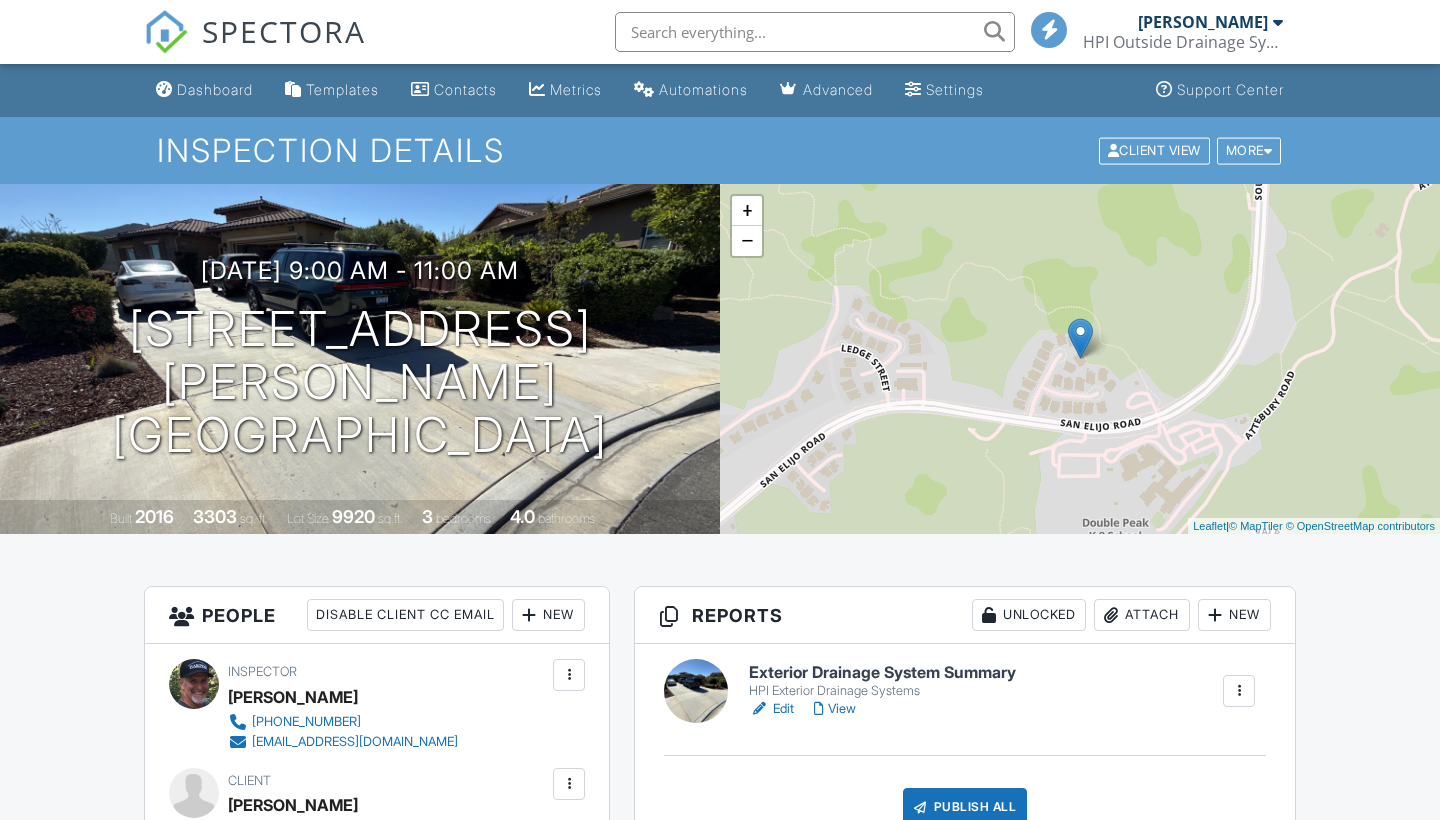 click on "All emails and texts are disabled for this inspection!
All emails and texts have been disabled for this inspection. This may have happened due to someone manually disabling them or this inspection being unconfirmed when it was scheduled. To re-enable emails and texts for this inspection, click the button below.
Turn on emails and texts
Turn on and Requeue Notifications
Reports
Unlocked
Attach
New
Exterior Drainage System Summary
HPI Exterior Drainage Systems
Edit
View
Quick Publish
Copy
Delete
Publish All
Checking report completion
Publish report?
This will make this report available to your client and/or agent. It will not send out a notification.
To send an email, use 'Publish All' below or jump into the report and use the 'Publish' button there.
Cancel
Publish
Share archived report" at bounding box center (720, 1678) 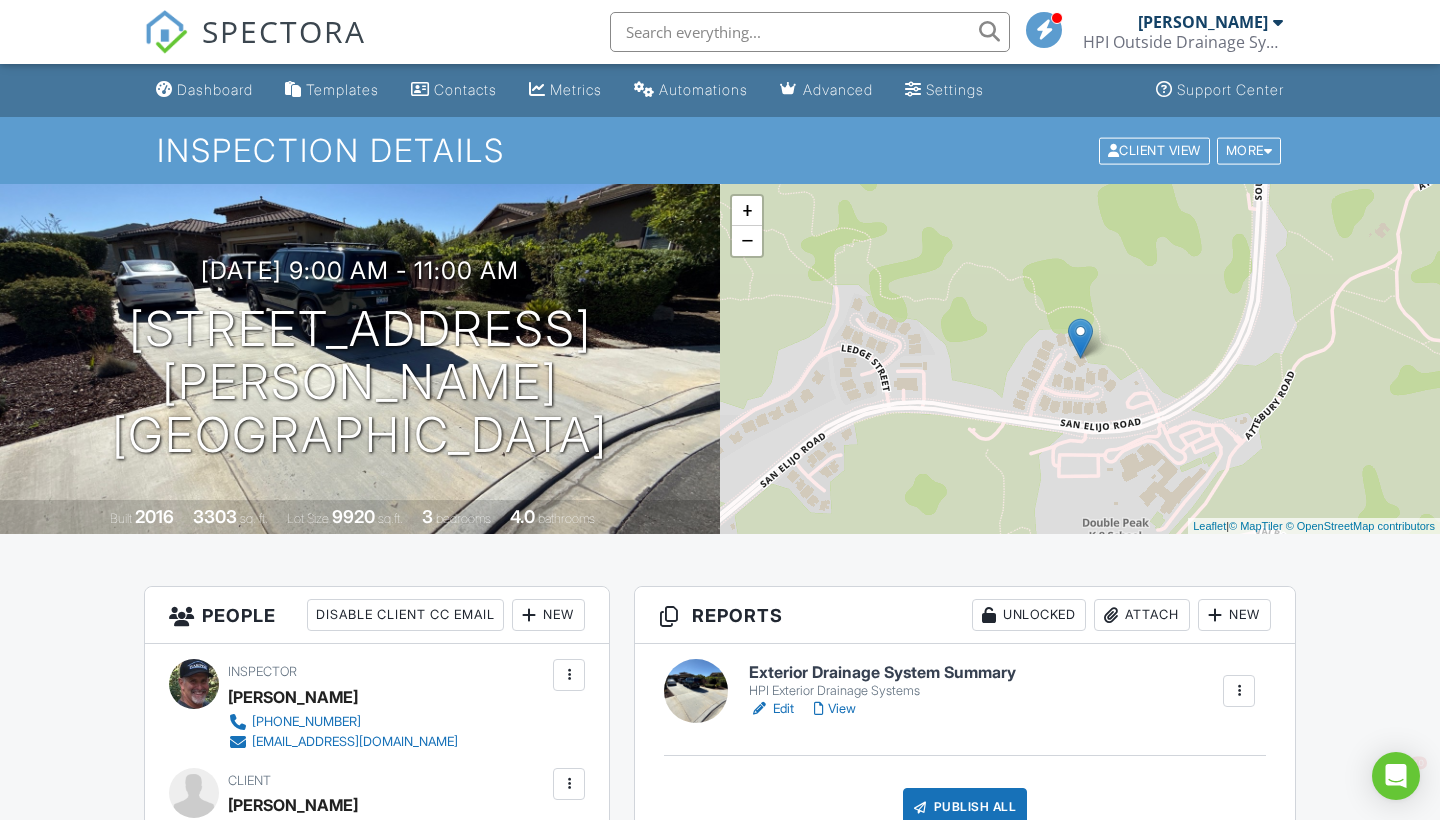 scroll, scrollTop: 72, scrollLeft: 0, axis: vertical 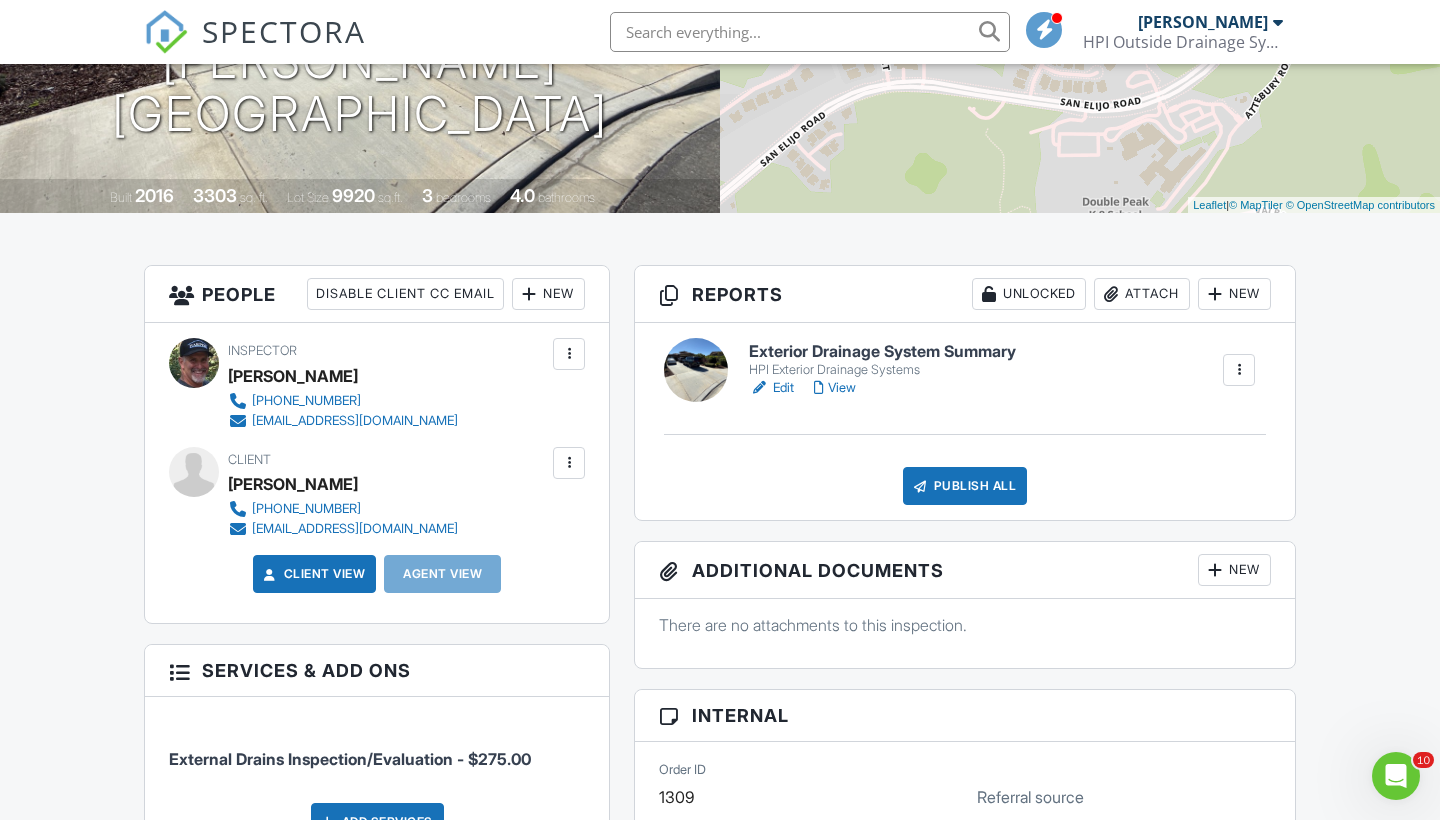 click on "Exterior Drainage System Summary" at bounding box center [882, 352] 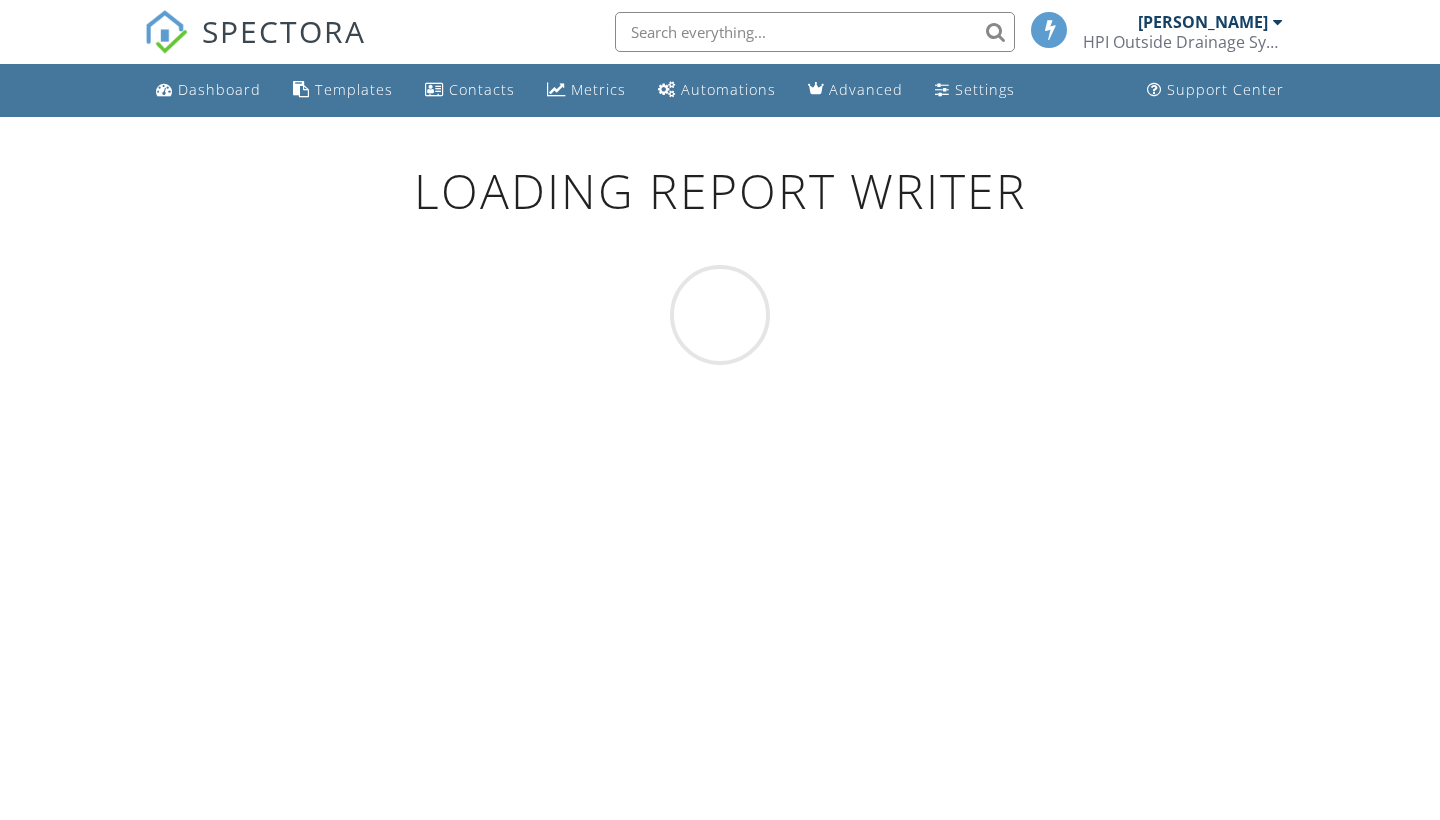 scroll, scrollTop: 0, scrollLeft: 0, axis: both 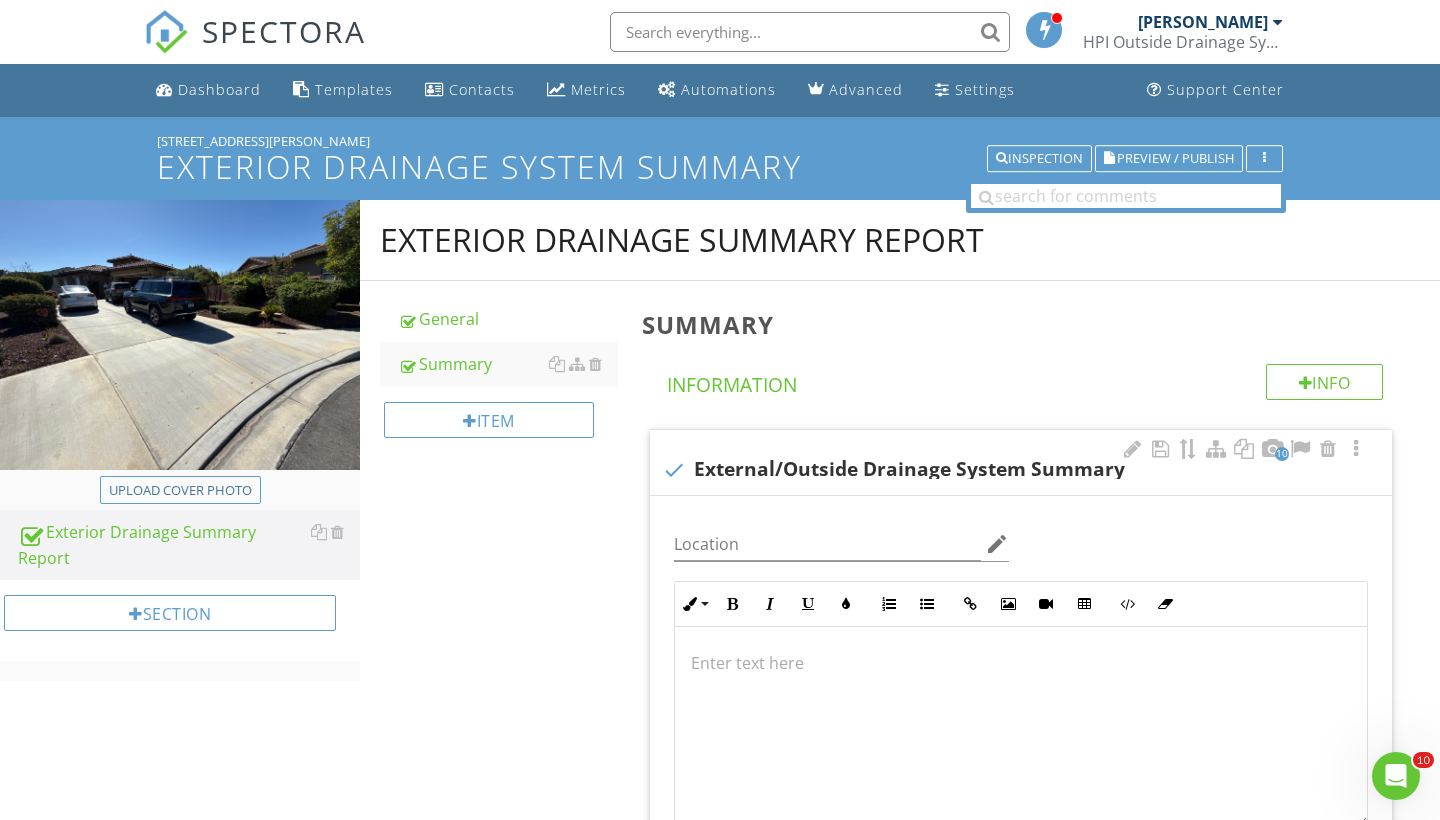 click at bounding box center (1021, 663) 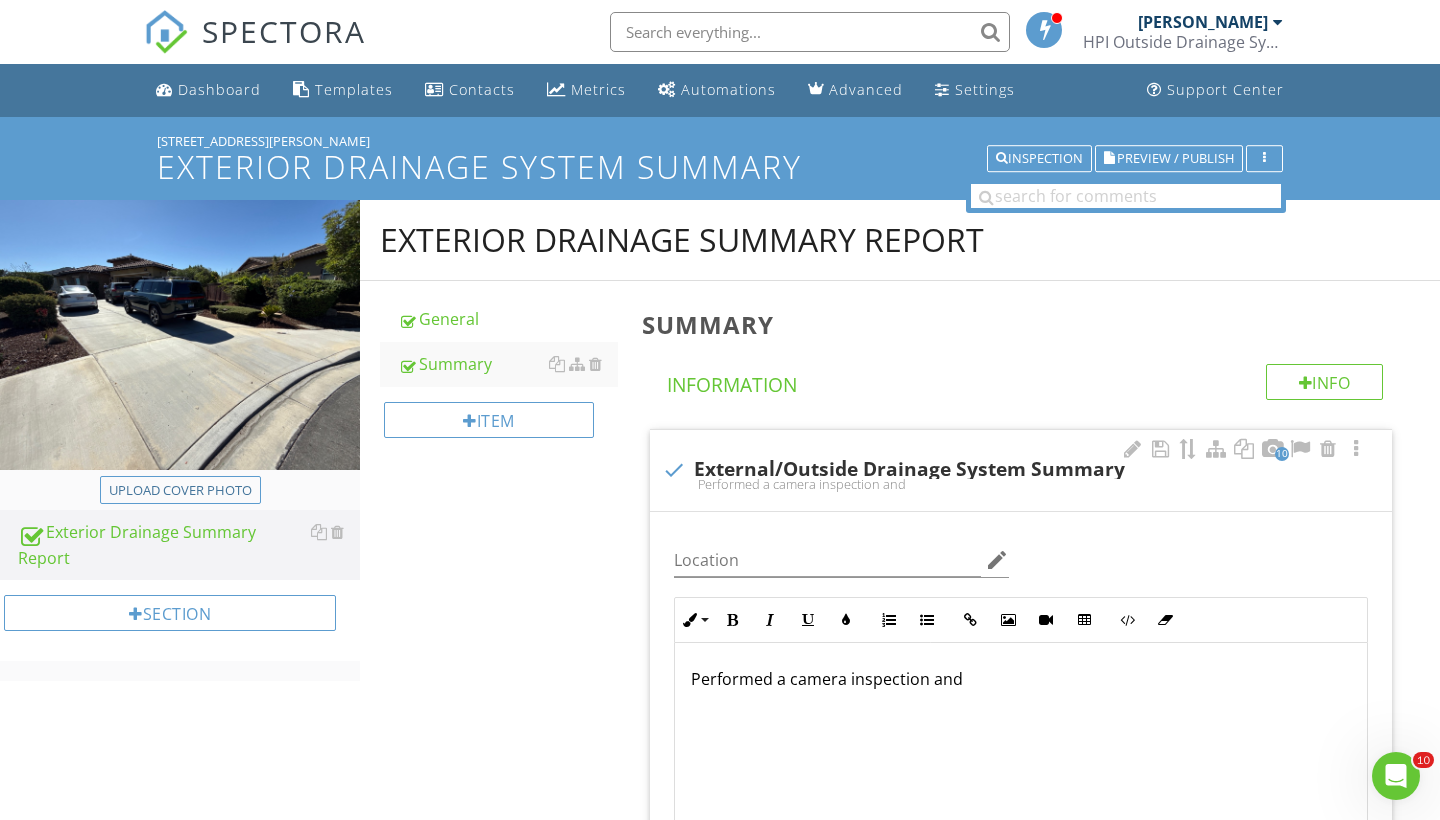 click on "Performed a camera inspection and" at bounding box center (1021, 679) 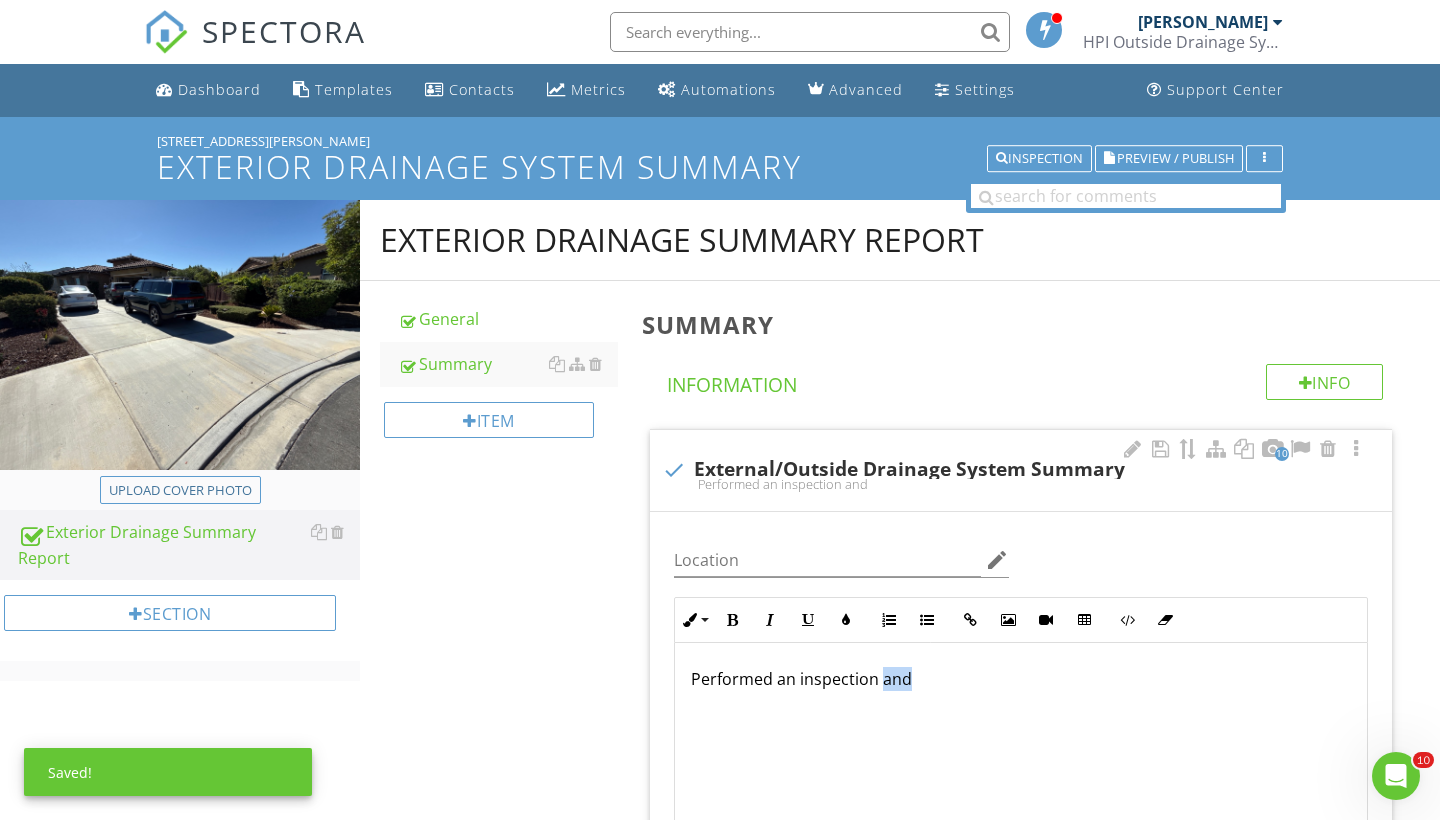 drag, startPoint x: 883, startPoint y: 676, endPoint x: 907, endPoint y: 676, distance: 24 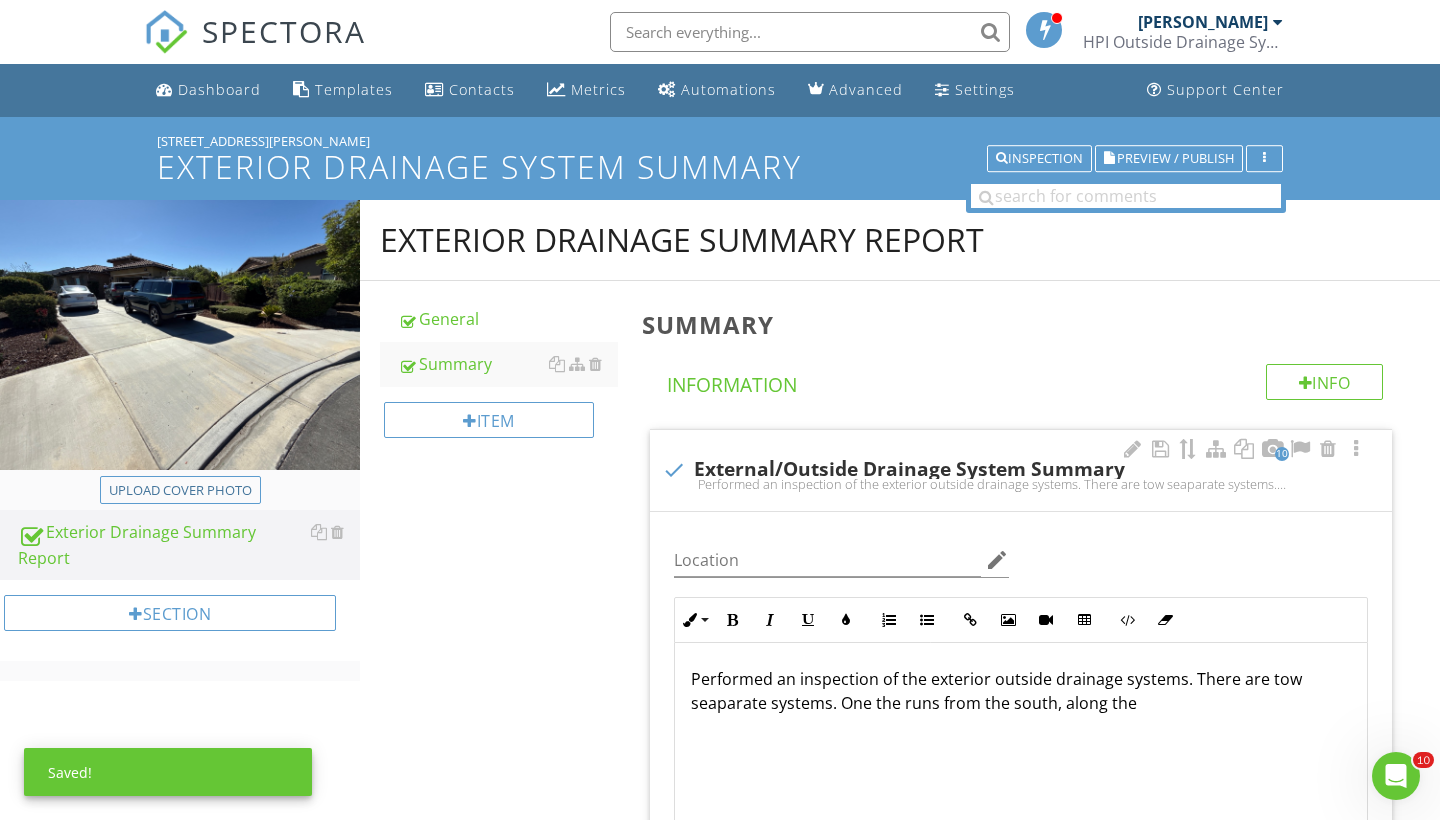 click on "Performed an inspection of the exterior outside drainage systems. There are tow seaparate systems. One the runs from the south, along the" at bounding box center [1021, 691] 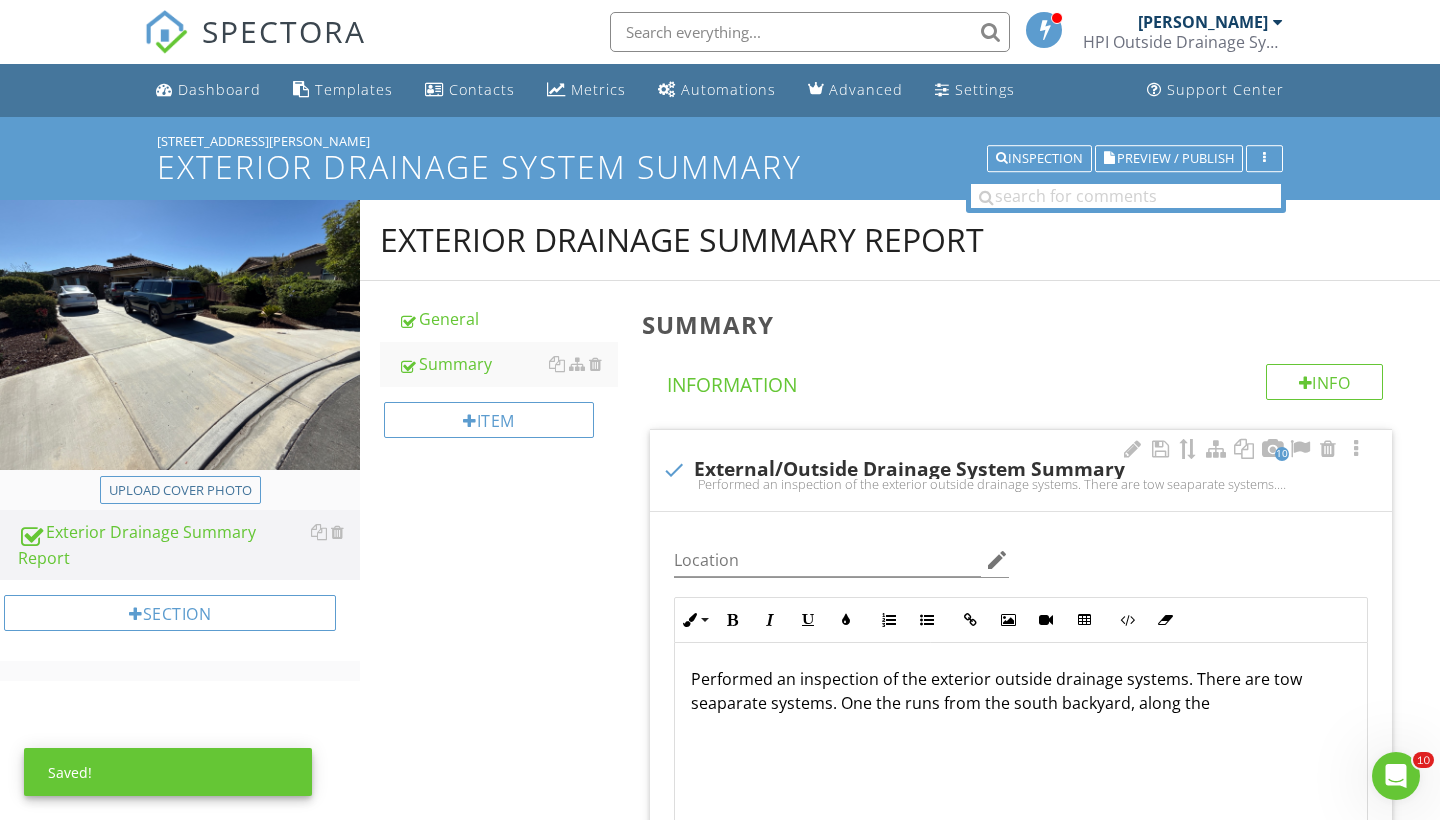 click on "Performed an inspection of the exterior outside drainage systems. There are tow seaparate systems. One the runs from the south backyard, along the" at bounding box center (1021, 691) 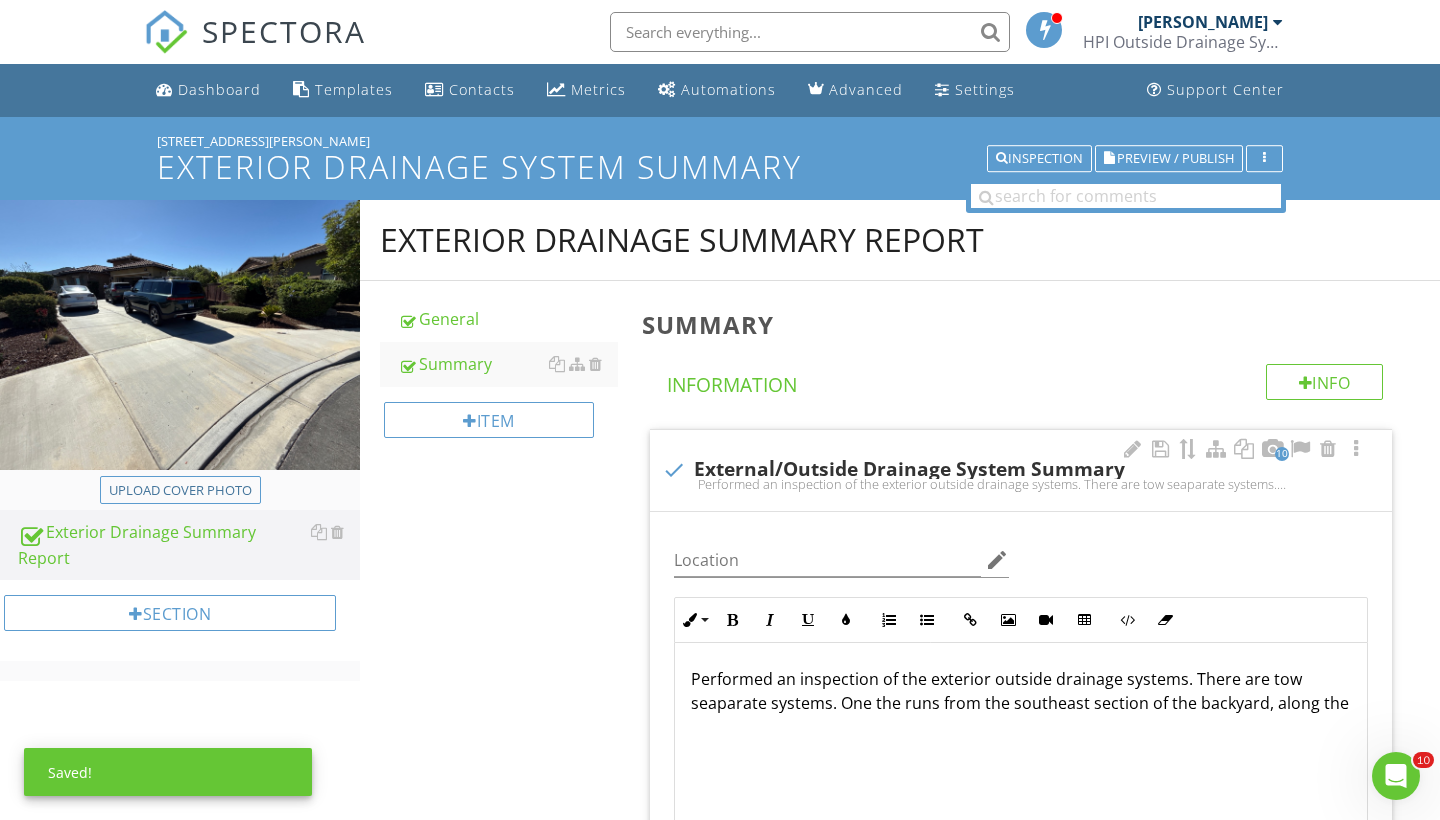 click on "Performed an inspection of the exterior outside drainage systems. There are tow seaparate systems. One the runs from the southeast section of the backyard, along the" at bounding box center (1021, 691) 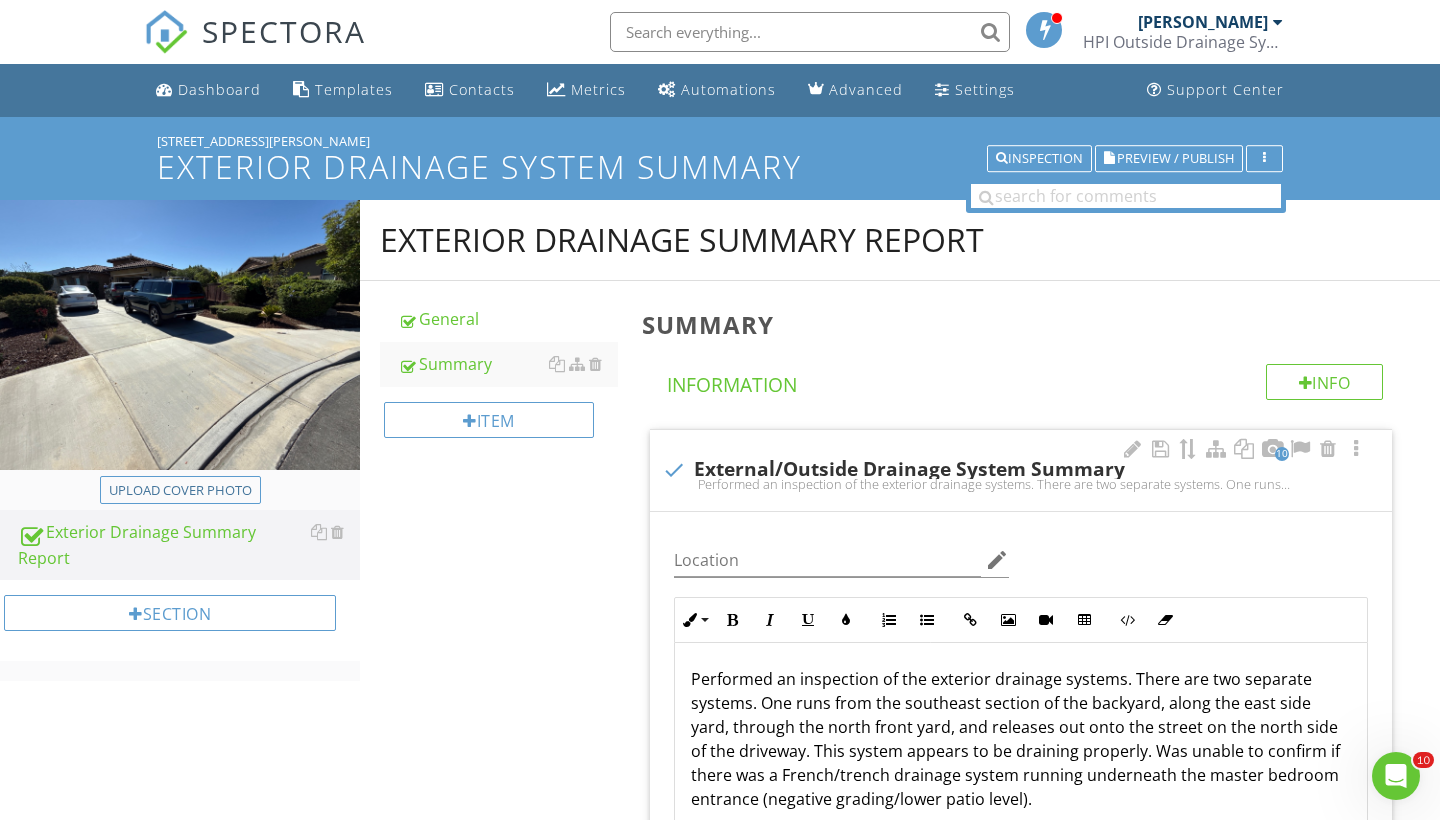 click on "Inline Style XLarge Large Normal Small Light Small/Light Bold Italic Underline Colors Ordered List Unordered List Insert Link Insert Image Insert Video Insert Table Code View Clear Formatting Performed an inspection of the exterior drainage systems. There are two separate systems. One runs from the southeast section of the backyard, along the east side yard, through the north front yard, and releases out onto the street on the north side of the driveway. This system appears to be draining properly. Was unable to confirm if there was a French/trench drainage system running underneath the master bedroom entrance (negative grading/lower patio level).  Enter text here" at bounding box center (1021, 720) 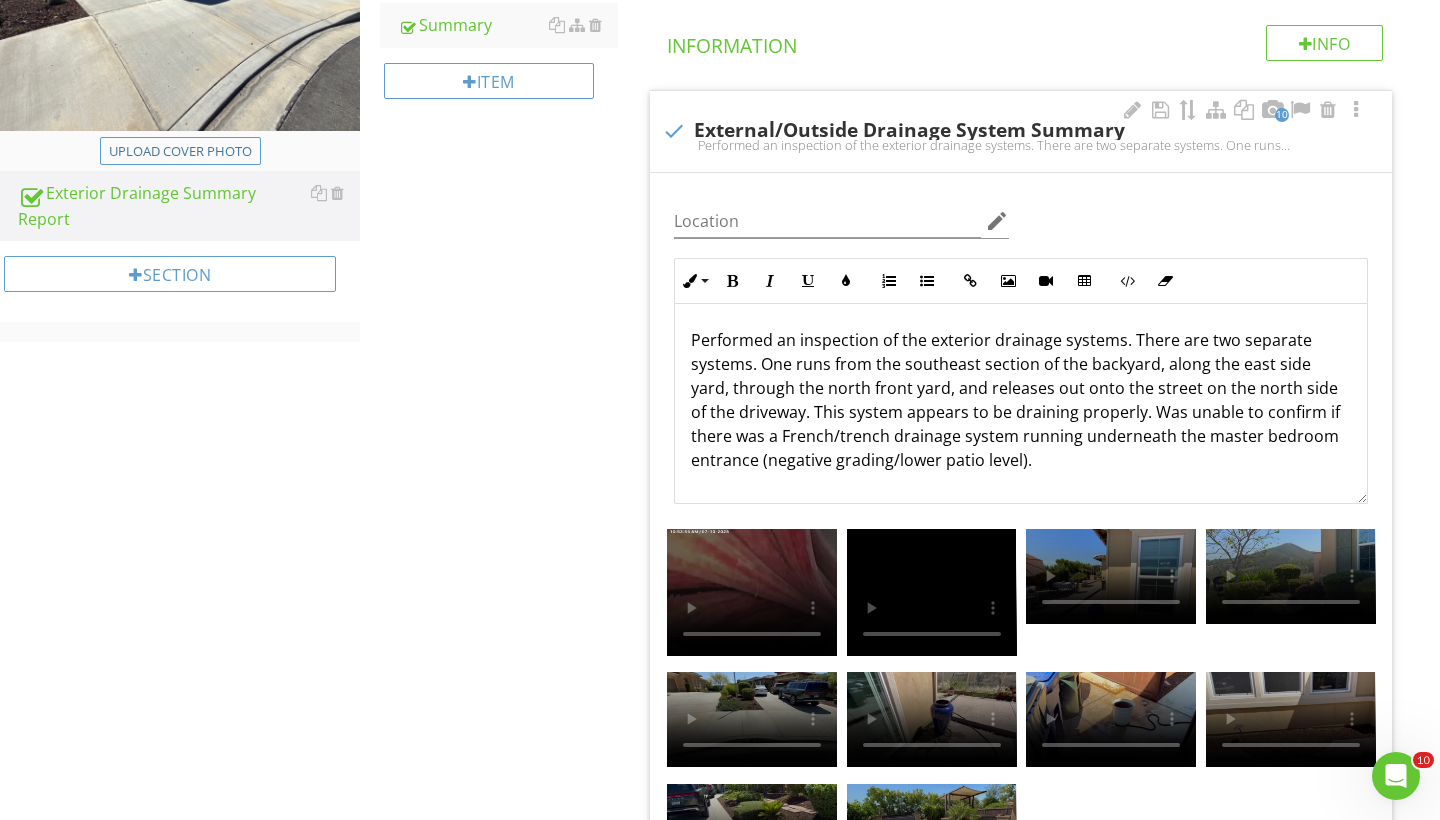 scroll, scrollTop: 351, scrollLeft: 0, axis: vertical 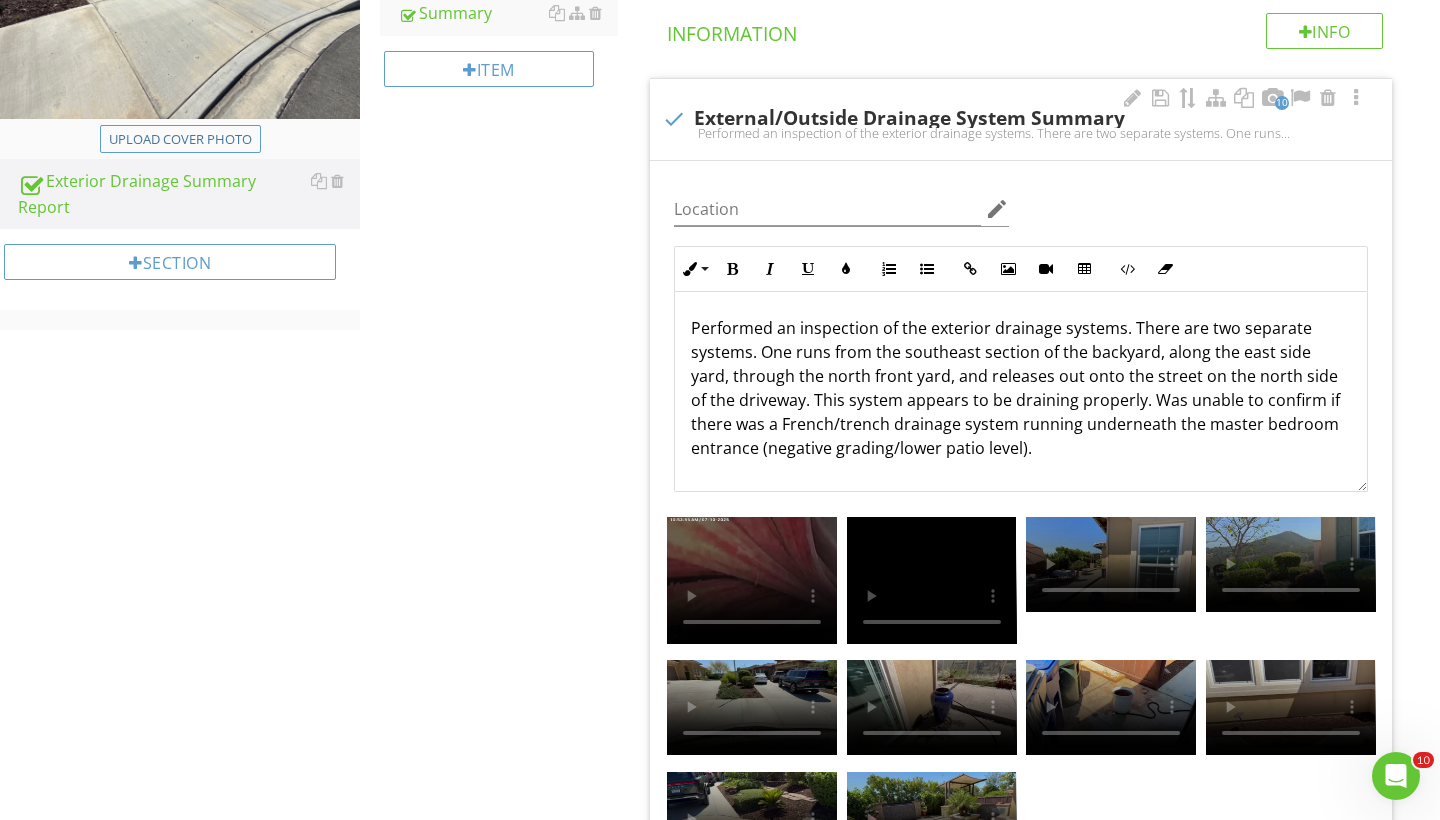 click on "Performed an inspection of the exterior drainage systems. There are two separate systems. One runs from the southeast section of the backyard, along the east side yard, through the north front yard, and releases out onto the street on the north side of the driveway. This system appears to be draining properly. Was unable to confirm if there was a French/trench drainage system running underneath the master bedroom entrance (negative grading/lower patio level)." at bounding box center [1021, 388] 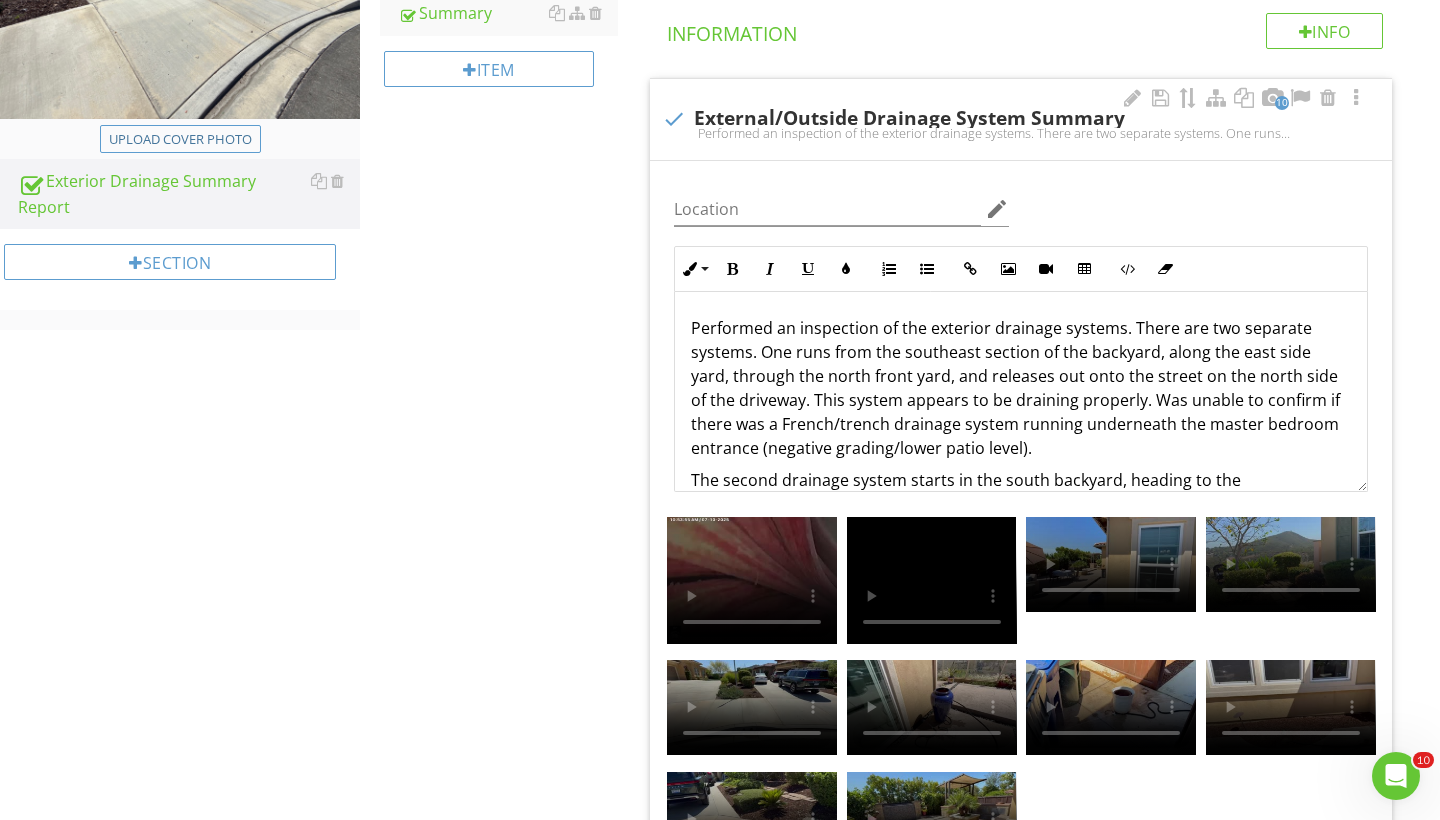 scroll, scrollTop: 49, scrollLeft: 0, axis: vertical 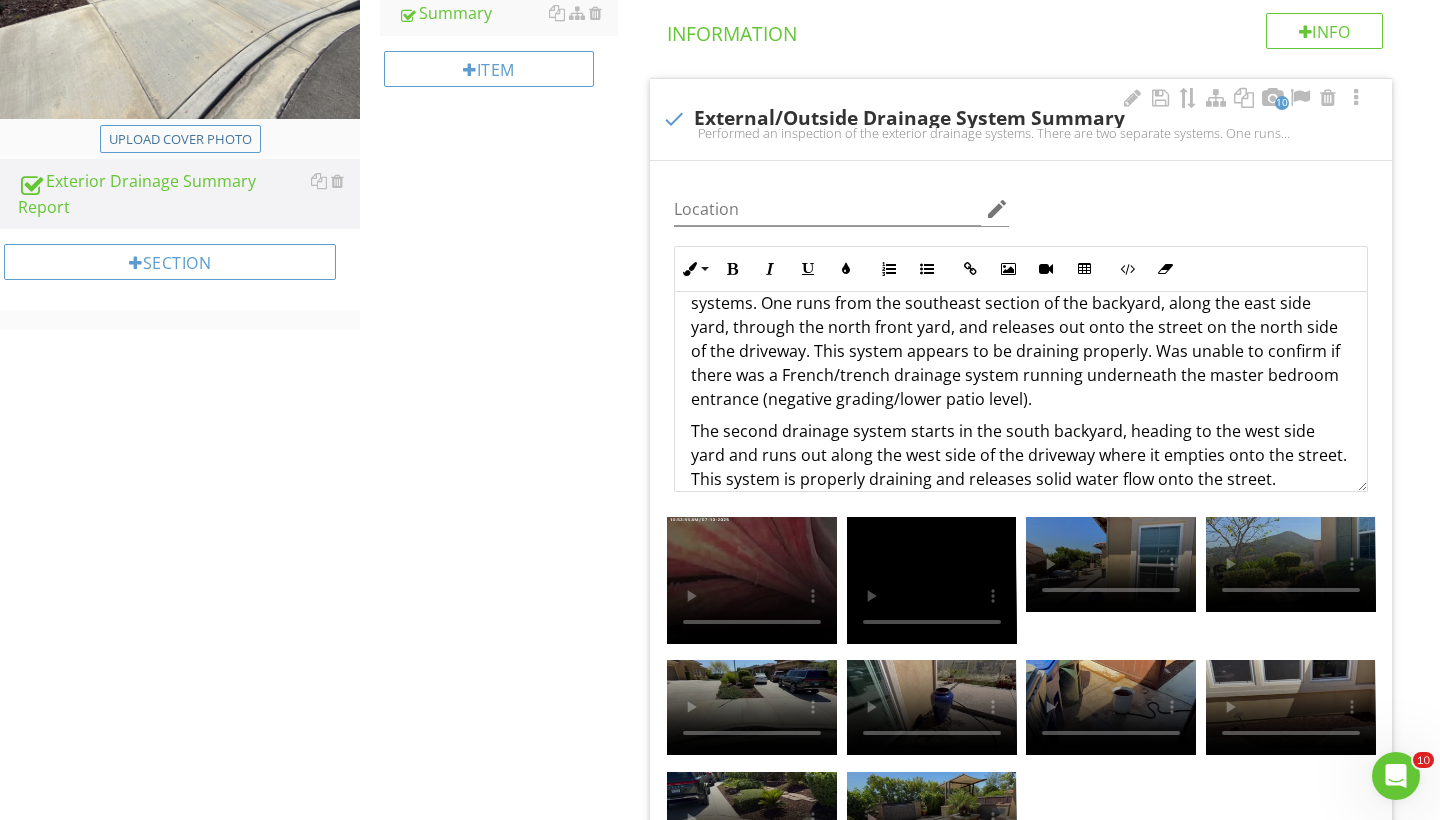 click on "Inline Style XLarge Large Normal Small Light Small/Light Bold Italic Underline Colors Ordered List Unordered List Insert Link Insert Image Insert Video Insert Table Code View Clear Formatting Performed an inspection of the exterior drainage systems. There are two separate systems. One runs from the southeast section of the backyard, along the east side yard, through the north front yard, and releases out onto the street on the north side of the driveway. This system appears to be draining properly. Was unable to confirm if there was a French/trench drainage system running underneath the master bedroom entrance (negative grading/lower patio level).  The second drainage system starts in the south backyard, heading to the west side yard and runs out along the west side of the driveway where it empties onto the street. This system is properly draining and releases solid water flow onto the street. Enter text here" at bounding box center [1021, 369] 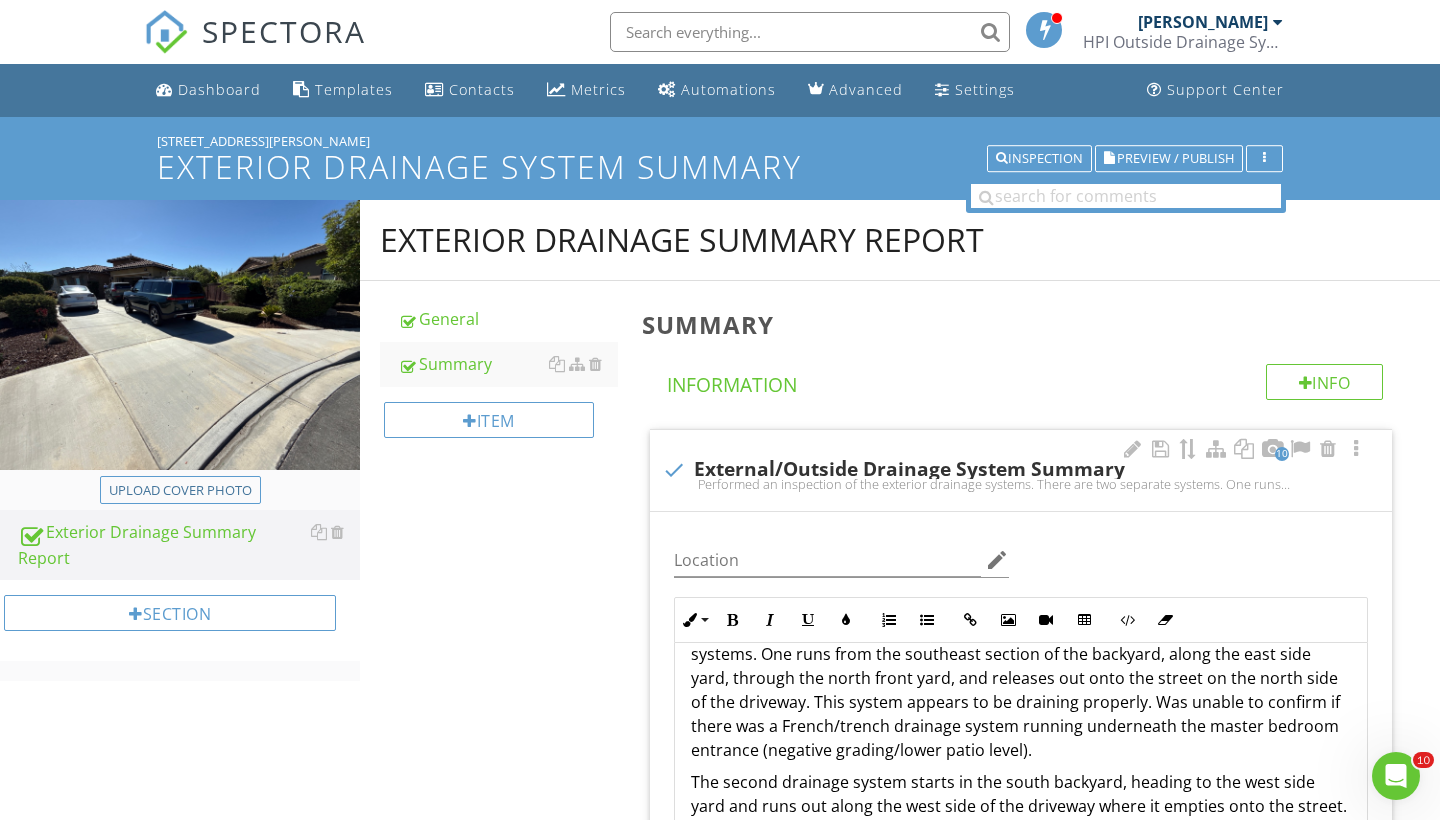 scroll, scrollTop: 0, scrollLeft: 0, axis: both 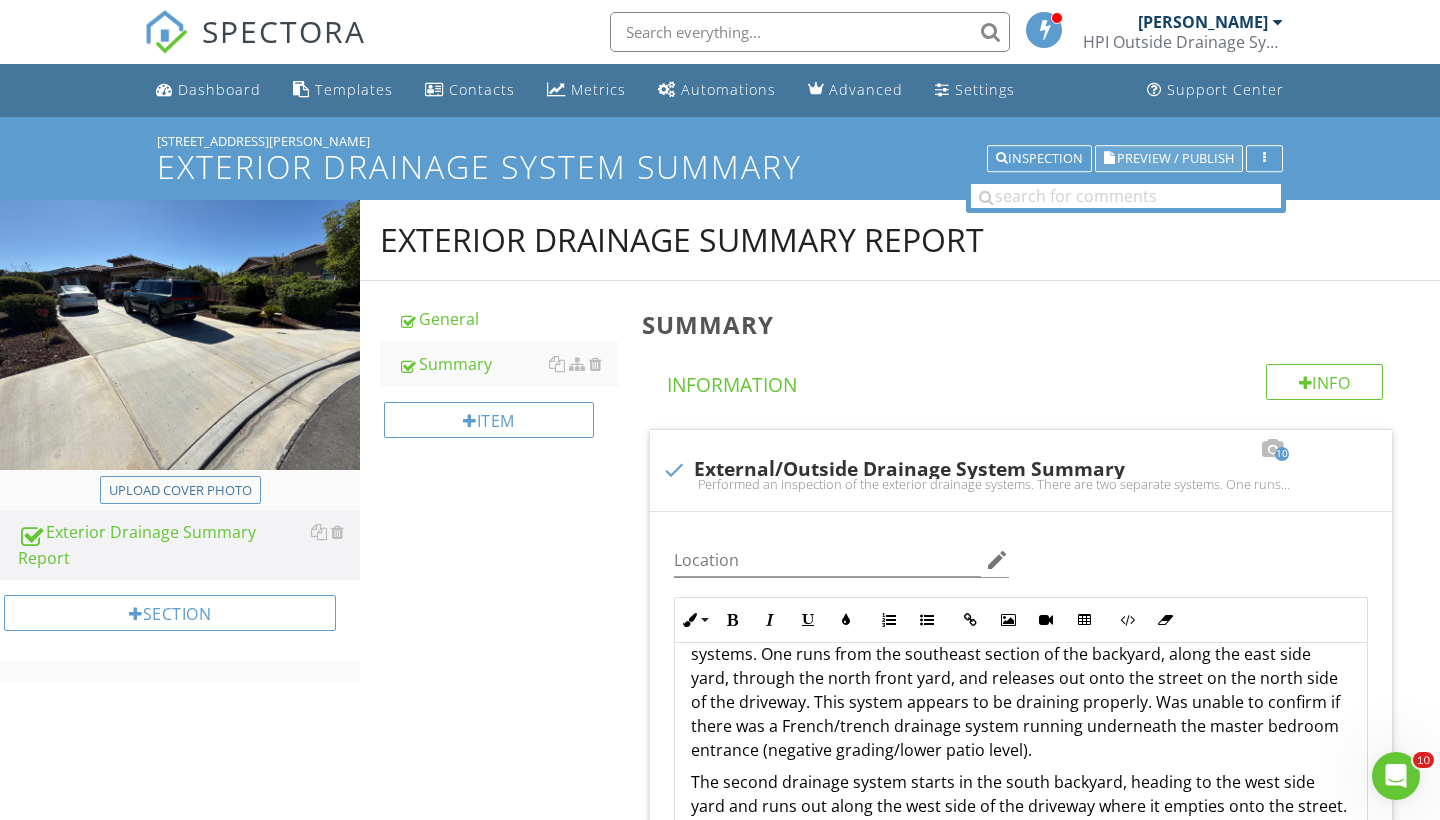 click on "Preview / Publish" at bounding box center [1175, 158] 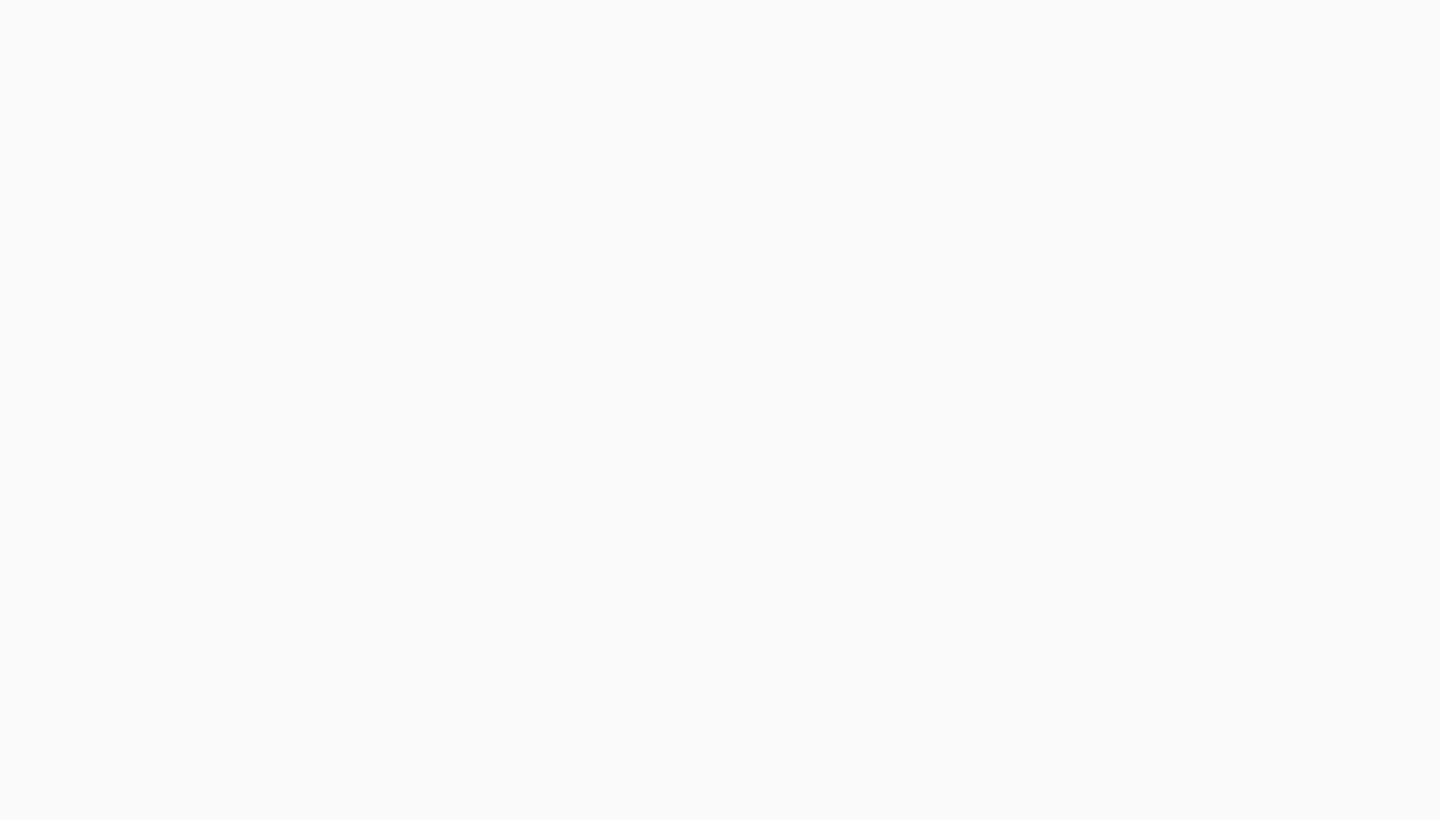 scroll, scrollTop: 0, scrollLeft: 0, axis: both 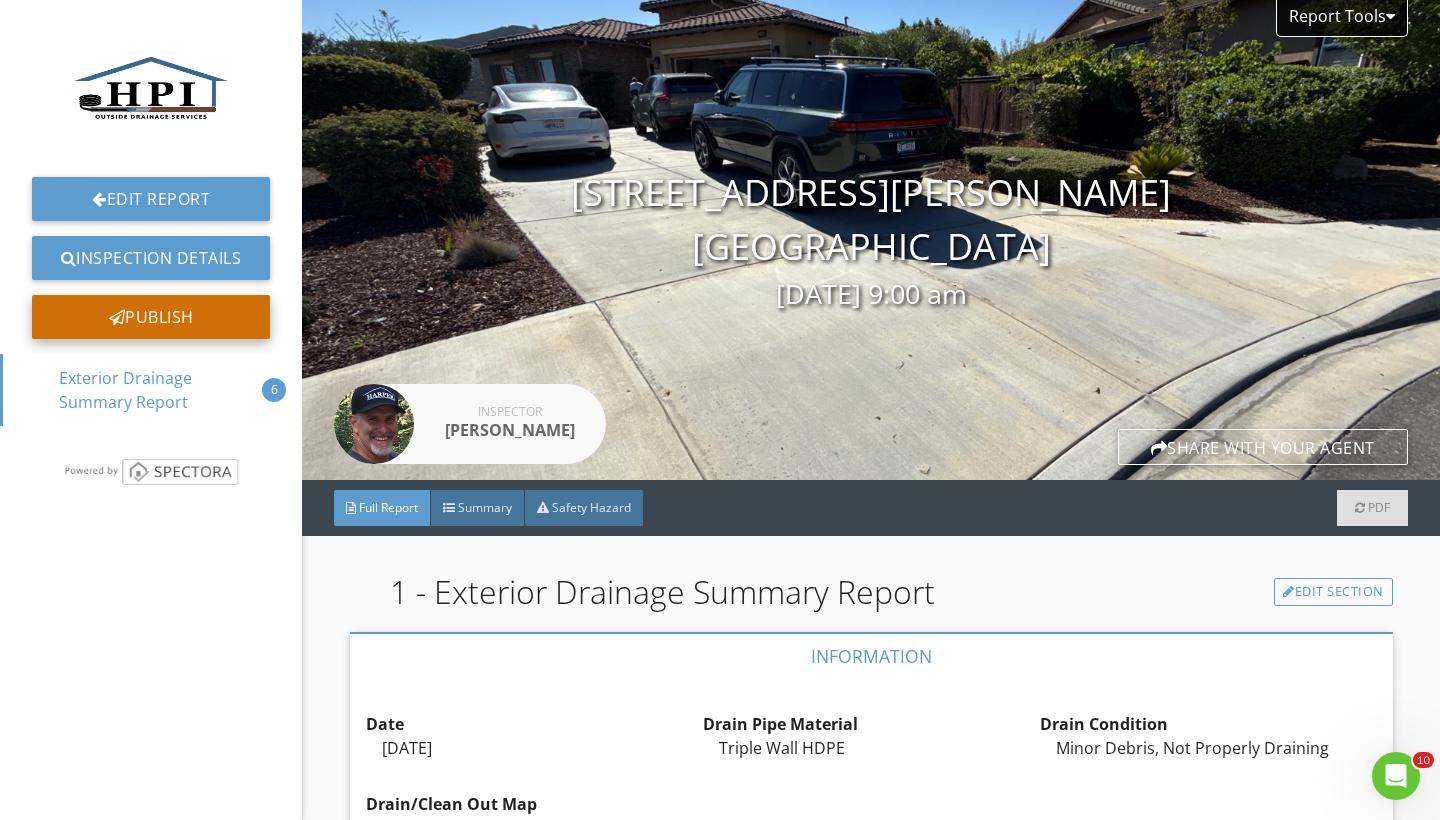 click on "Publish" at bounding box center [151, 317] 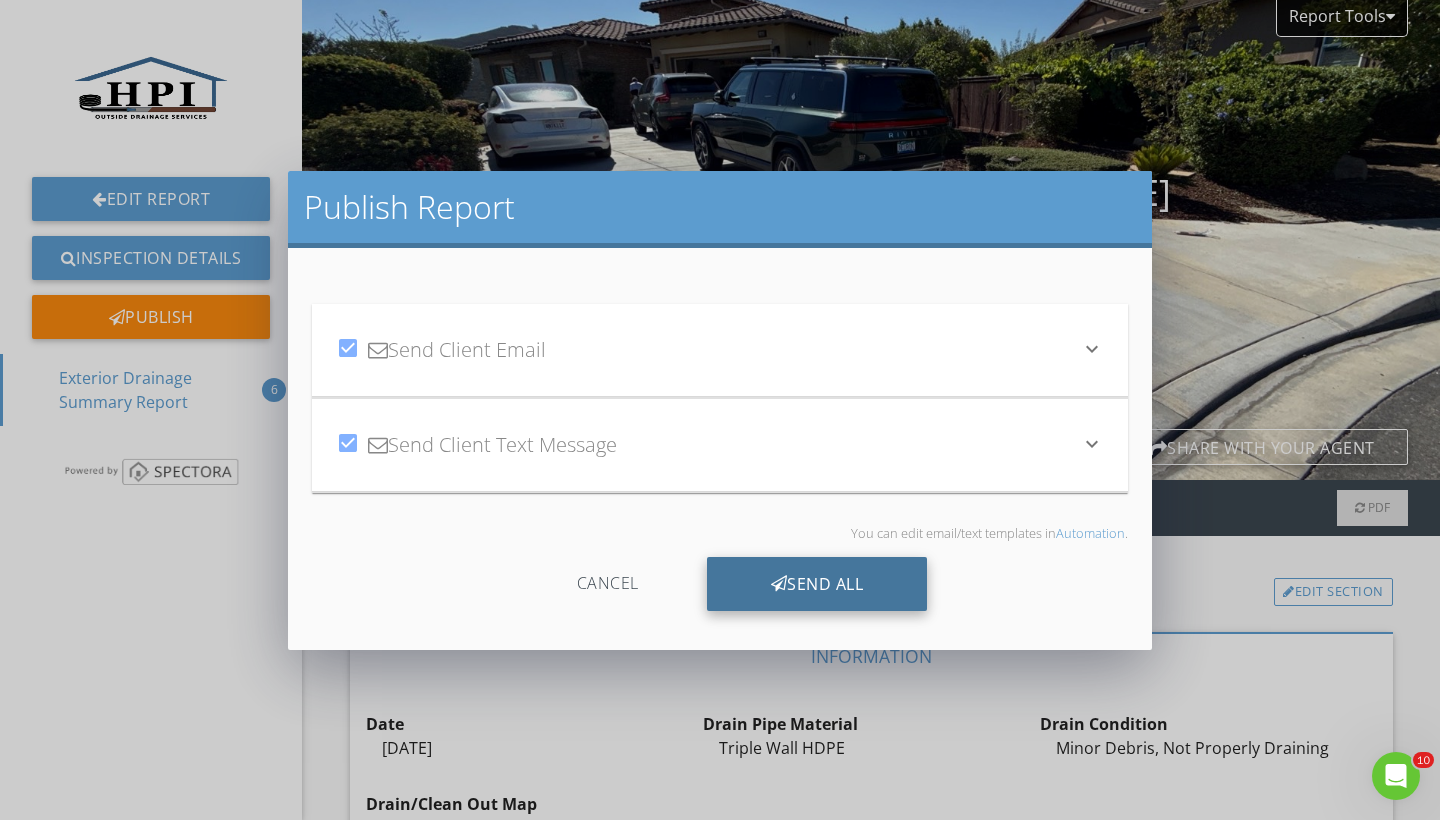 click on "Send All" at bounding box center (817, 584) 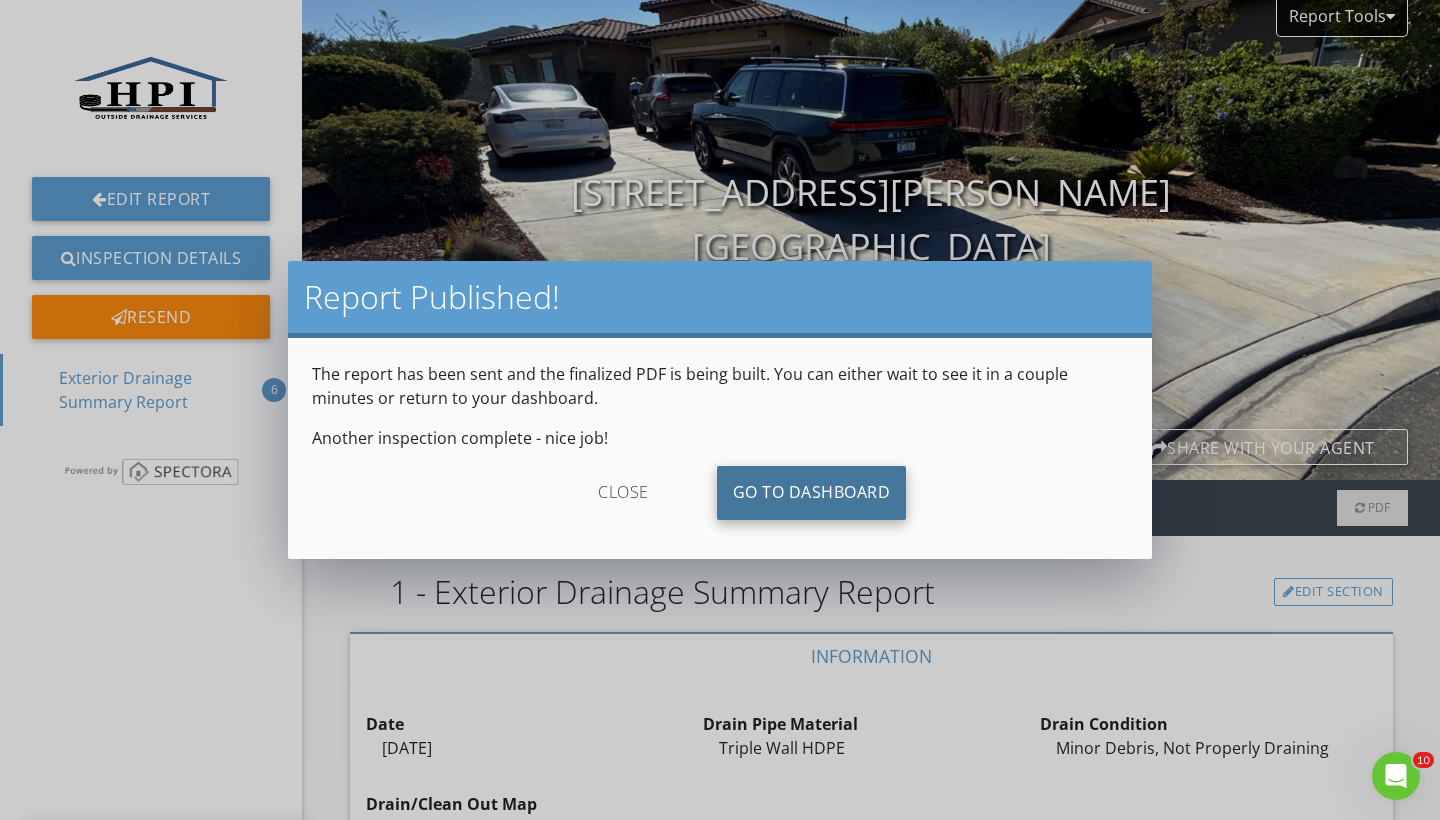 click on "Go To Dashboard" at bounding box center (812, 493) 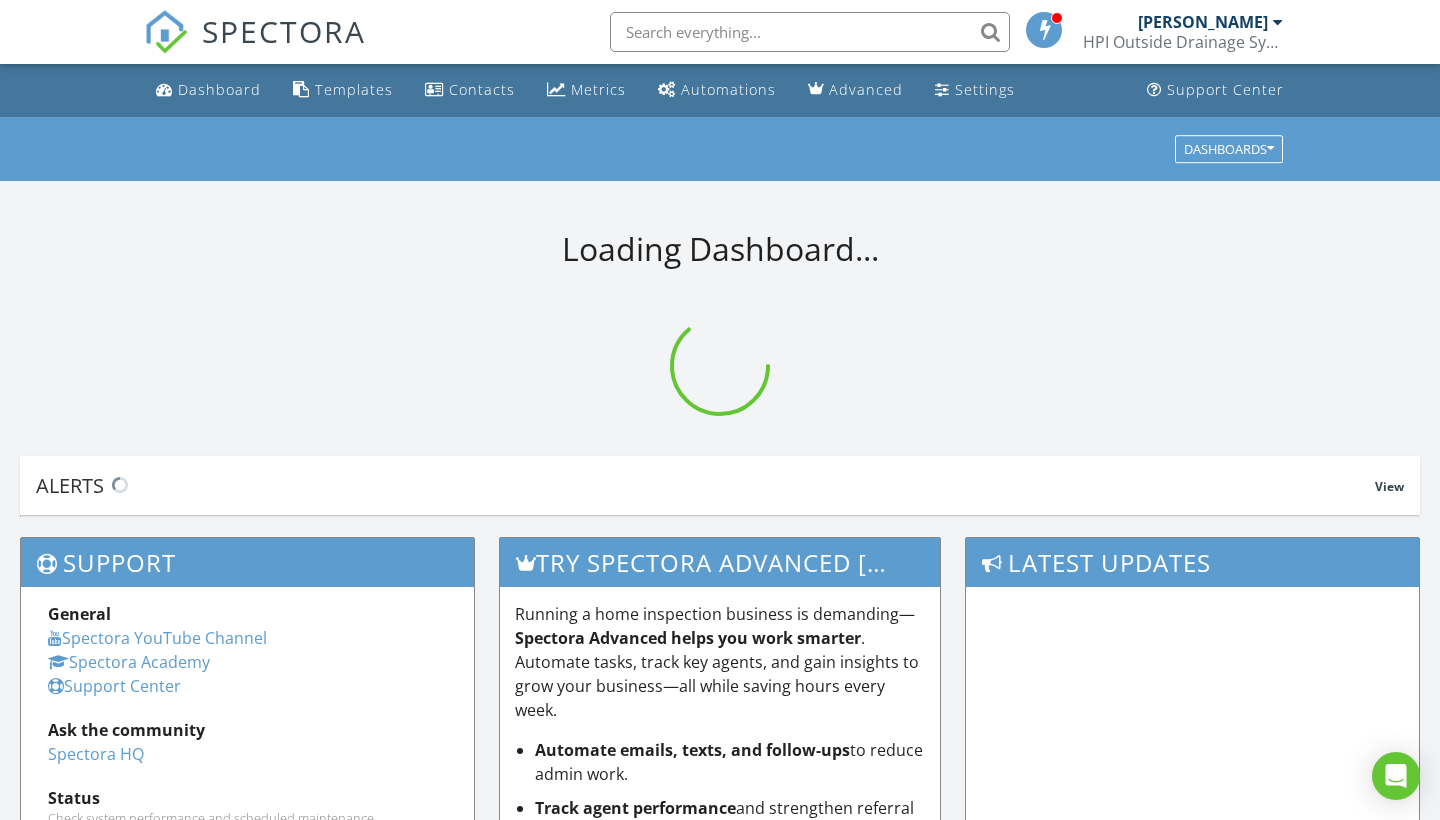 scroll, scrollTop: 0, scrollLeft: 0, axis: both 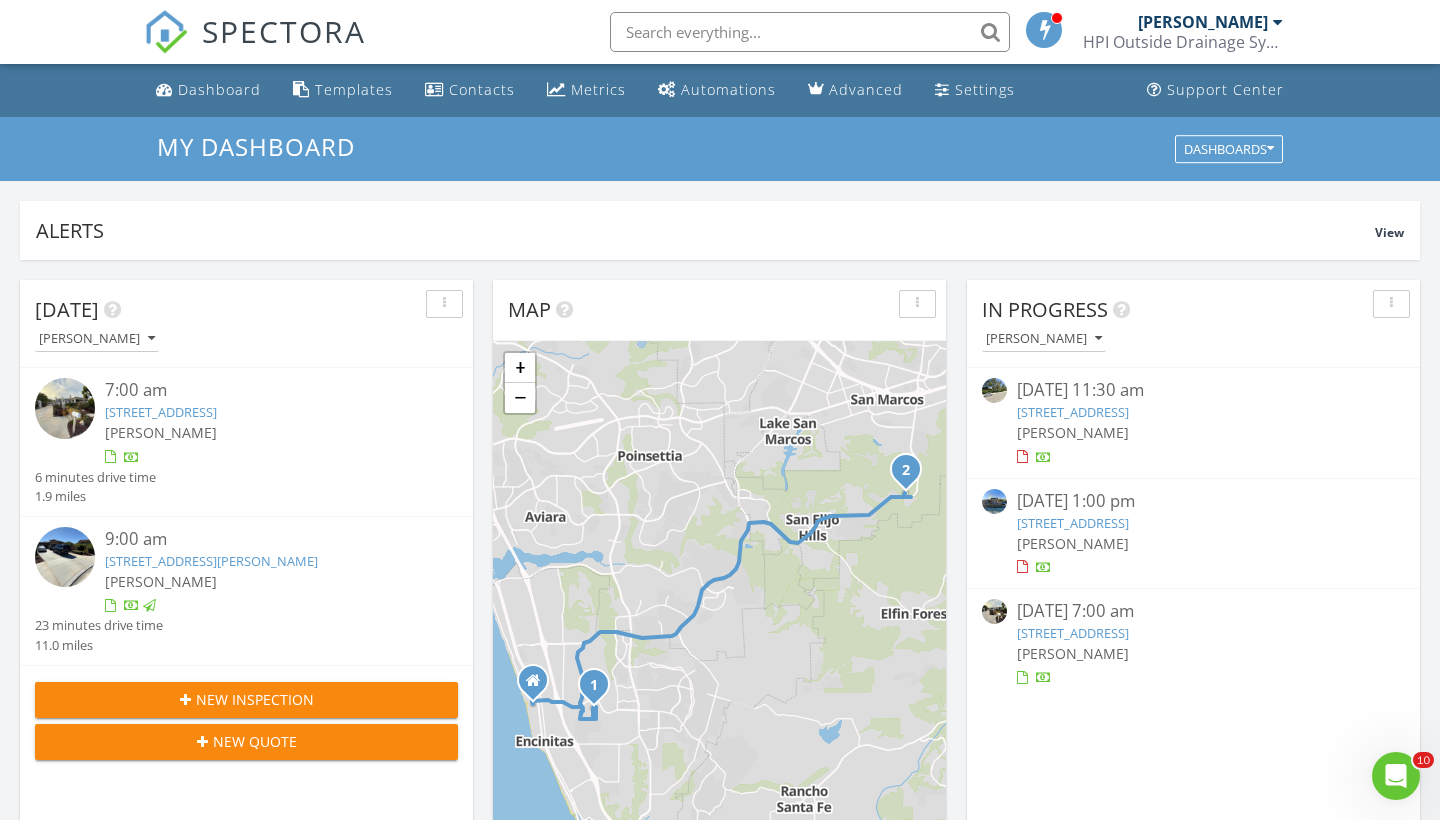 click on "[DATE]
[PERSON_NAME]
7:00 am
[STREET_ADDRESS]
[PERSON_NAME]
6 minutes drive time   1.9 miles       9:00 am
[STREET_ADDRESS][PERSON_NAME]
[PERSON_NAME]
23 minutes drive time   11.0 miles       New Inspection     New Quote         Map               1 2 + − [GEOGRAPHIC_DATA], [GEOGRAPHIC_DATA] 20.7 km, 28 min Head north on [GEOGRAPHIC_DATA] 100 m Turn right onto [GEOGRAPHIC_DATA] 200 m Continue onto [GEOGRAPHIC_DATA] (S9) 1.5 km Turn right onto [GEOGRAPHIC_DATA] 500 m Turn left onto [GEOGRAPHIC_DATA] 400 m Turn left onto [GEOGRAPHIC_DATA] 350 m You have arrived at your 1st destination, on the right 0 m Head north on Camino de Orchidia 50 m Turn right onto [GEOGRAPHIC_DATA] 100 m Continue right onto [GEOGRAPHIC_DATA] 400 m Turn right onto [GEOGRAPHIC_DATA] 500 m 500 m 2 km 6 km" at bounding box center (720, 1170) 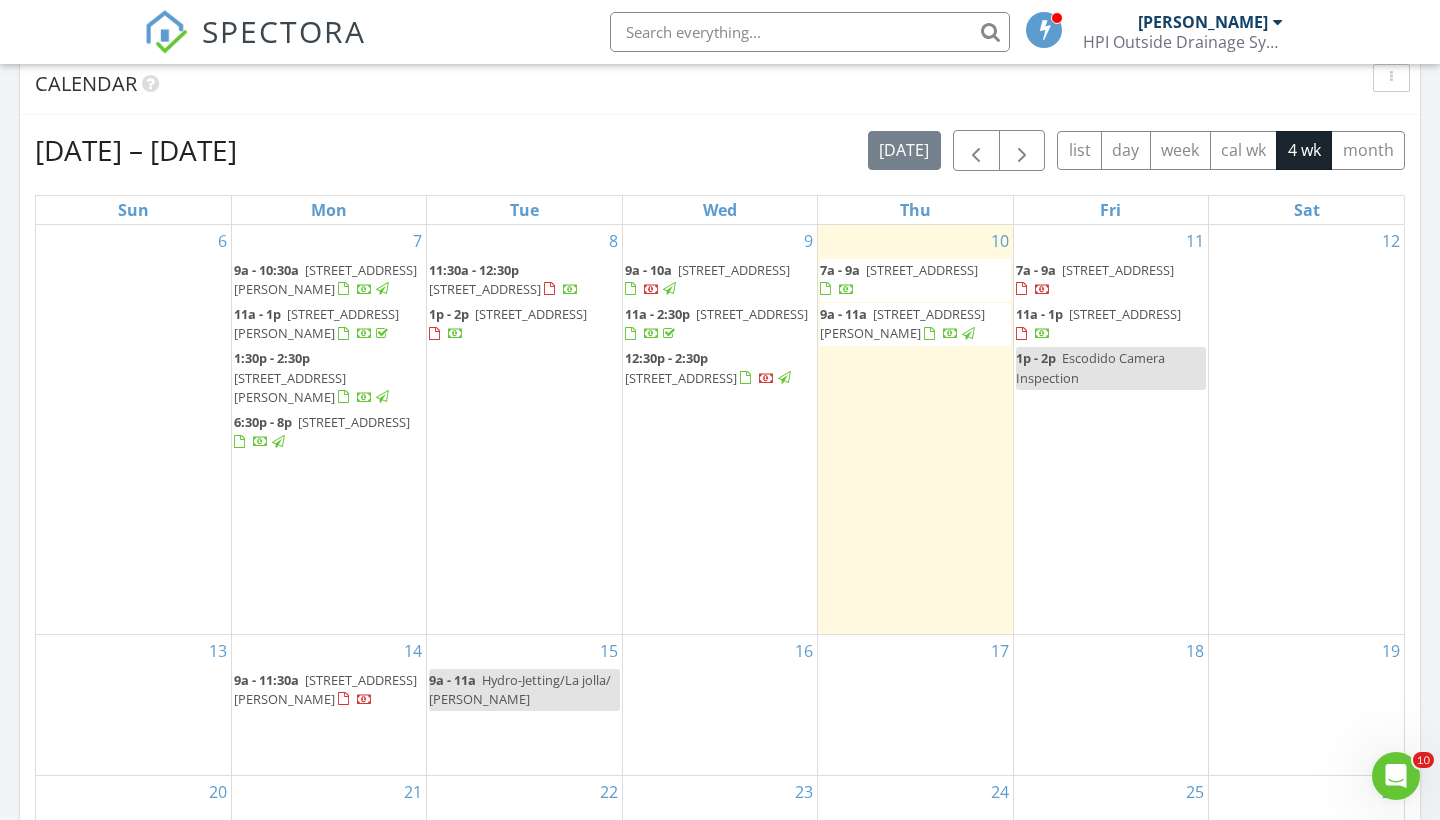 scroll, scrollTop: 828, scrollLeft: 0, axis: vertical 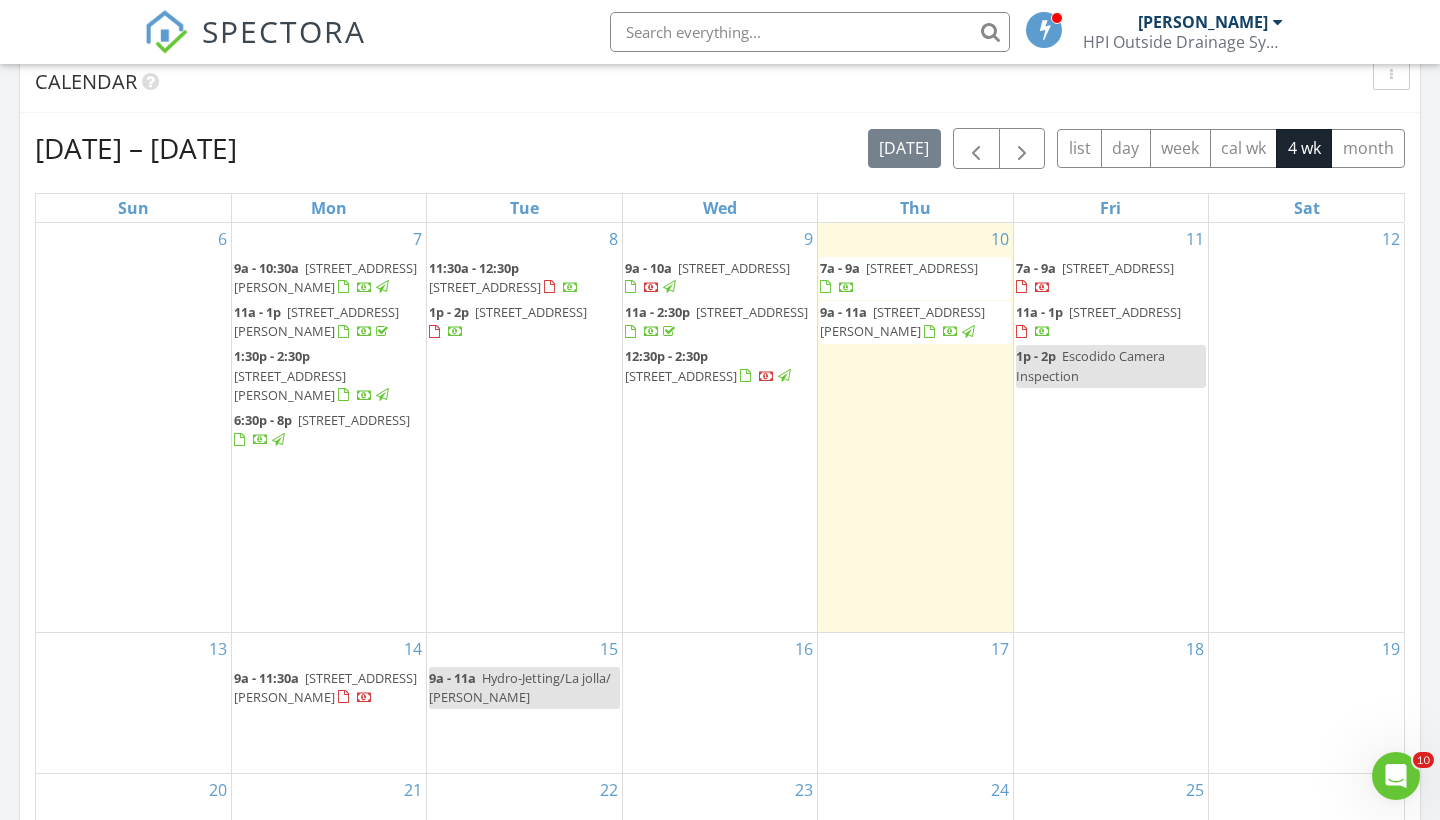 click on "983 Rose Arbor Dr, San Marcos 92078" at bounding box center [485, 287] 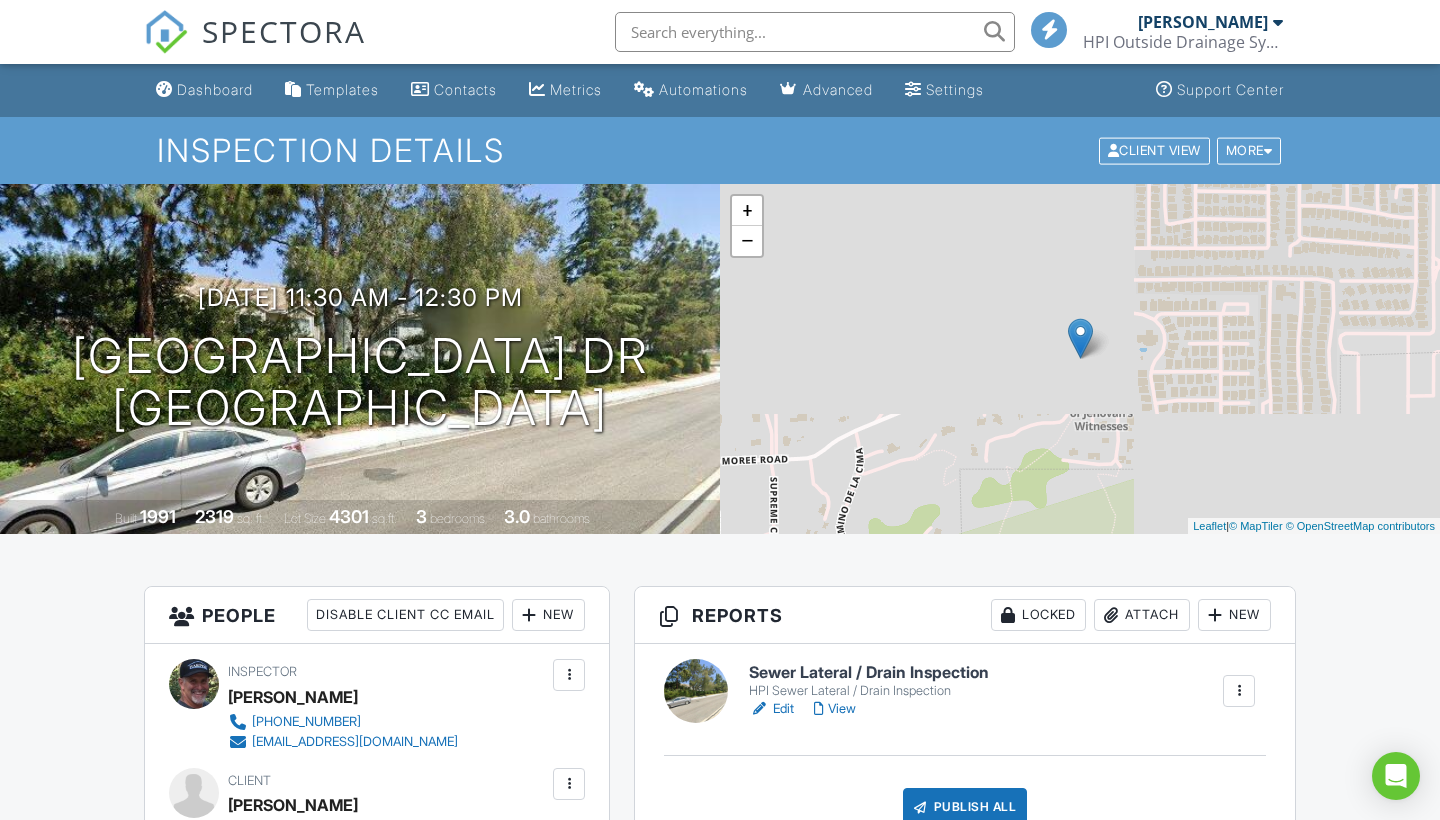 scroll, scrollTop: 0, scrollLeft: 0, axis: both 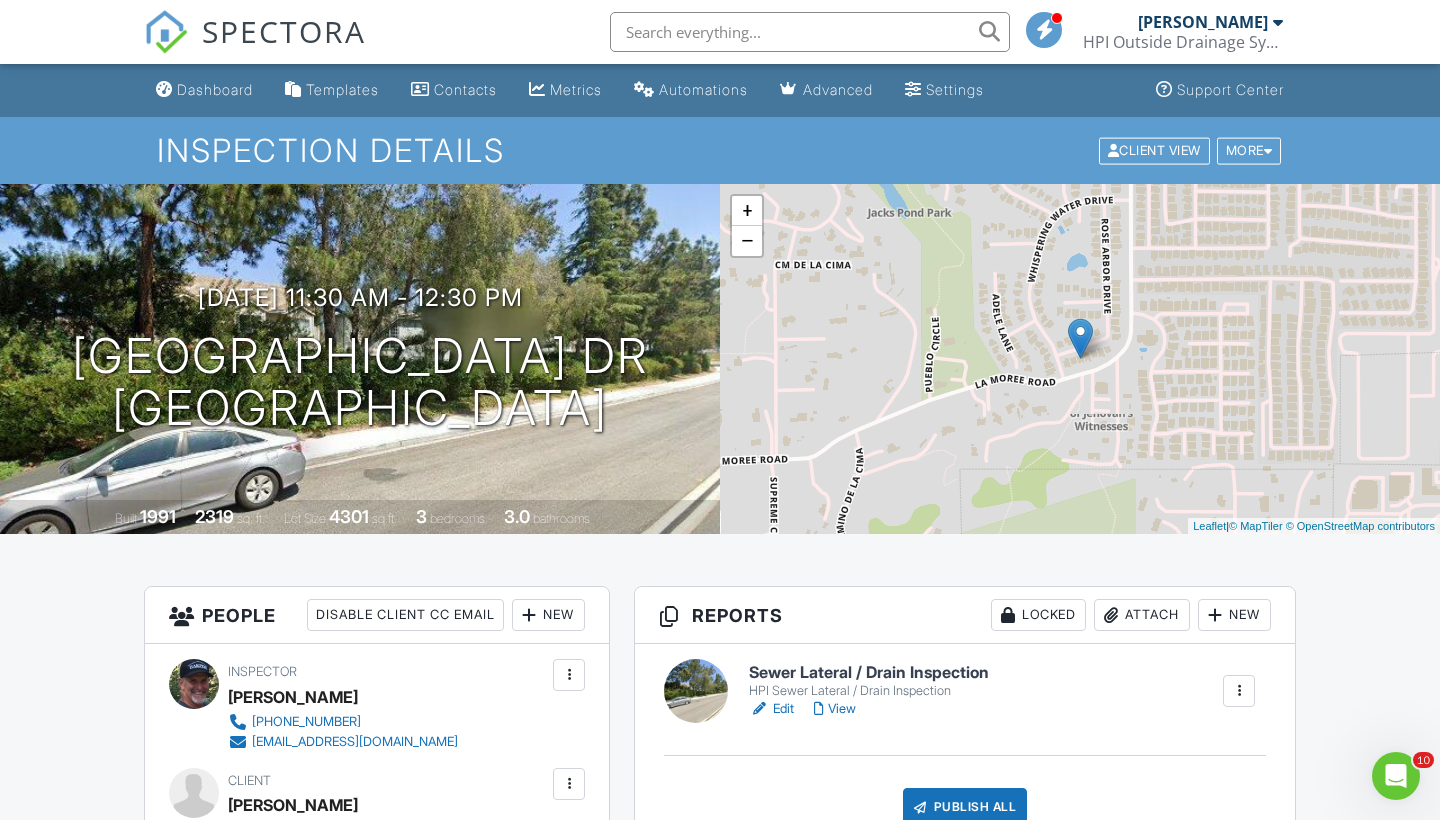 click on "All emails and texts are disabled for this inspection!
All emails and texts have been disabled for this inspection. This may have happened due to someone manually disabling them or this inspection being unconfirmed when it was scheduled. To re-enable emails and texts for this inspection, click the button below.
Turn on emails and texts
Turn on and Requeue Notifications
Reports
Locked
Attach
New
Sewer Lateral / Drain Inspection
HPI Sewer Lateral / Drain Inspection
Edit
View
Quick Publish
Copy
[GEOGRAPHIC_DATA]
Publish All
Checking report completion
Publish report?
This will make this report available to your client and/or agent. It will not send out a notification.
To send an email, use 'Publish All' below or jump into the report and use the 'Publish' button there.
Cancel
Publish
Share archived report" at bounding box center [720, 1544] 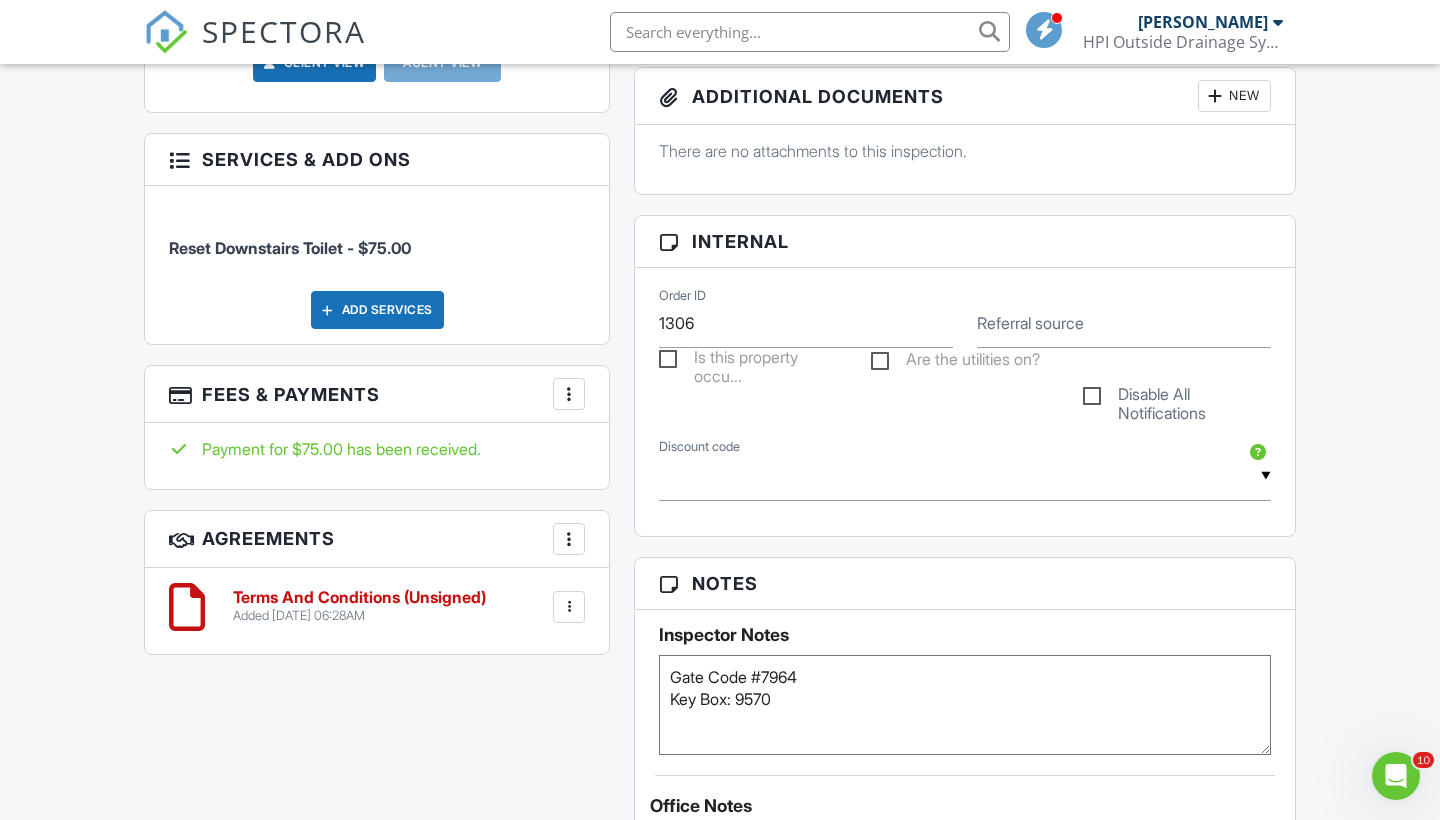 scroll, scrollTop: 802, scrollLeft: 0, axis: vertical 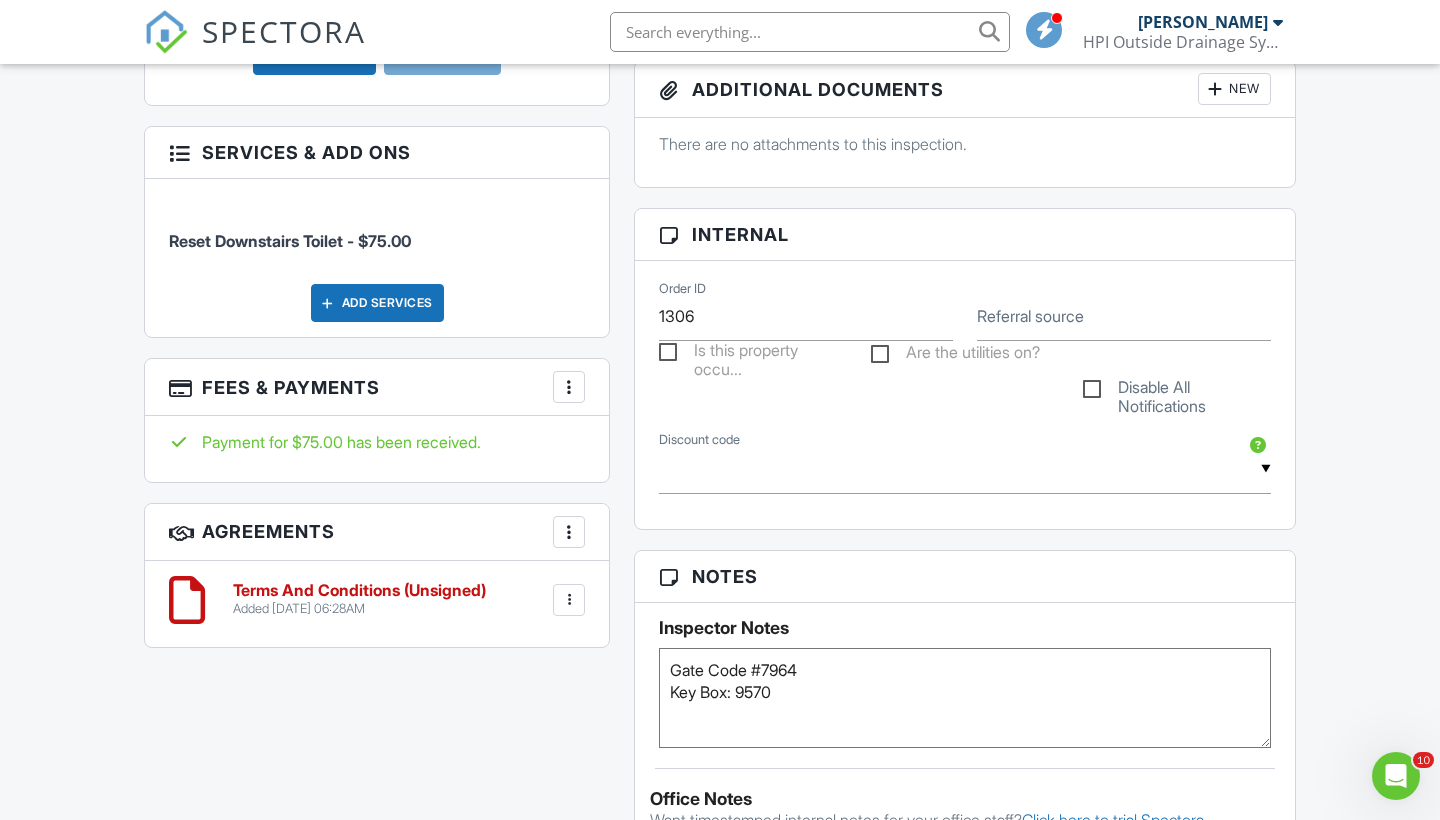 click on "Terms And Conditions
(Unsigned)" at bounding box center (359, 591) 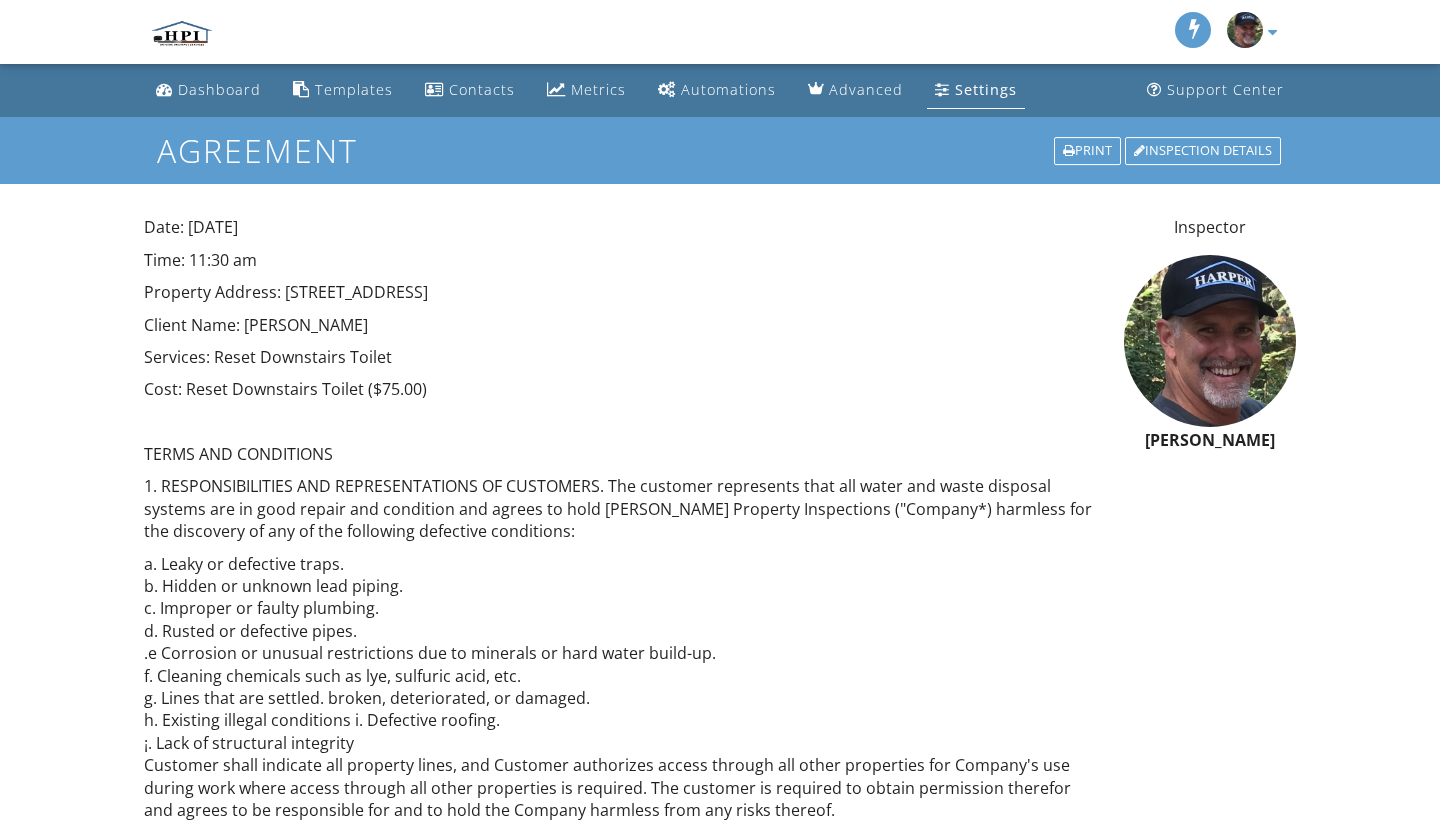scroll, scrollTop: 0, scrollLeft: 0, axis: both 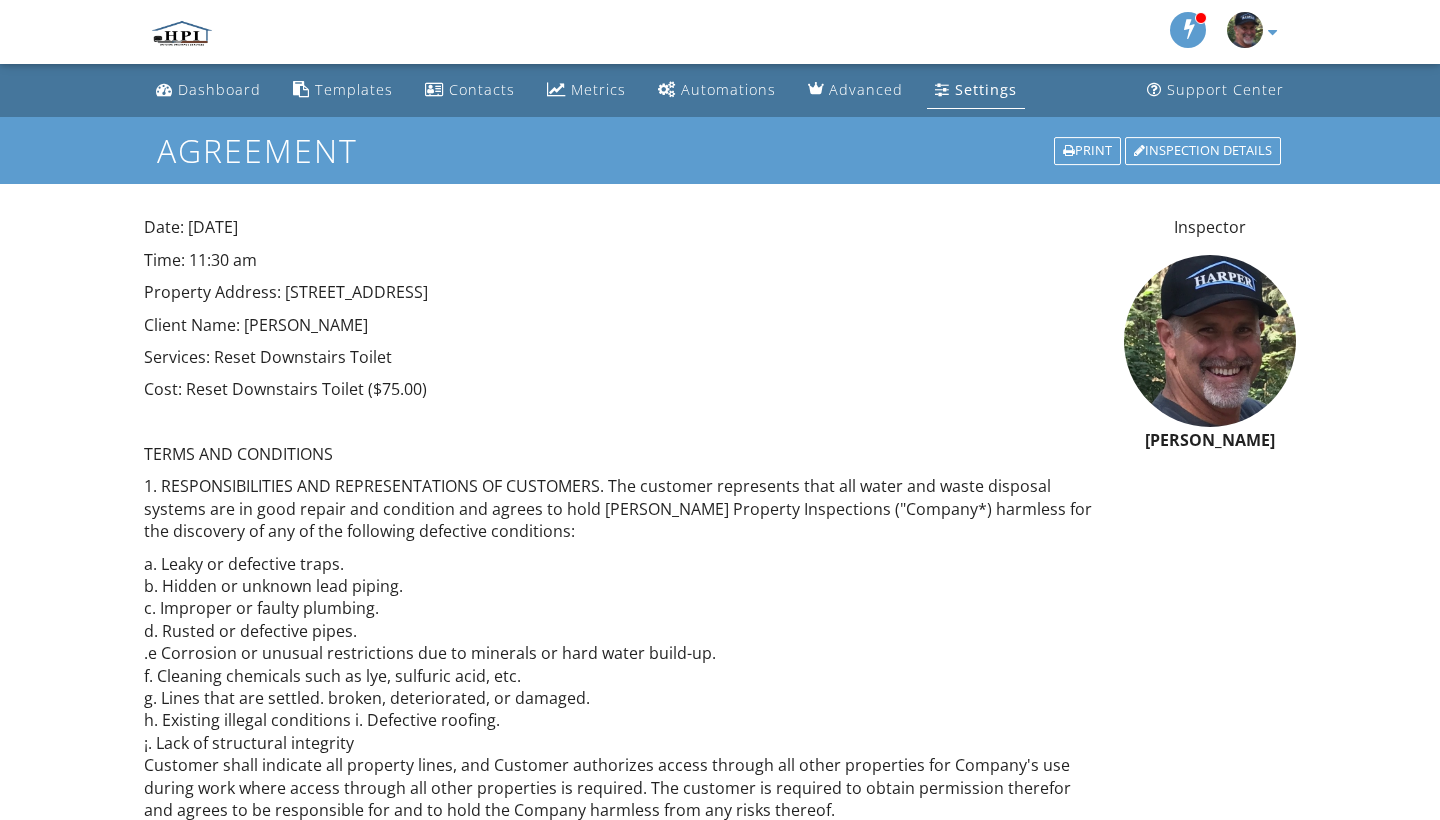 click on "a. Leaky or defective traps. b. Hidden or unknown lead piping. c. Improper or faulty plumbing. d. Rusted or defective pipes. .e Corrosion or unusual restrictions due to minerals or hard water build-up. f. Cleaning chemicals such as lye, sulfuric acid, etc. g. Lines that are settled. broken, deteriorated, or damaged. h. Existing illegal conditions i. Defective roofing. ¡. Lack of structural integrity Customer shall indicate all property lines, and Customer authorizes access through all other properties for Company's use during work where access through all other properties is required. The customer is required to obtain permission therefor and agrees to be responsible for and to hold the Company harmless from any risks thereof. Customer shall secure the work site and prevent entry thereon by children and animals. Customer is required at his expense to do all work and other acts to meet all conditions necessary to allow the Company to complete the work as provided in this agreement." at bounding box center (622, 1012) 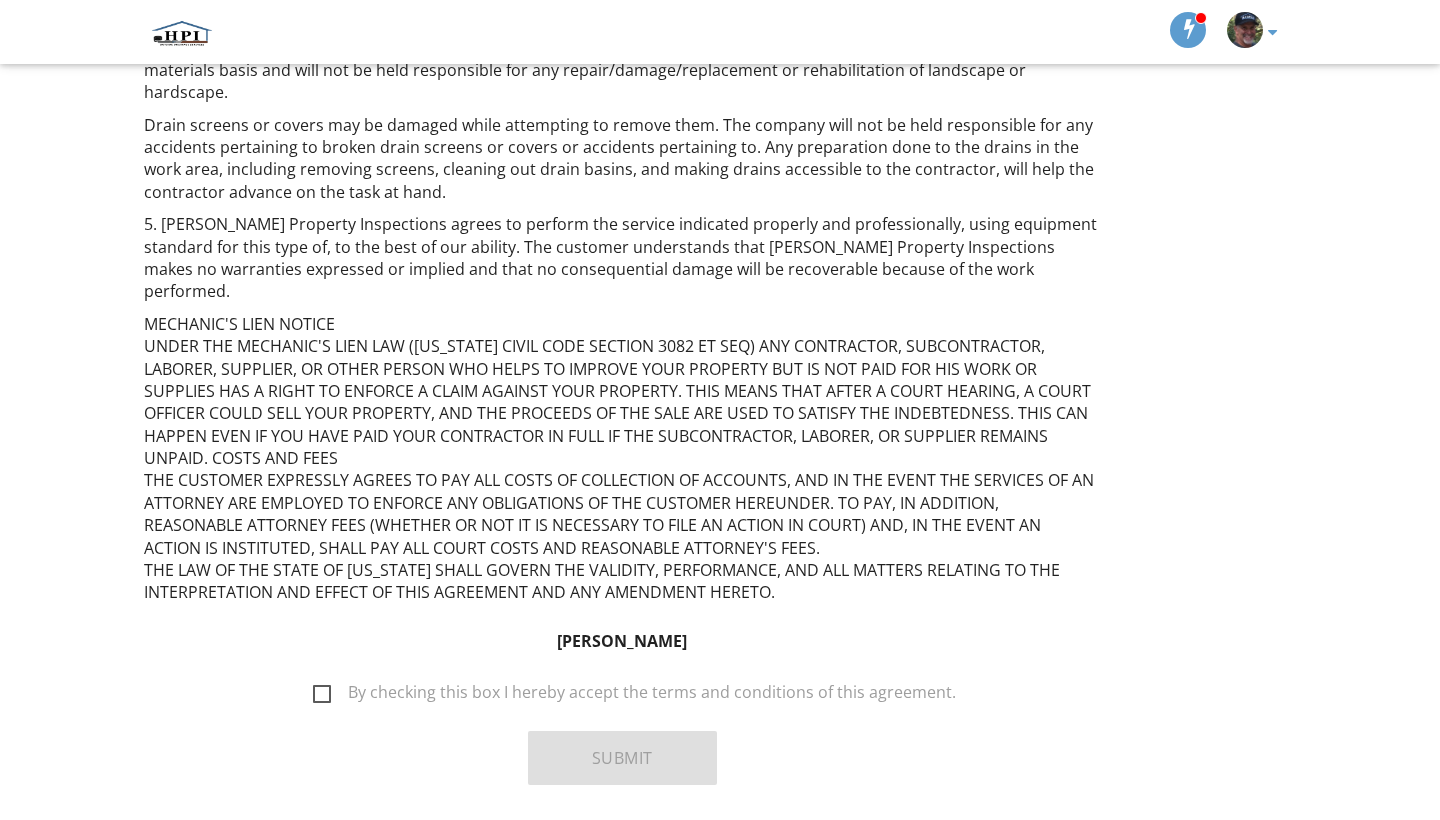 scroll, scrollTop: 1486, scrollLeft: 0, axis: vertical 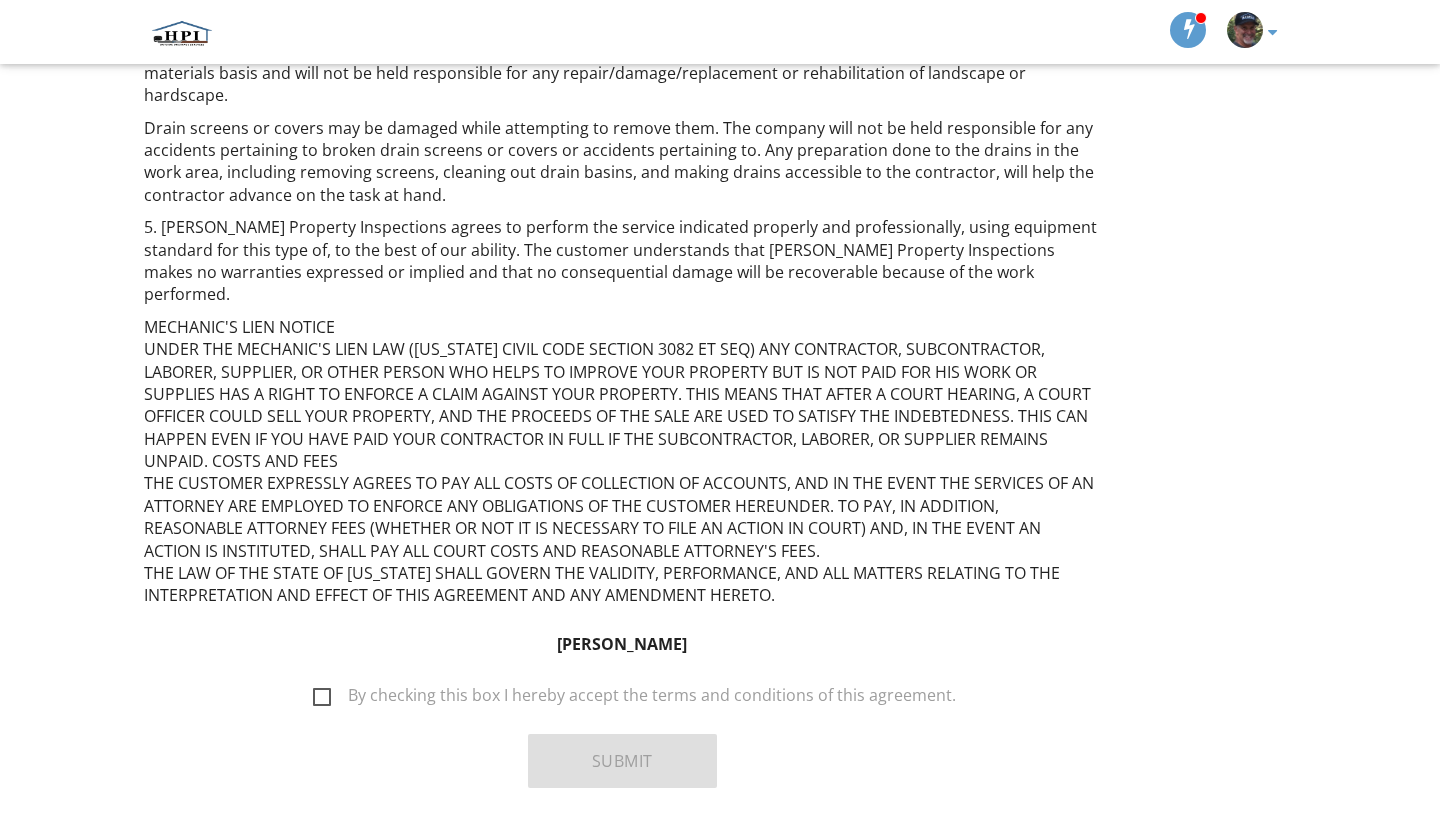 click on "By checking this box I hereby accept the terms and conditions of this agreement." at bounding box center [634, 698] 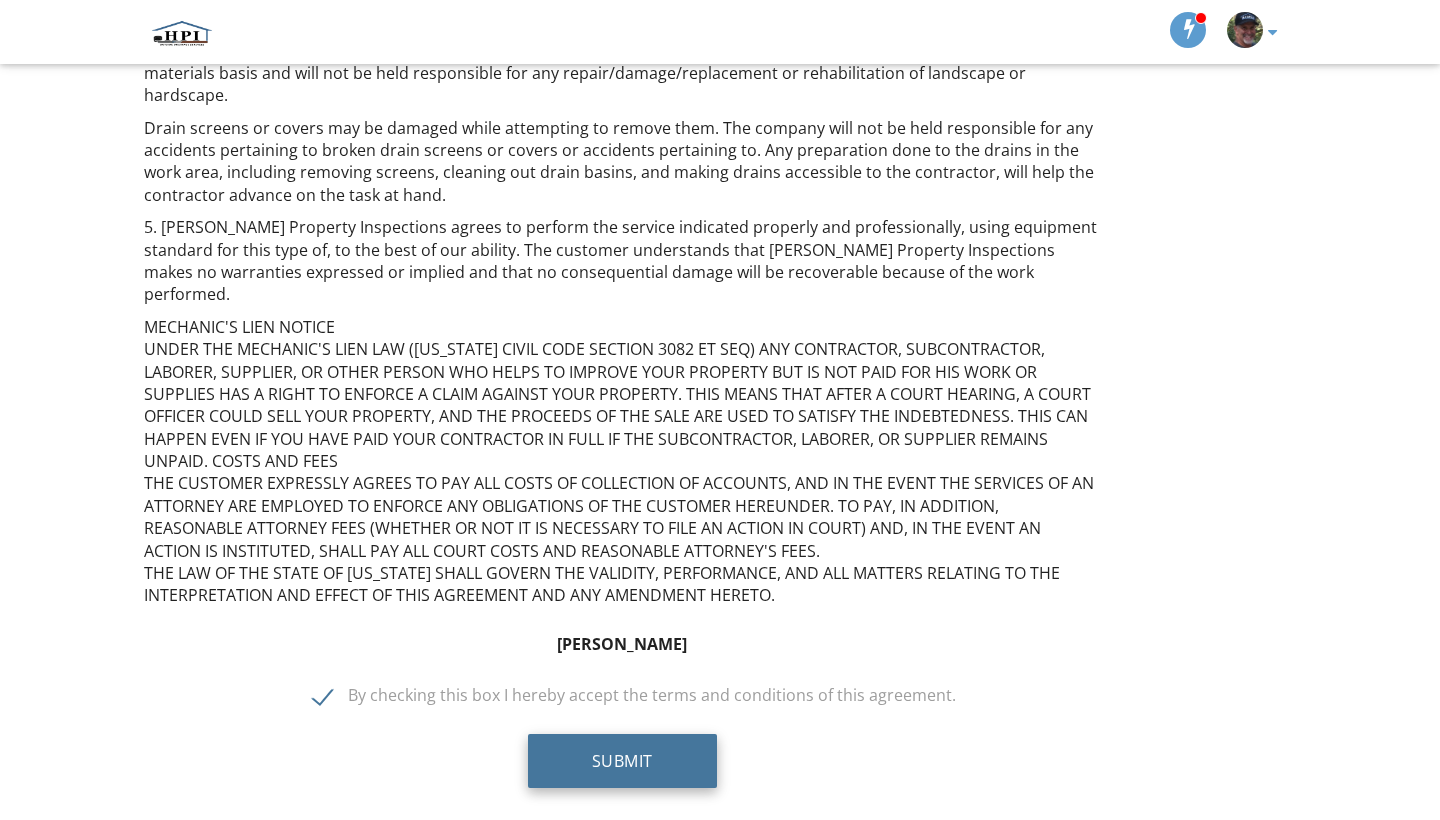 click on "Submit" at bounding box center [622, 761] 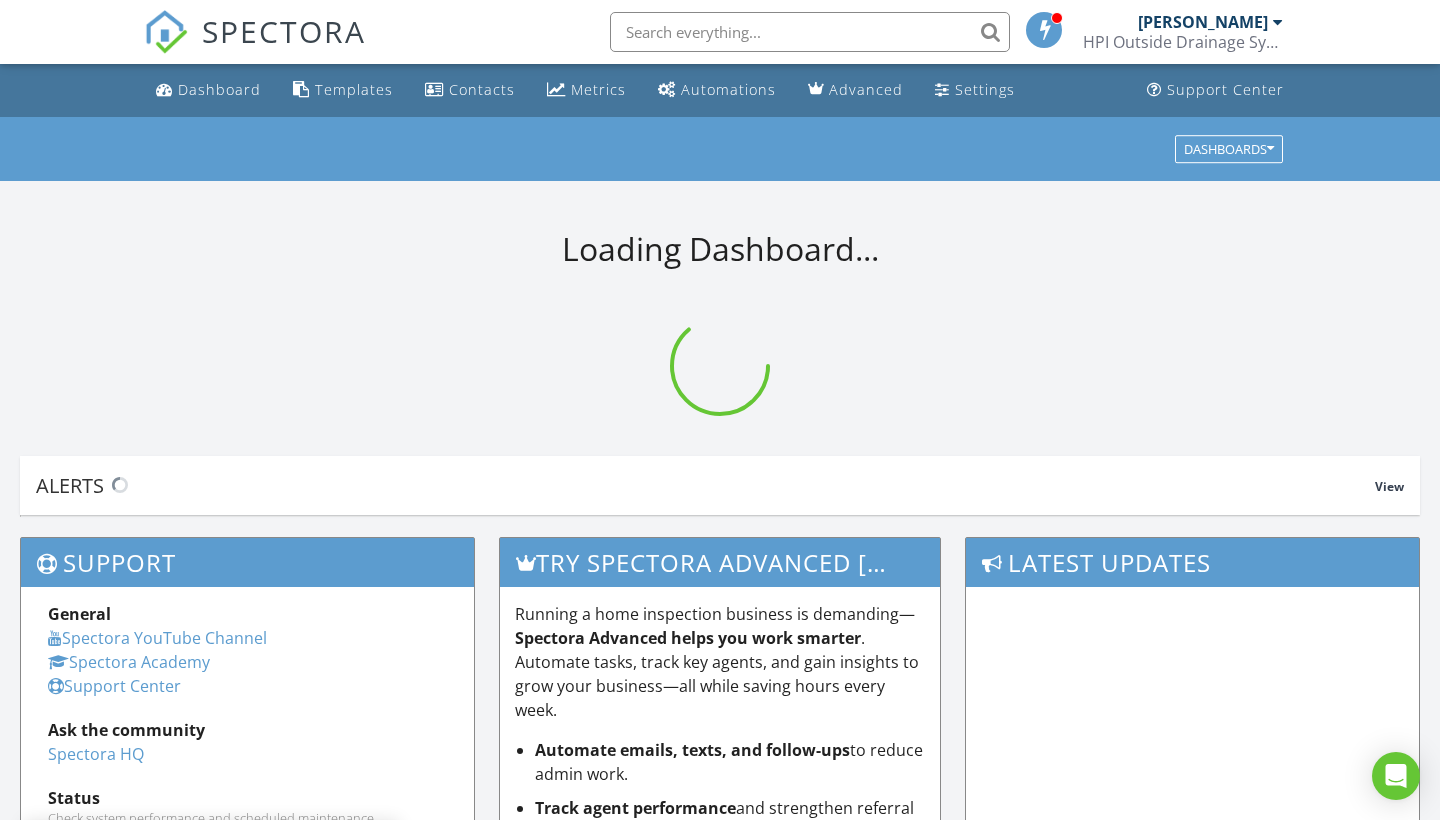 scroll, scrollTop: 0, scrollLeft: 0, axis: both 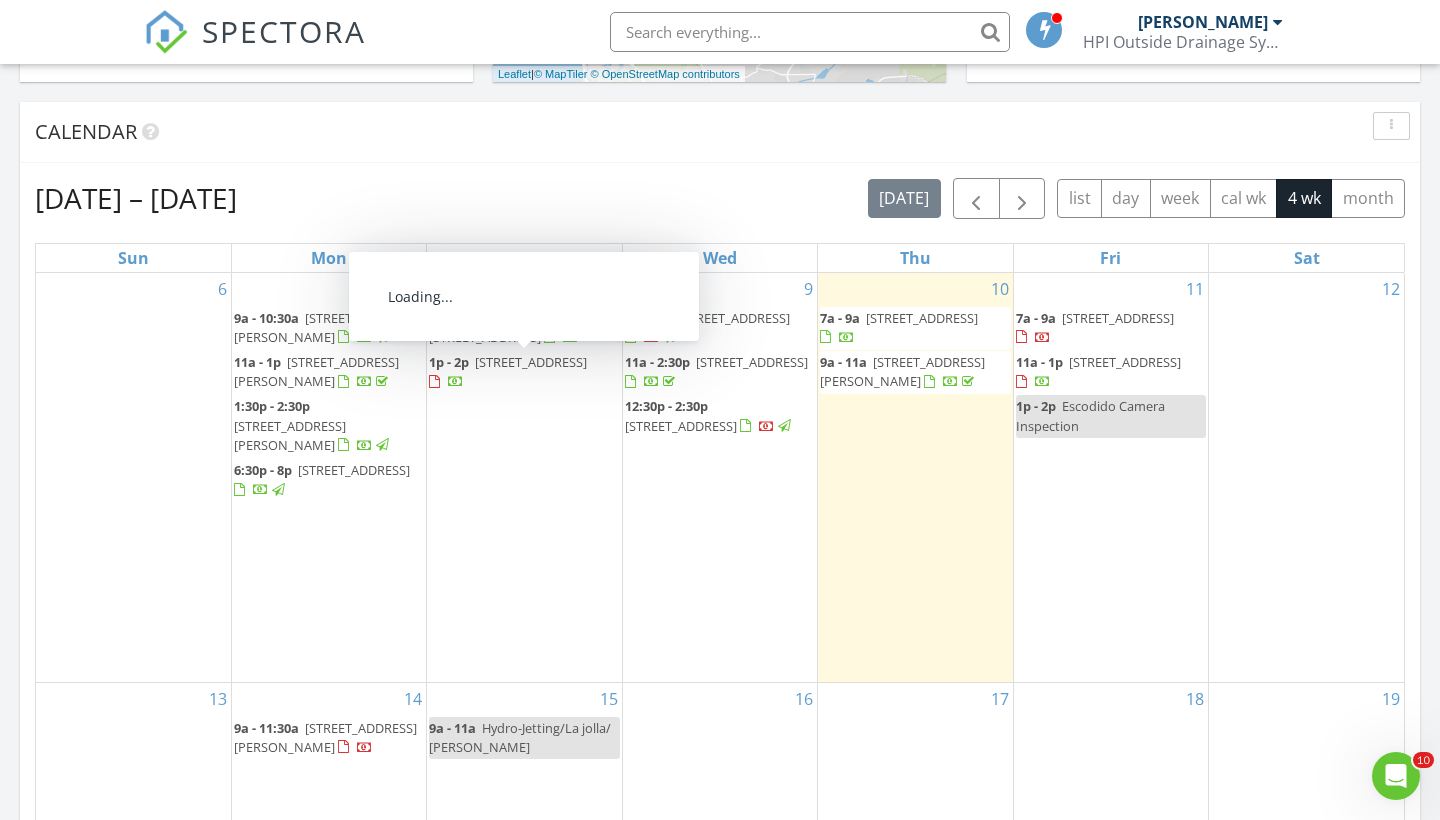 click on "1p - 2p" at bounding box center [449, 362] 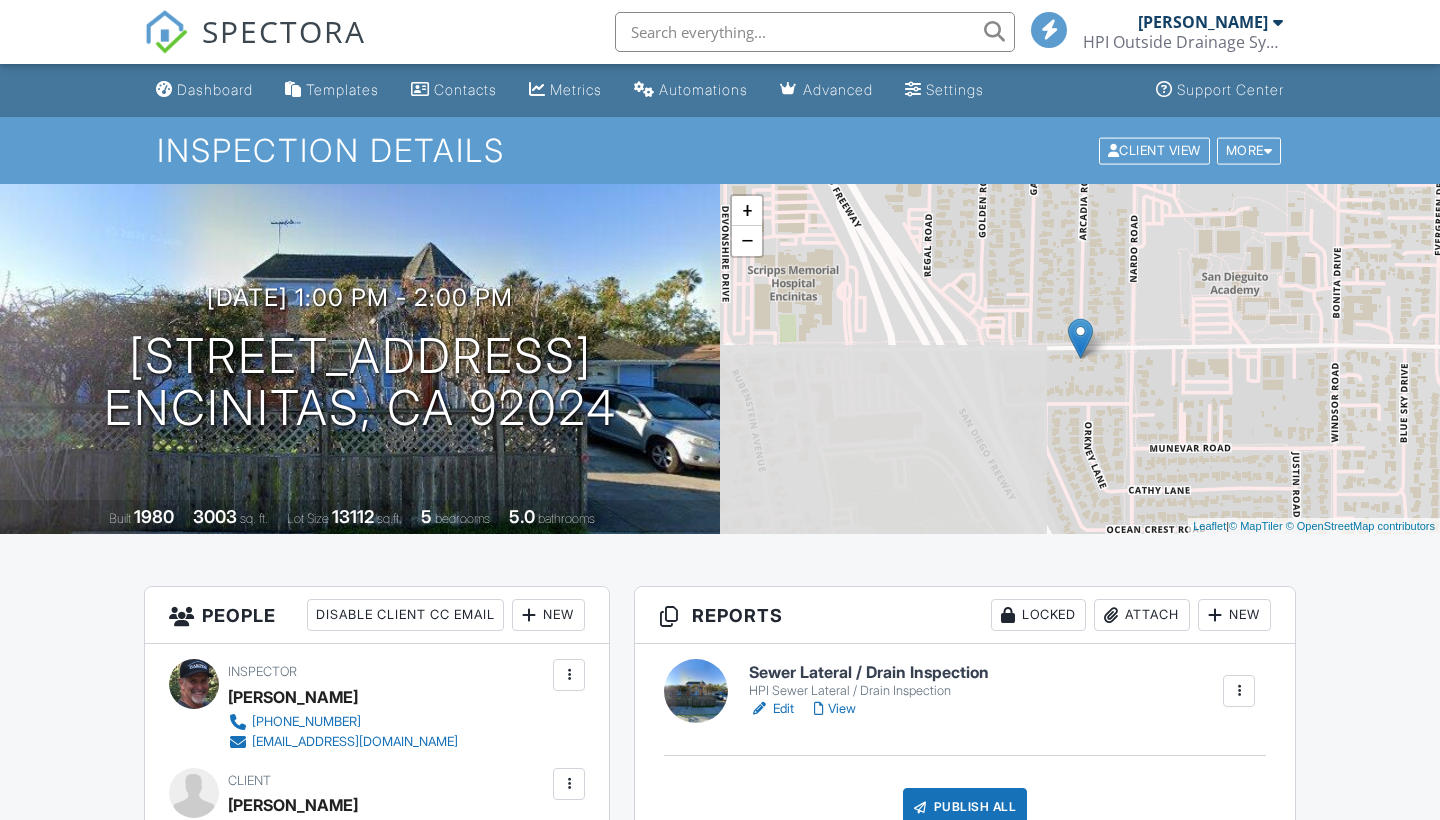 scroll, scrollTop: 0, scrollLeft: 0, axis: both 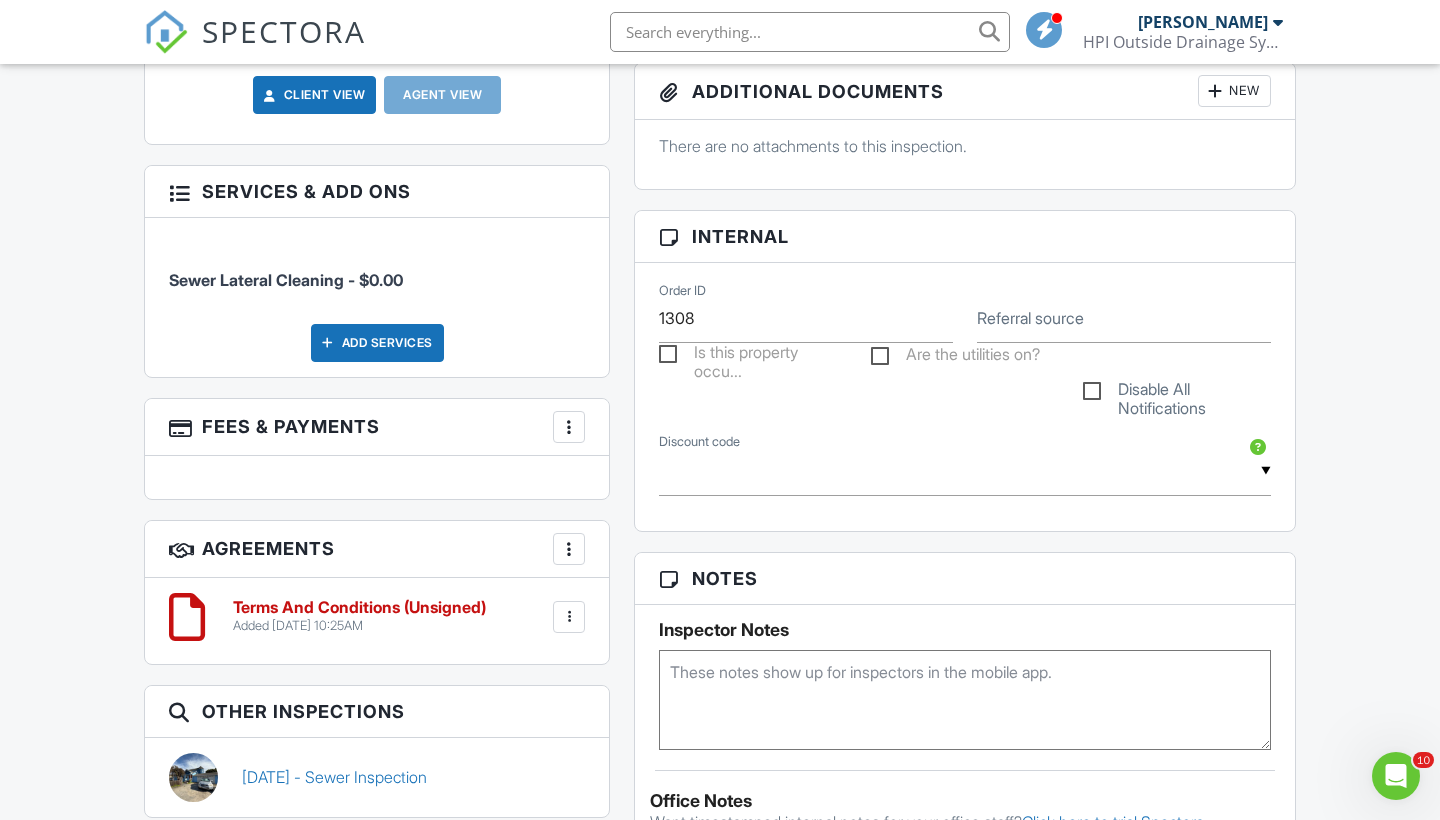click at bounding box center (569, 427) 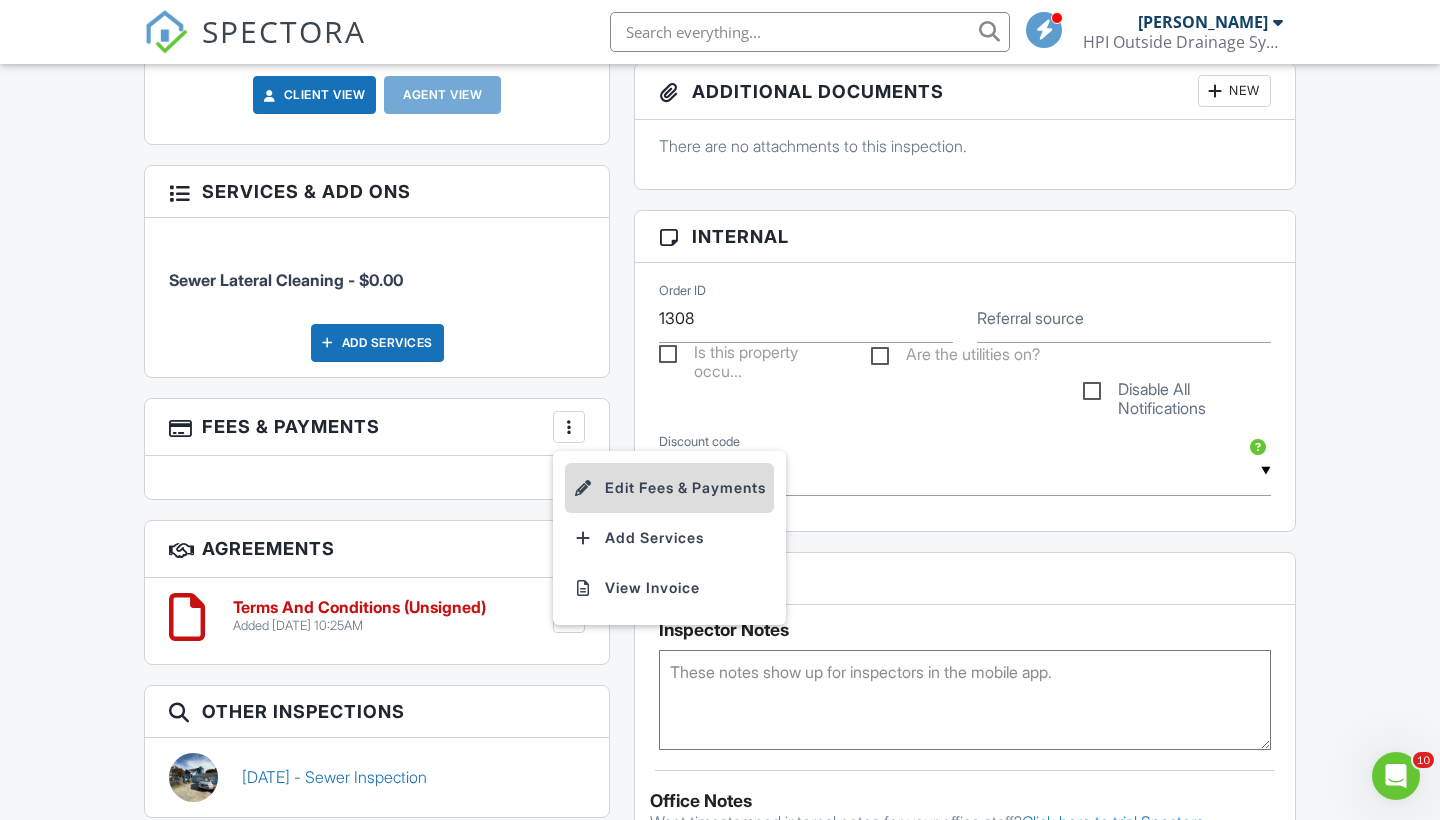 click on "Edit Fees & Payments" at bounding box center [669, 488] 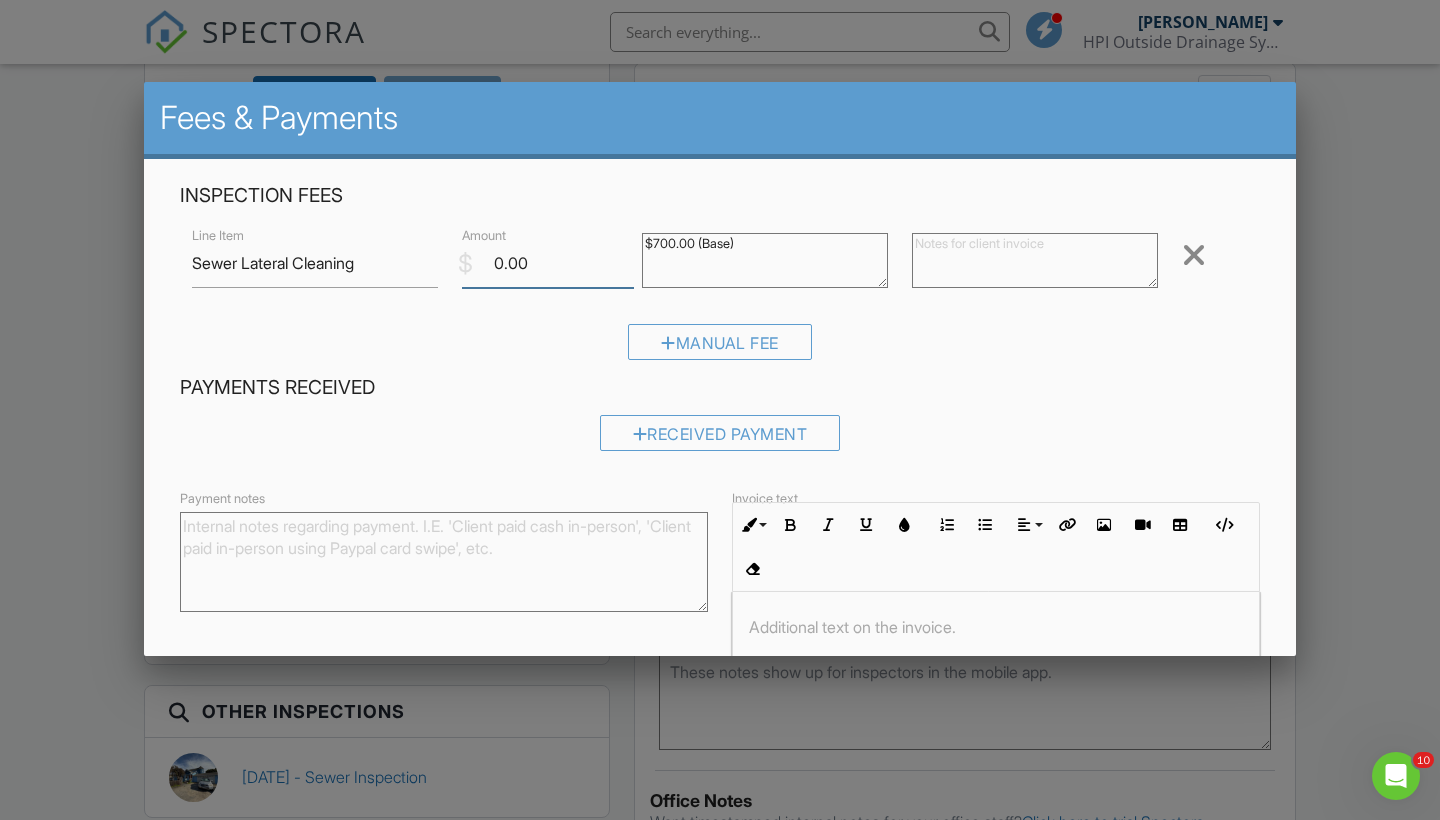 click on "0.00" at bounding box center (548, 263) 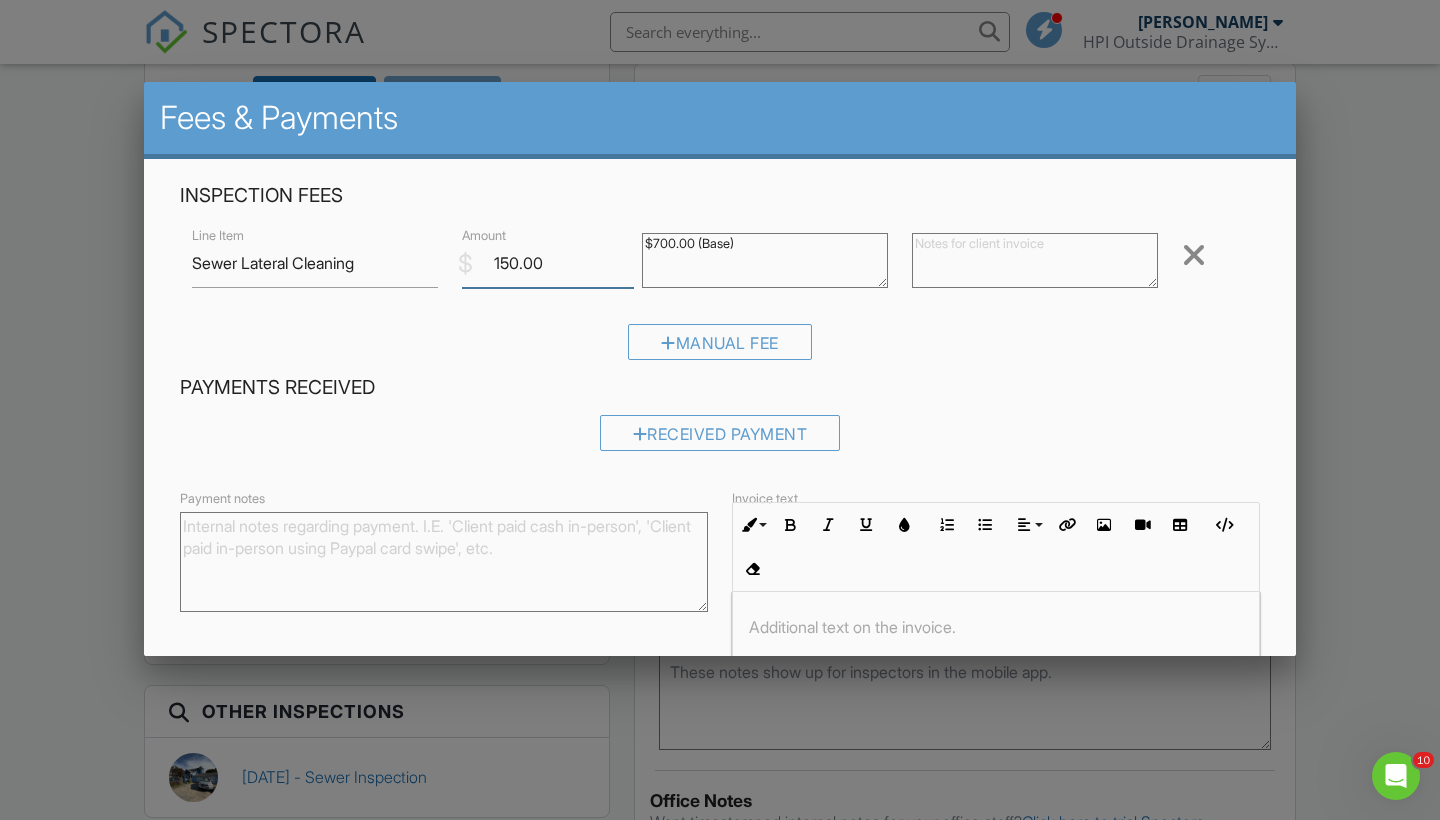 type on "150.00" 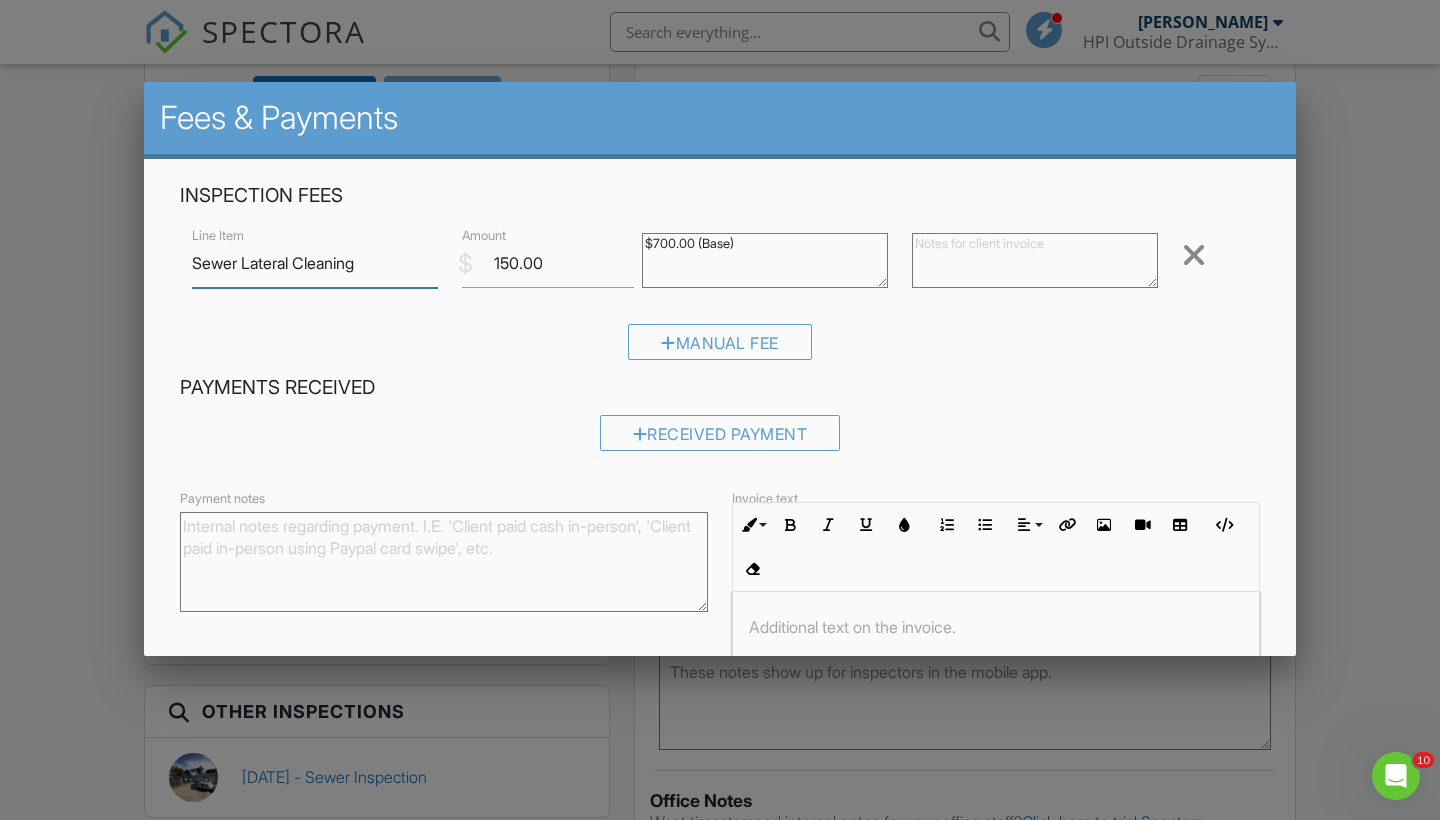 drag, startPoint x: 365, startPoint y: 263, endPoint x: 304, endPoint y: 262, distance: 61.008198 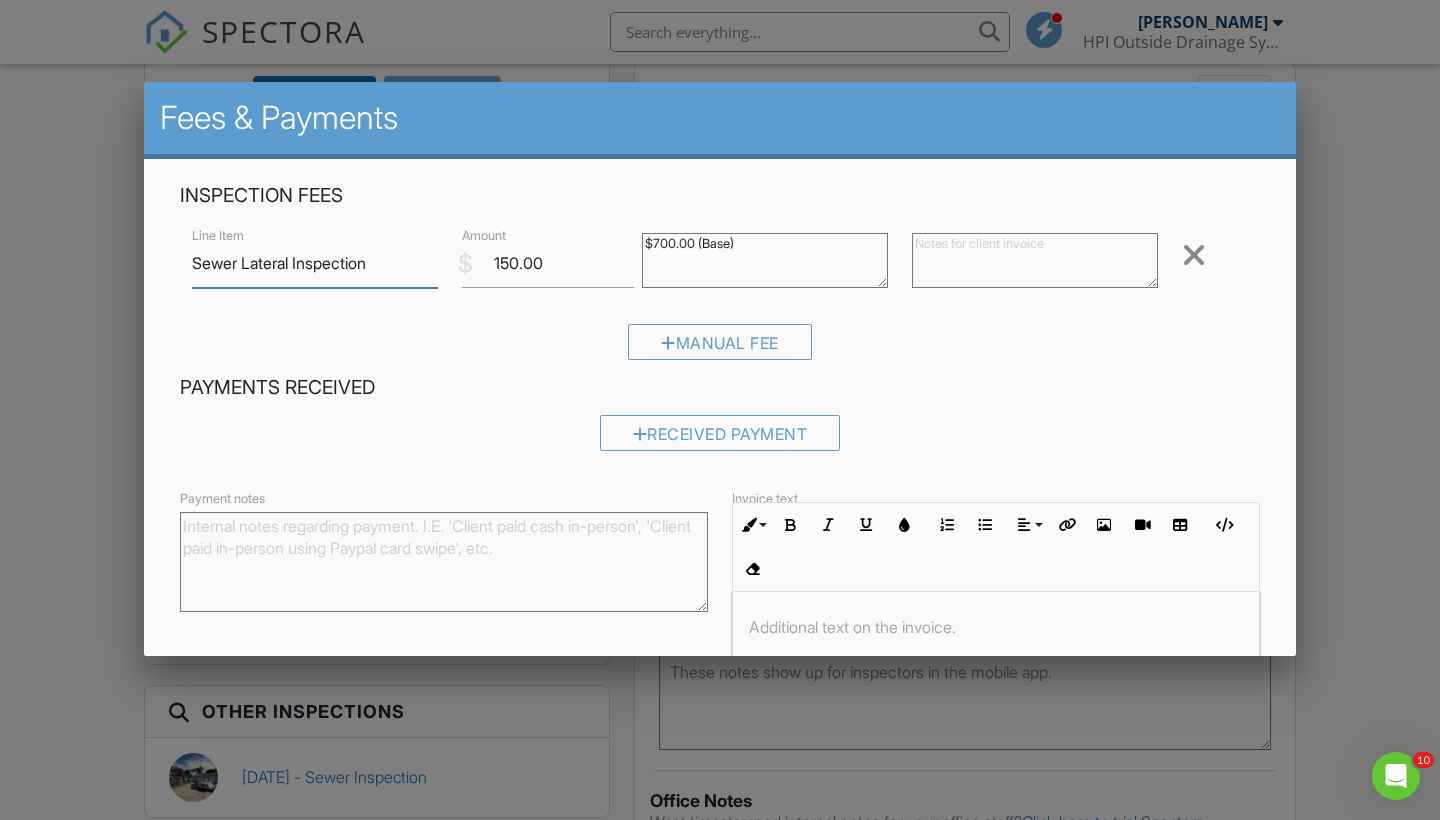 type on "Sewer Lateral Inspection" 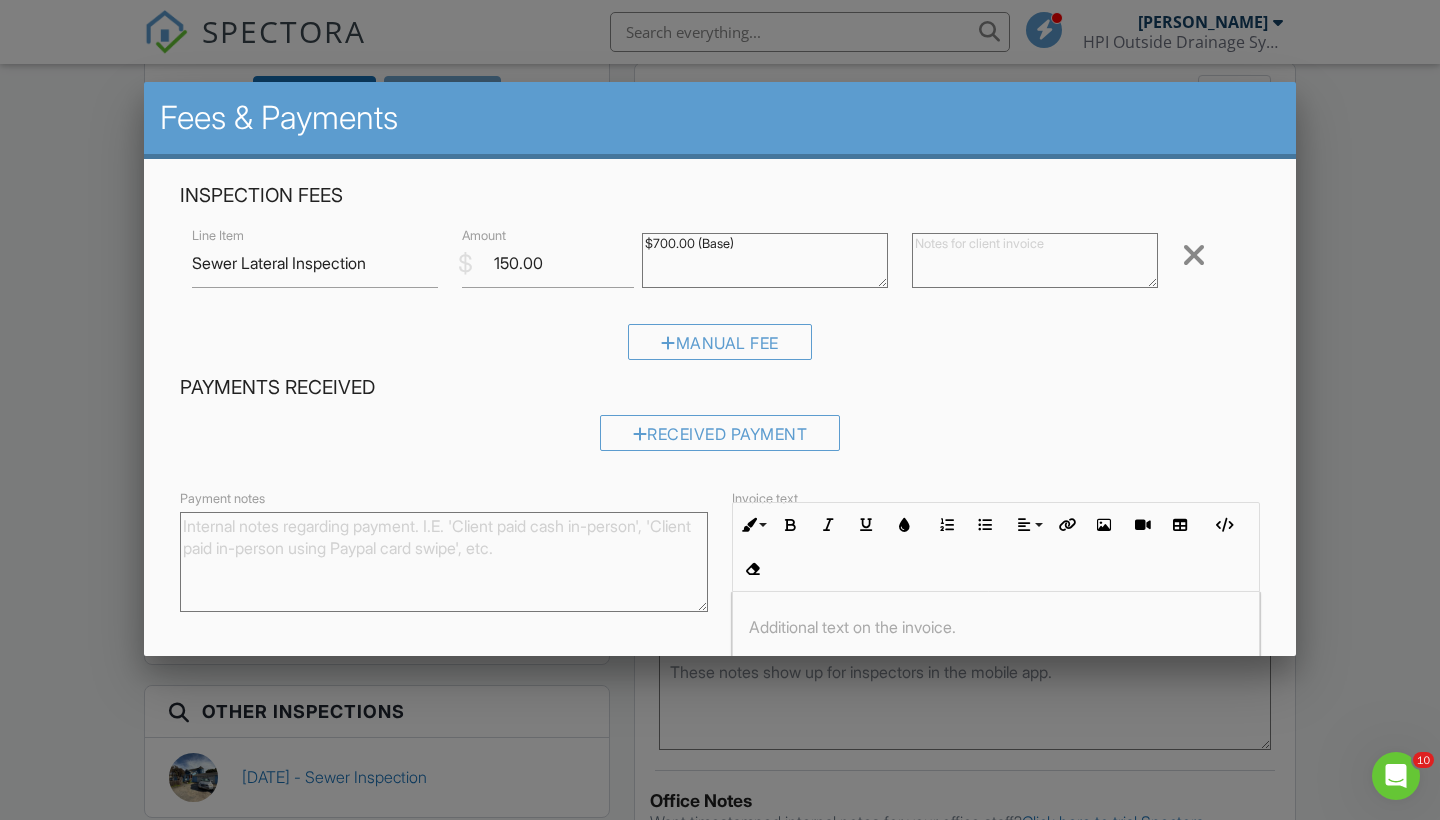 click on "Manual Fee" at bounding box center [720, 349] 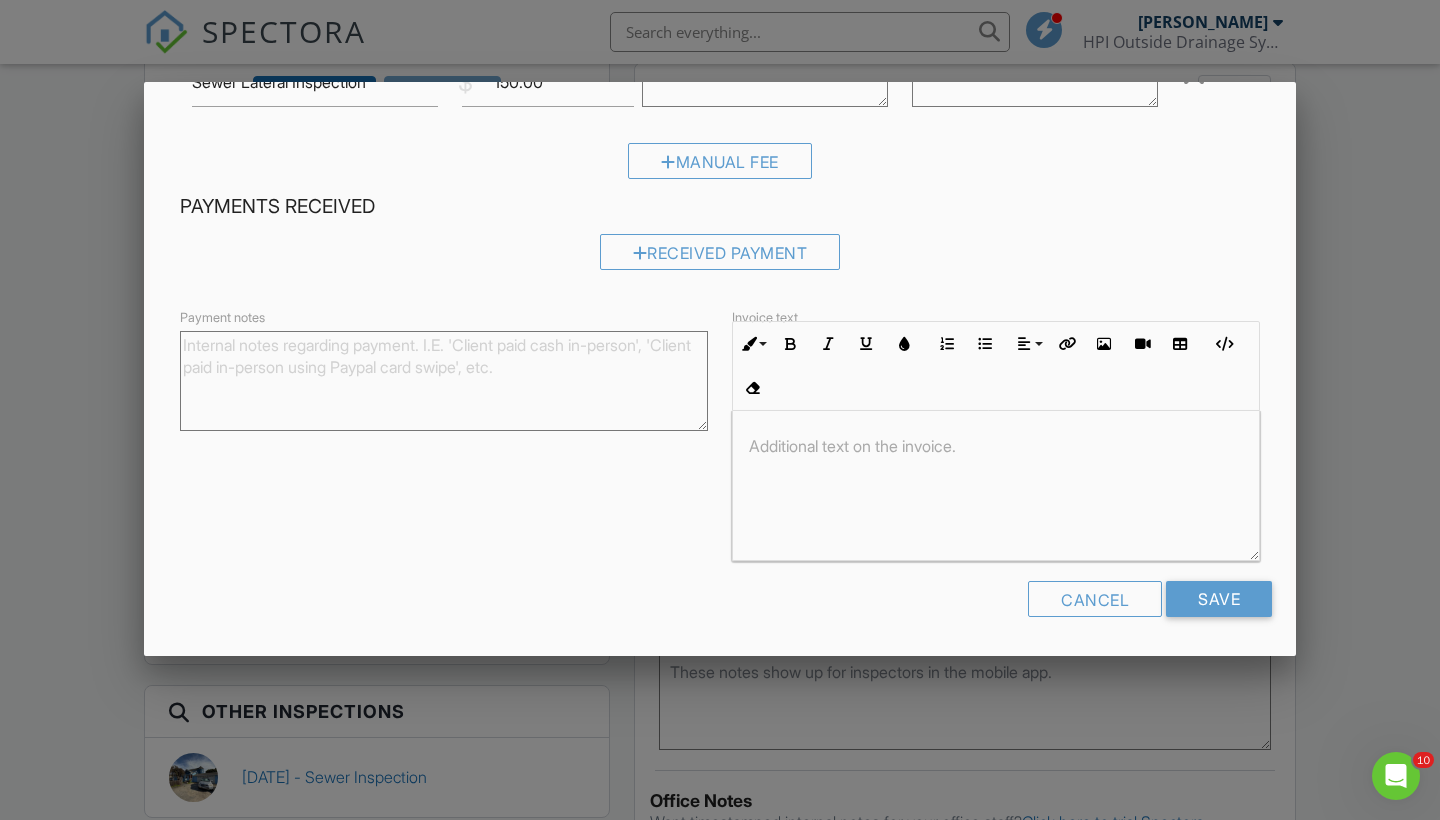 scroll, scrollTop: 179, scrollLeft: 0, axis: vertical 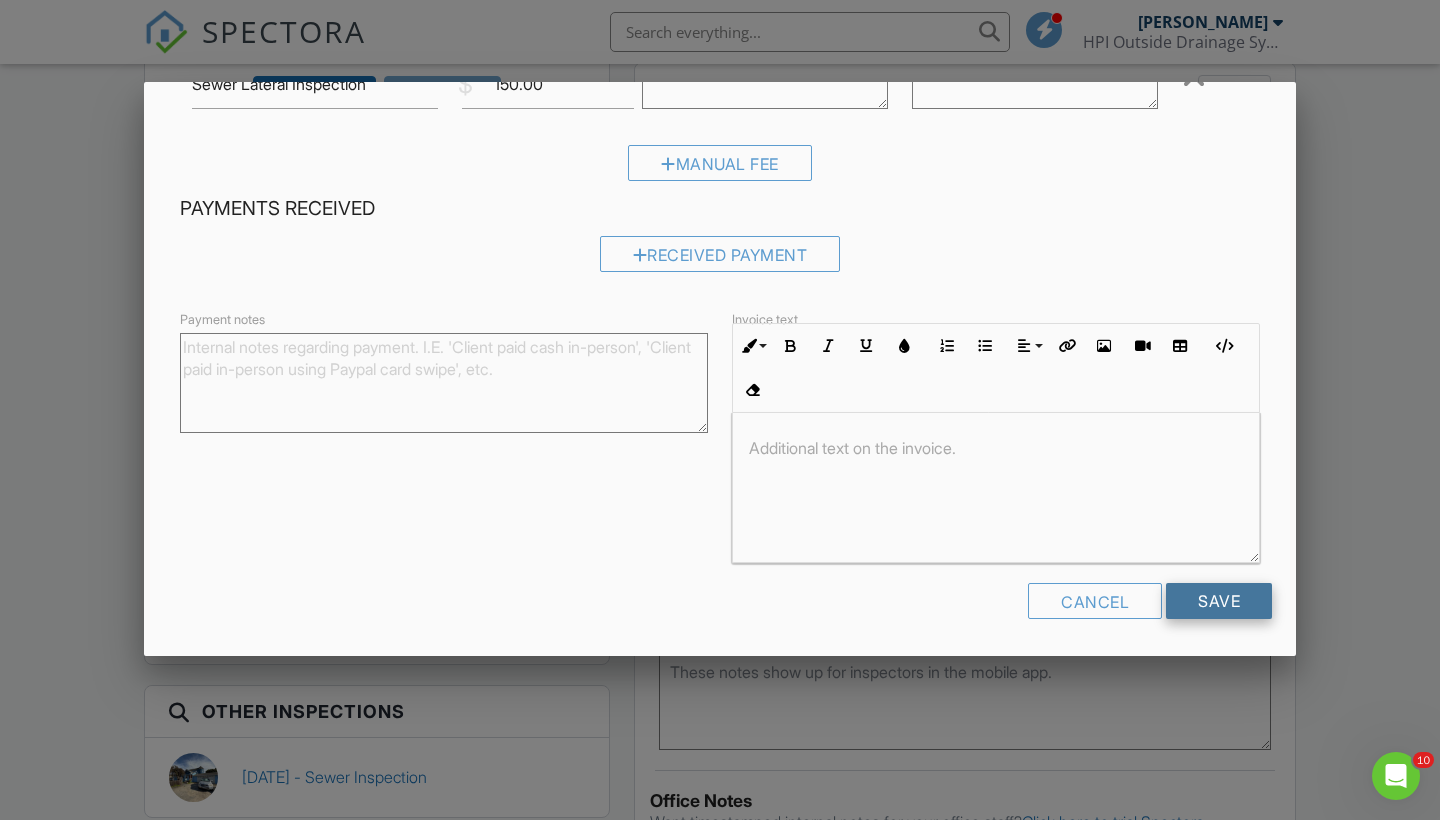 click on "Save" at bounding box center [1219, 601] 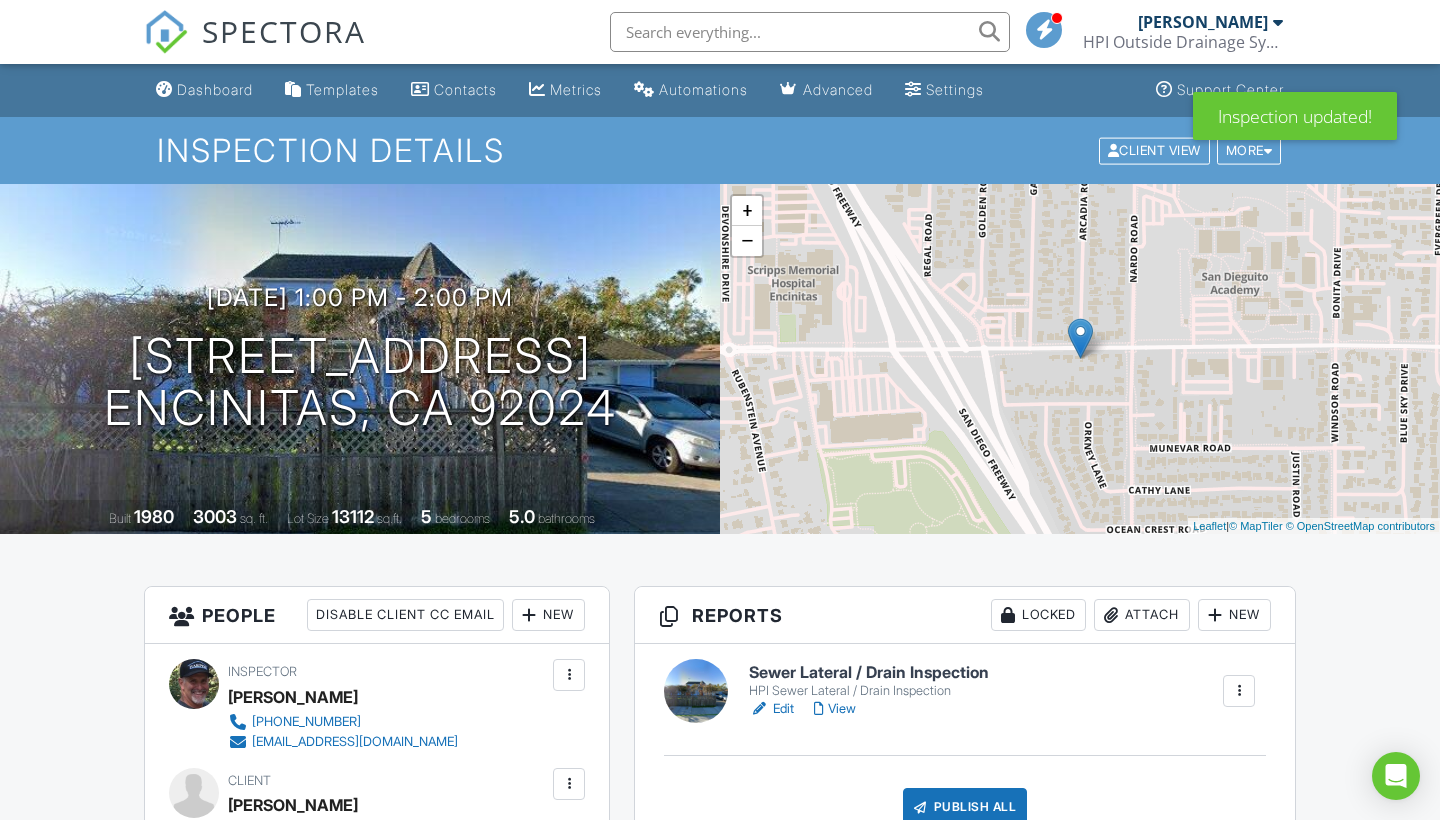 scroll, scrollTop: 0, scrollLeft: 0, axis: both 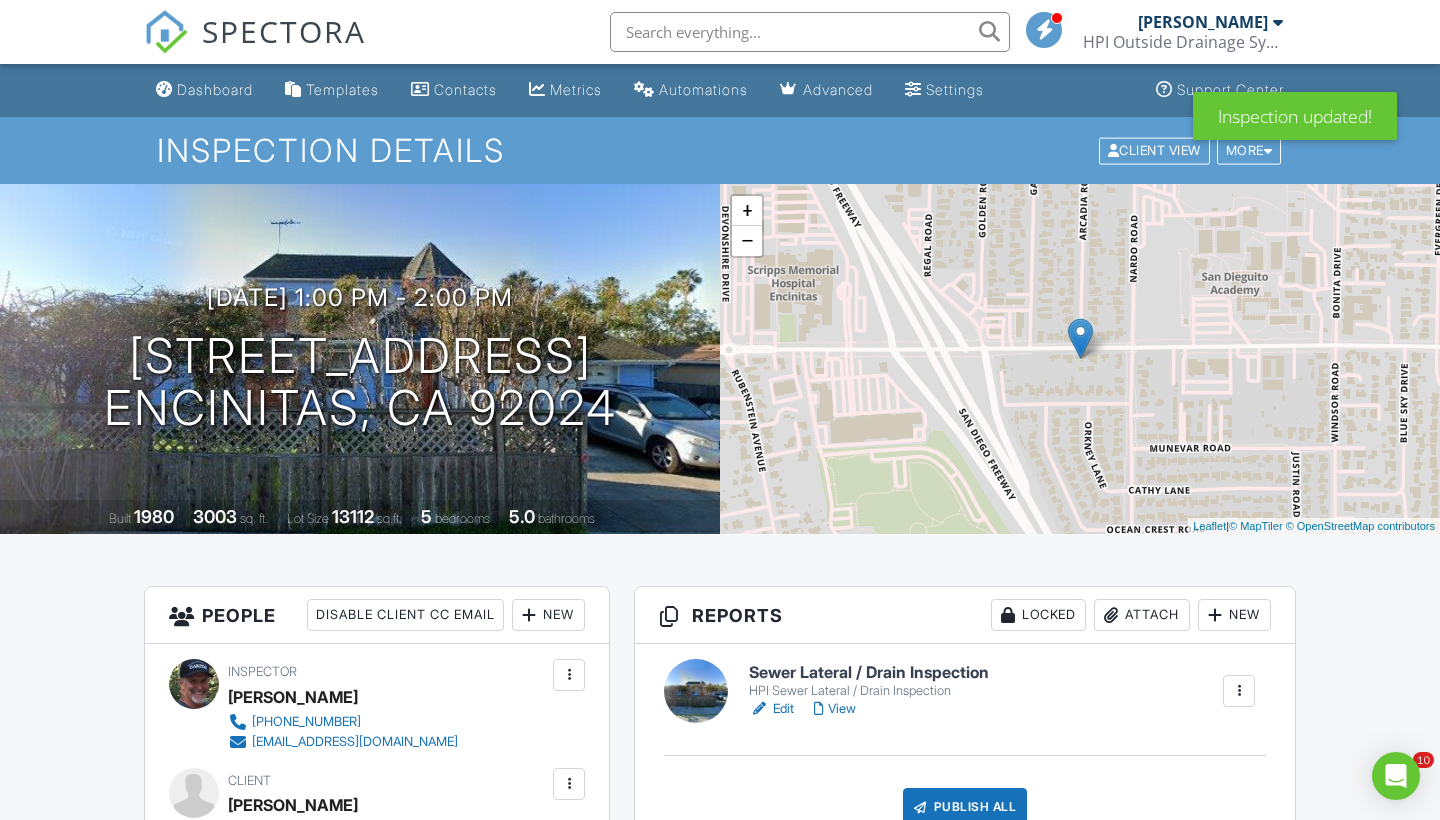 click on "Dashboard
Templates
Contacts
Metrics
Automations
Advanced
Settings
Support Center
Inspection Details
Client View
More
Property Details
Reschedule
Reorder / Copy
Share
Cancel
Delete
Print Order
Convert to V10
Disable Pass on CC Fees
View Change Log
07/08/2025  1:00 pm
- 2:00 pm
649 Santa Fe Dr
Encinitas, CA 92024
Built
1980
3003
sq. ft.
Lot Size
13112
sq.ft.
5
bedrooms
5.0
bathrooms
+ − Leaflet  |  © MapTiler   © OpenStreetMap contributors
All emails and texts are disabled for this inspection!
Turn on emails and texts
Turn on and Requeue Notifications
Reports
Locked
Attach
New
Sewer Lateral / Drain Inspection" at bounding box center [720, 1333] 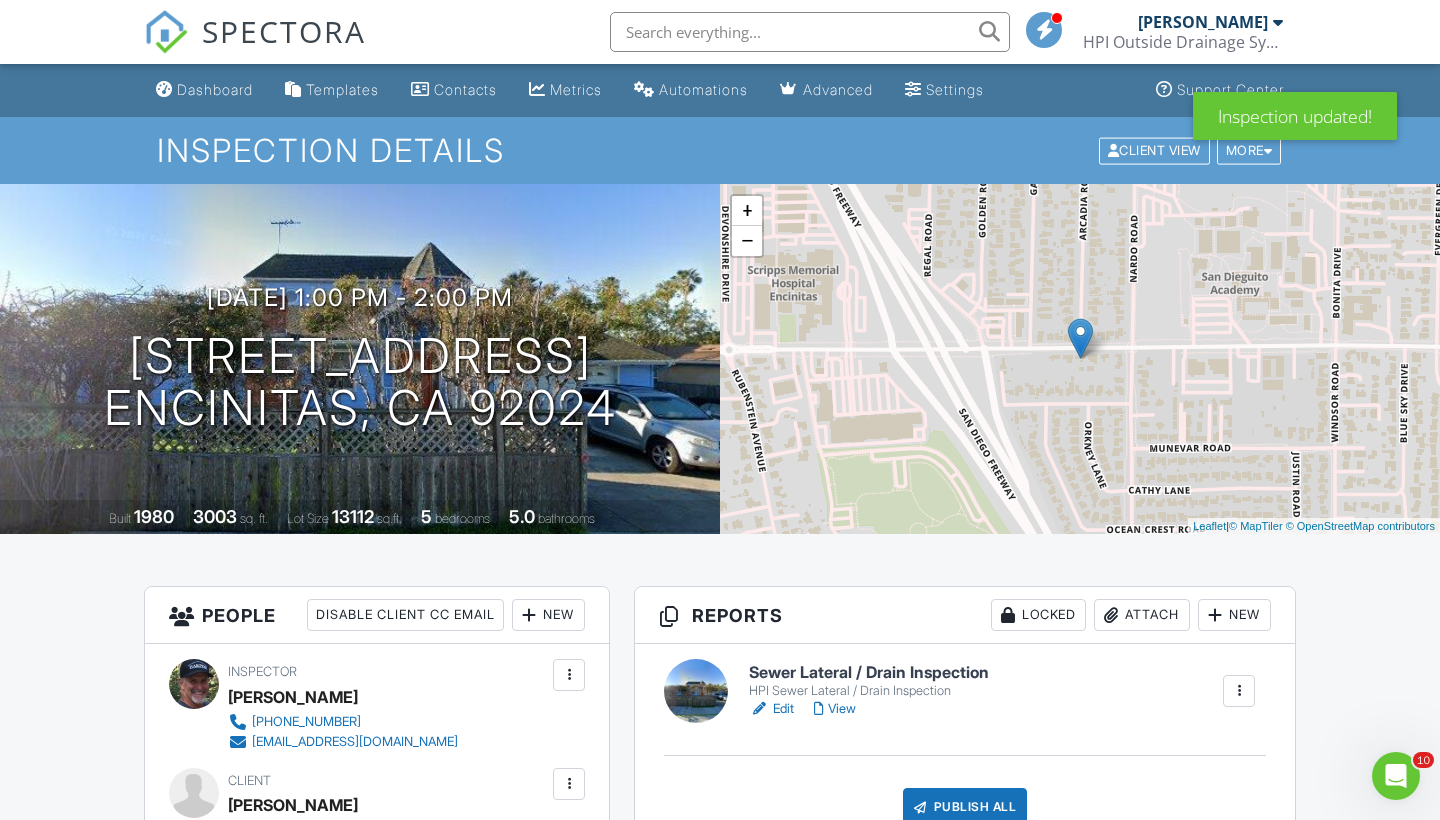 scroll, scrollTop: 0, scrollLeft: 0, axis: both 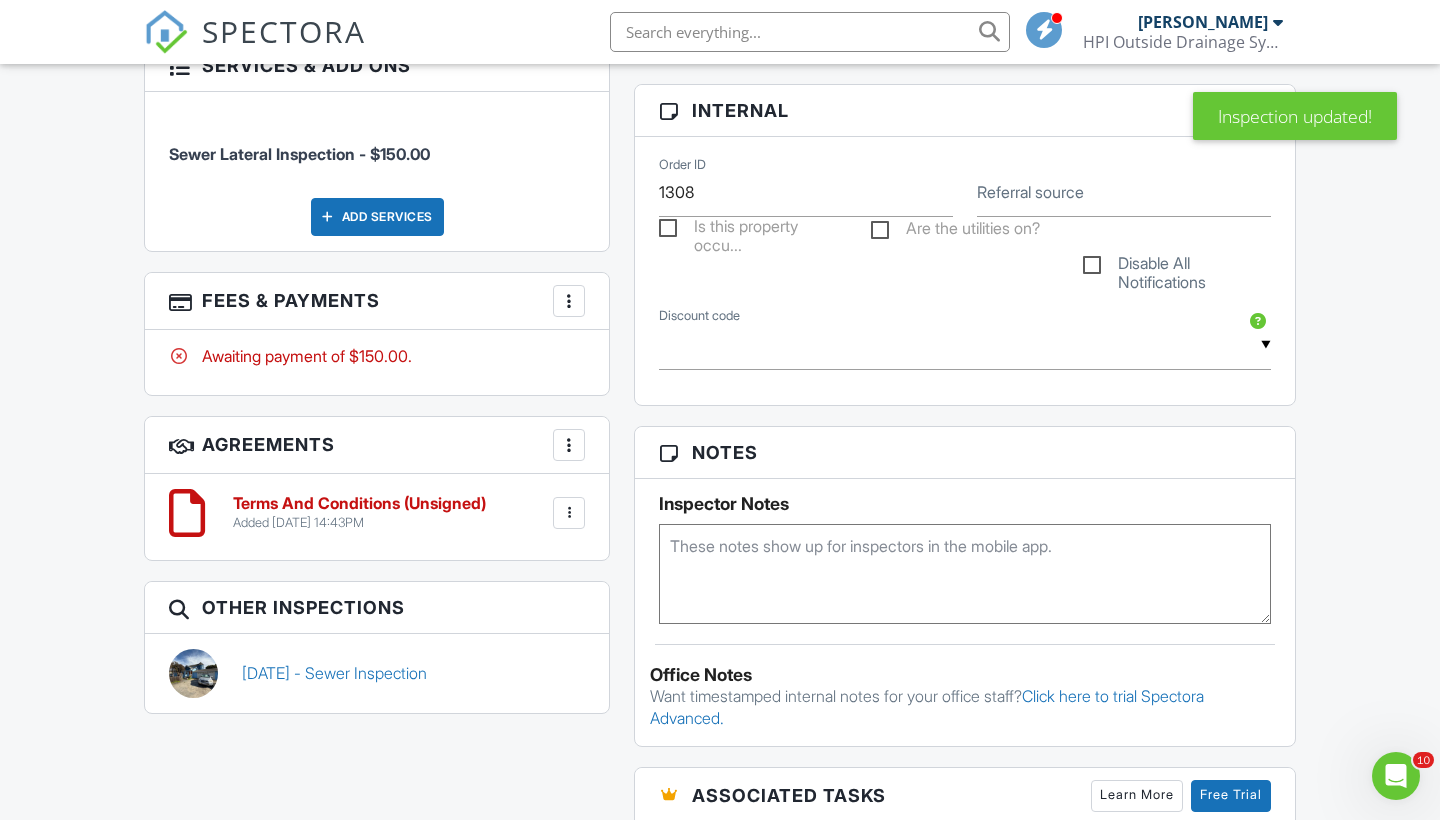 click on "Terms And Conditions
(Unsigned)" at bounding box center [359, 504] 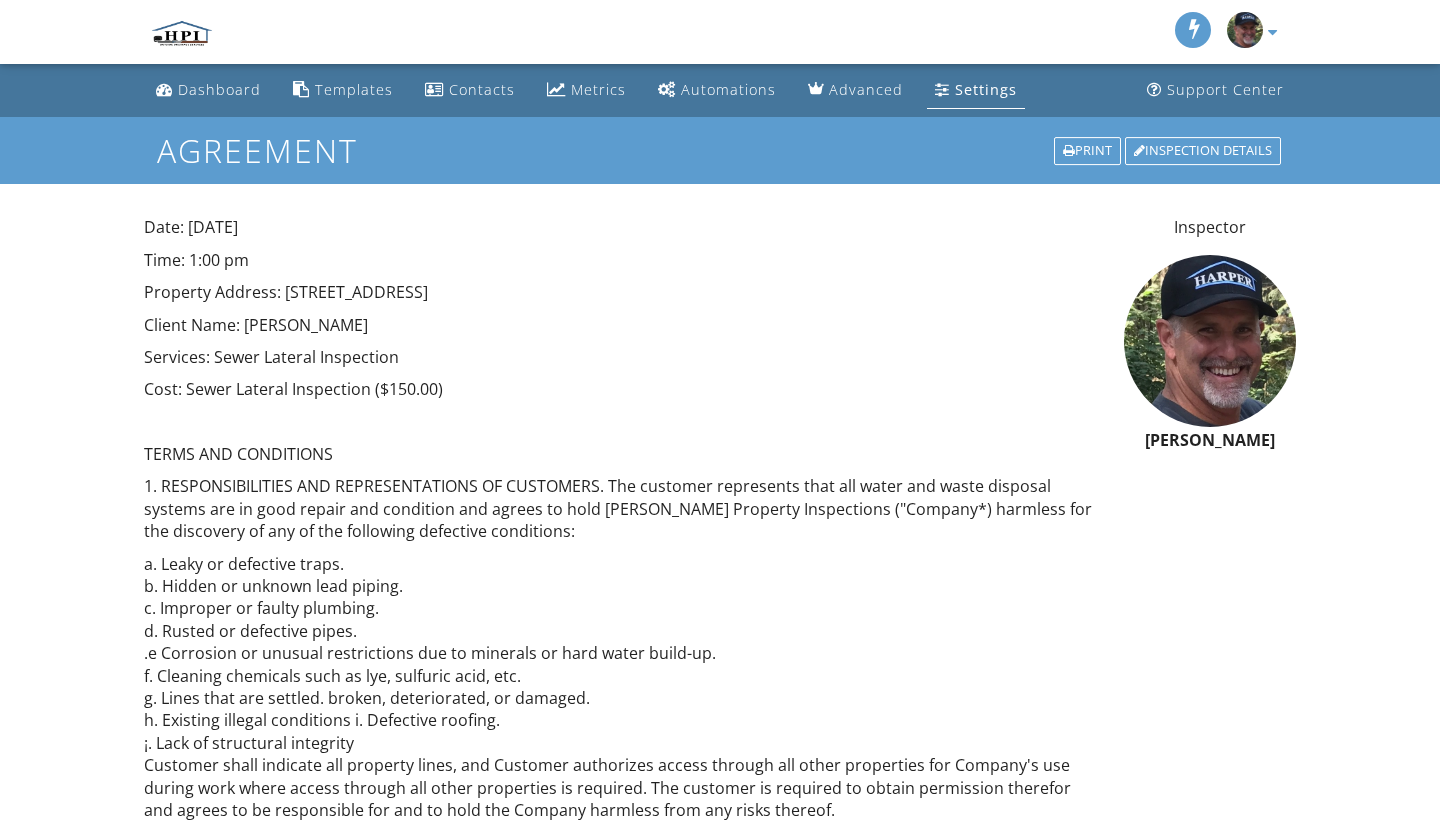 scroll, scrollTop: 0, scrollLeft: 0, axis: both 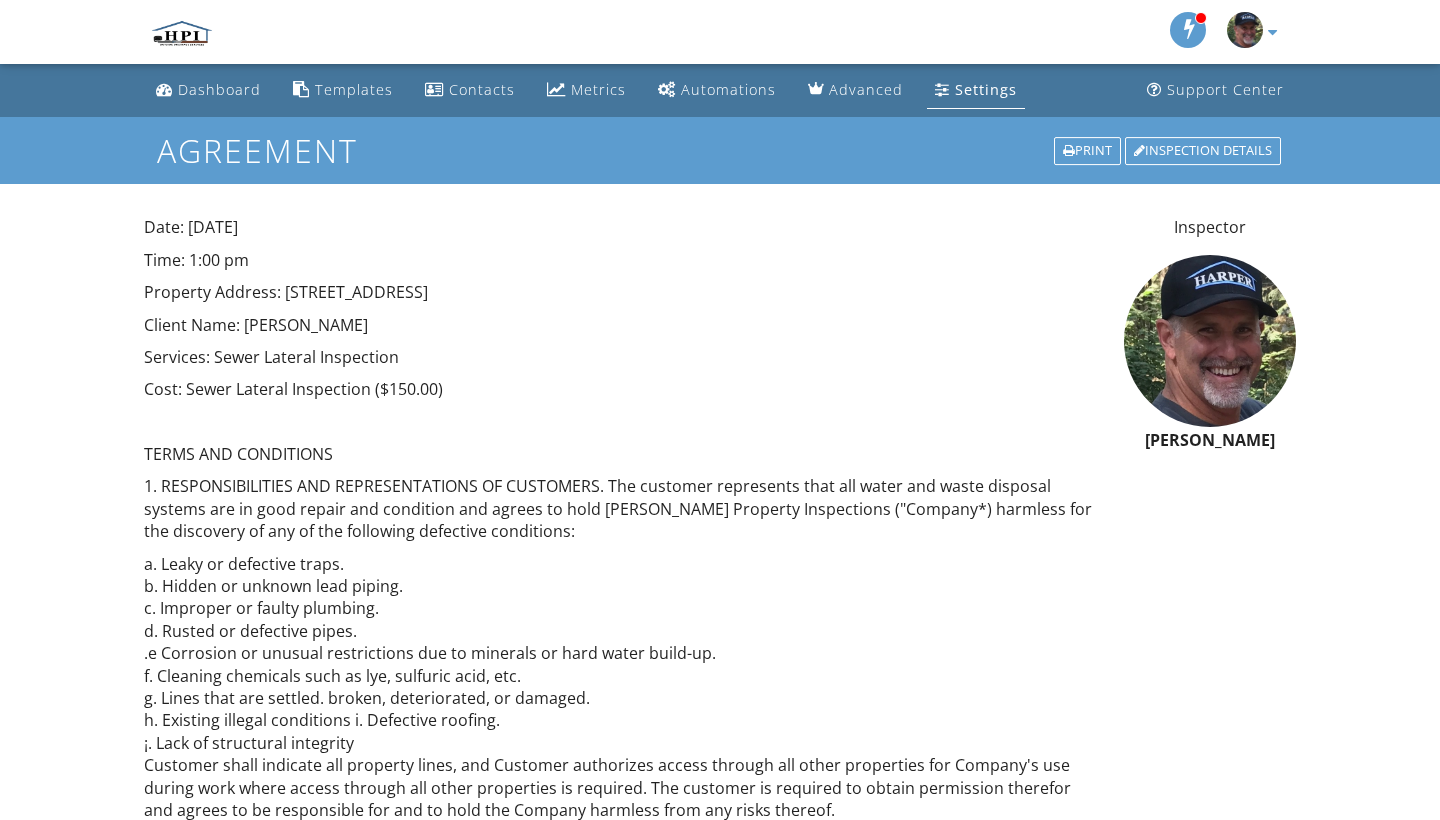 click on "a. Leaky or defective traps. b. Hidden or unknown lead piping. c. Improper or faulty plumbing. d. Rusted or defective pipes. .e Corrosion or unusual restrictions due to minerals or hard water build-up. f. Cleaning chemicals such as lye, sulfuric acid, etc. g. Lines that are settled. broken, deteriorated, or damaged. h. Existing illegal conditions i. Defective roofing. ¡. Lack of structural integrity Customer shall indicate all property lines, and Customer authorizes access through all other properties for Company's use during work where access through all other properties is required. The customer is required to obtain permission therefor and agrees to be responsible for and to hold the Company harmless from any risks thereof. Customer shall secure the work site and prevent entry thereon by children and animals. Customer is required at his expense to do all work and other acts to meet all conditions necessary to allow the Company to complete the work as provided in this agreement." at bounding box center [622, 1012] 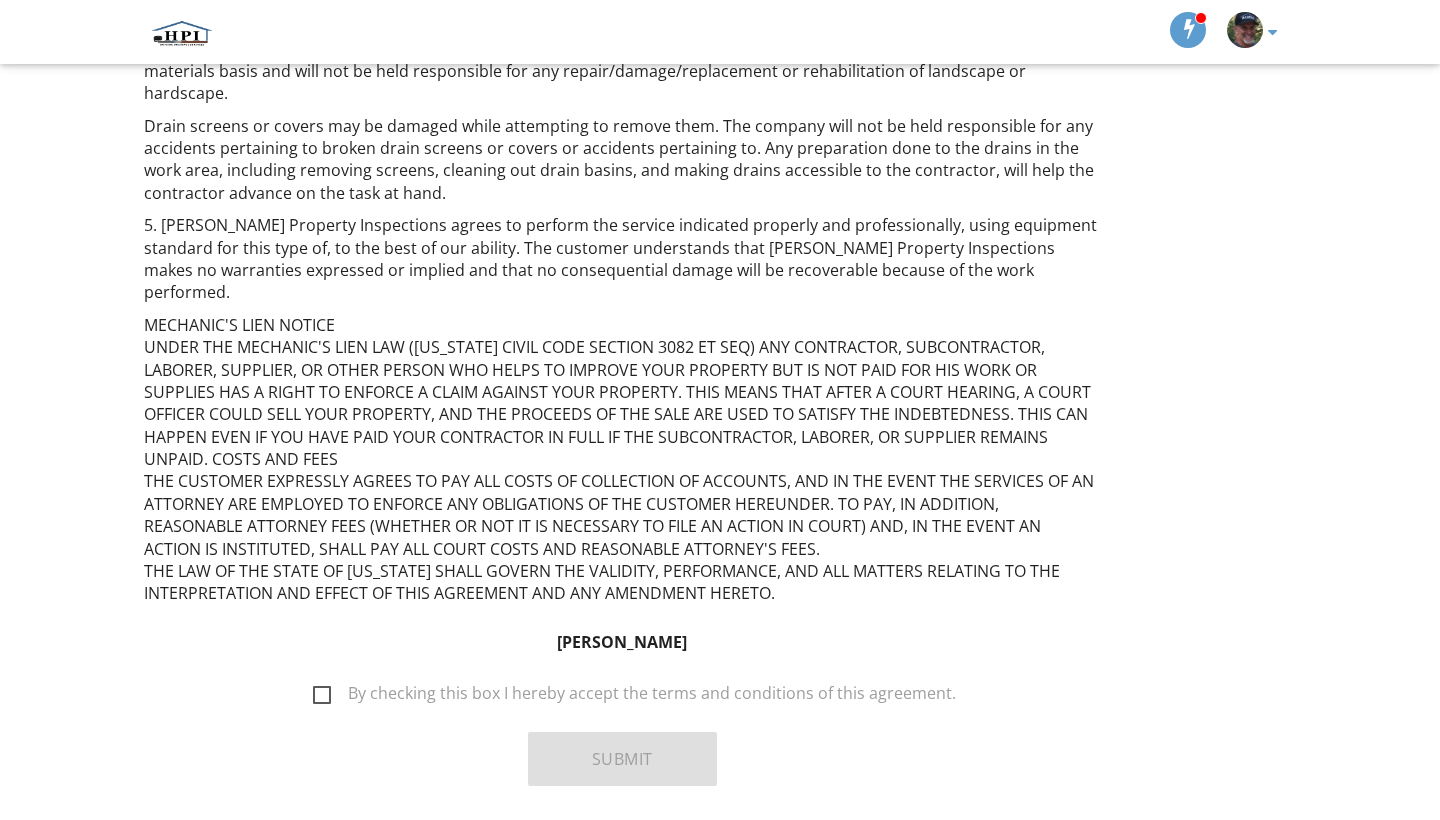 scroll, scrollTop: 1486, scrollLeft: 0, axis: vertical 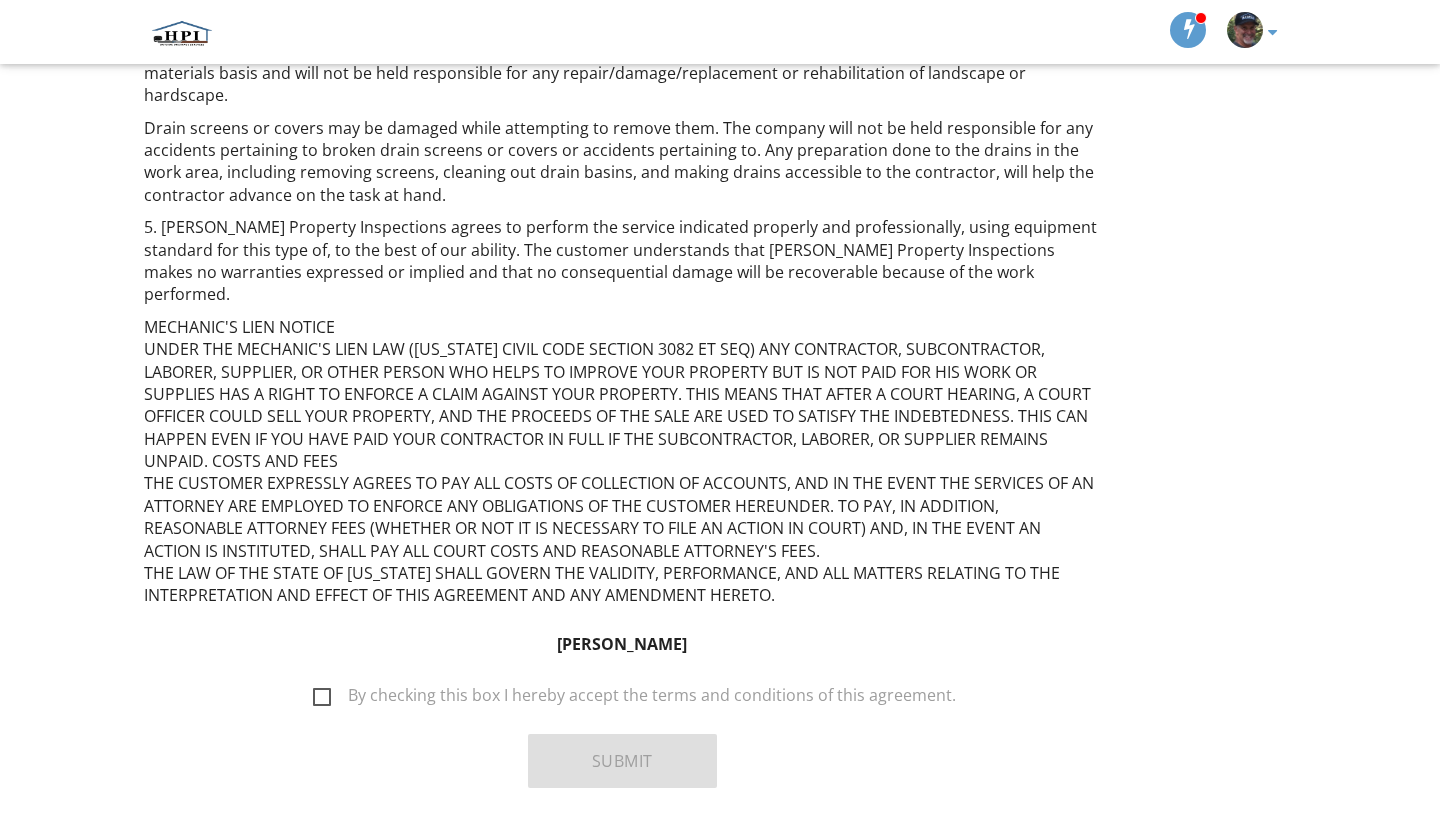 click on "By checking this box I hereby accept the terms and conditions of this agreement." at bounding box center [634, 698] 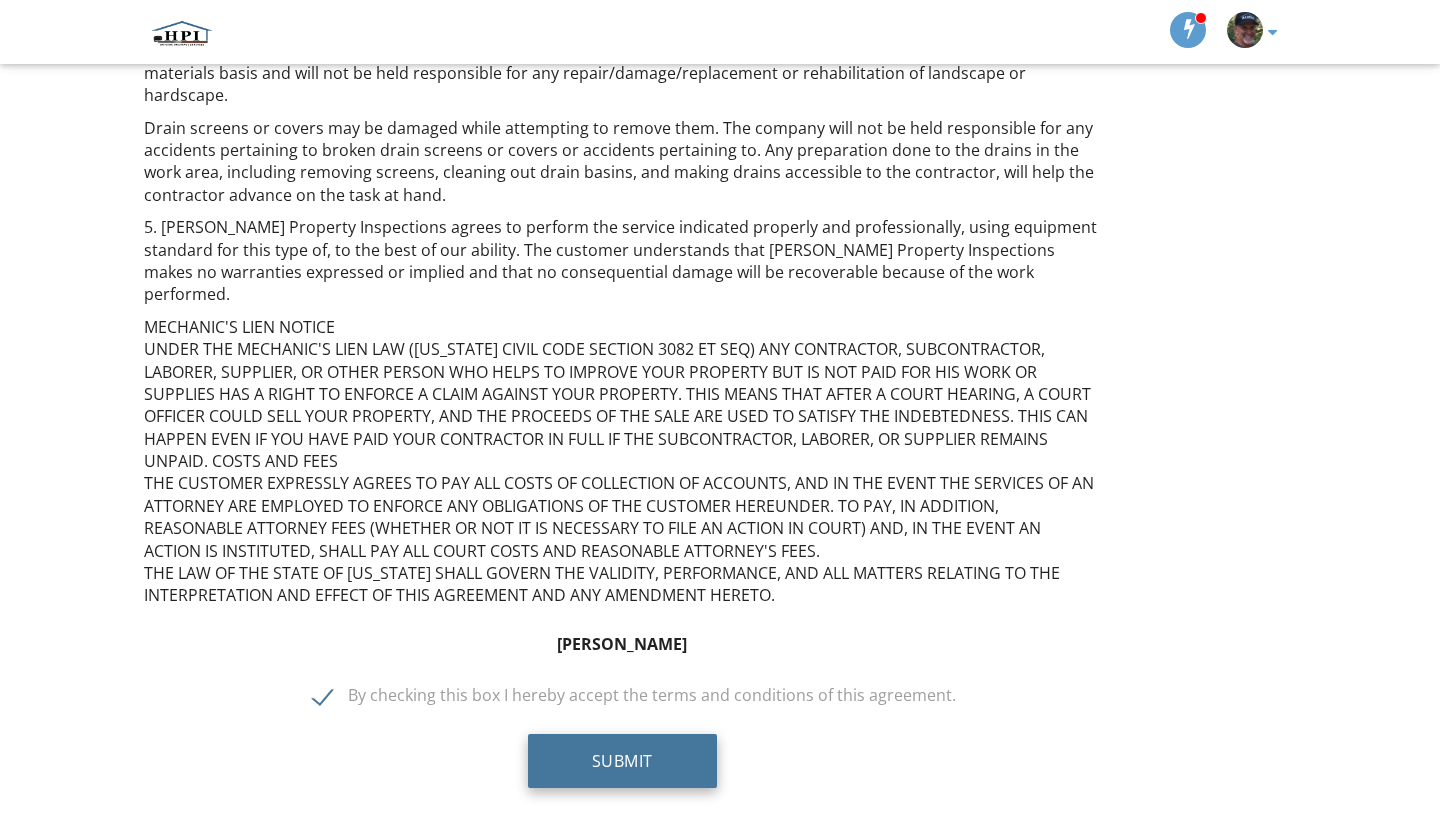click on "Submit" at bounding box center [622, 761] 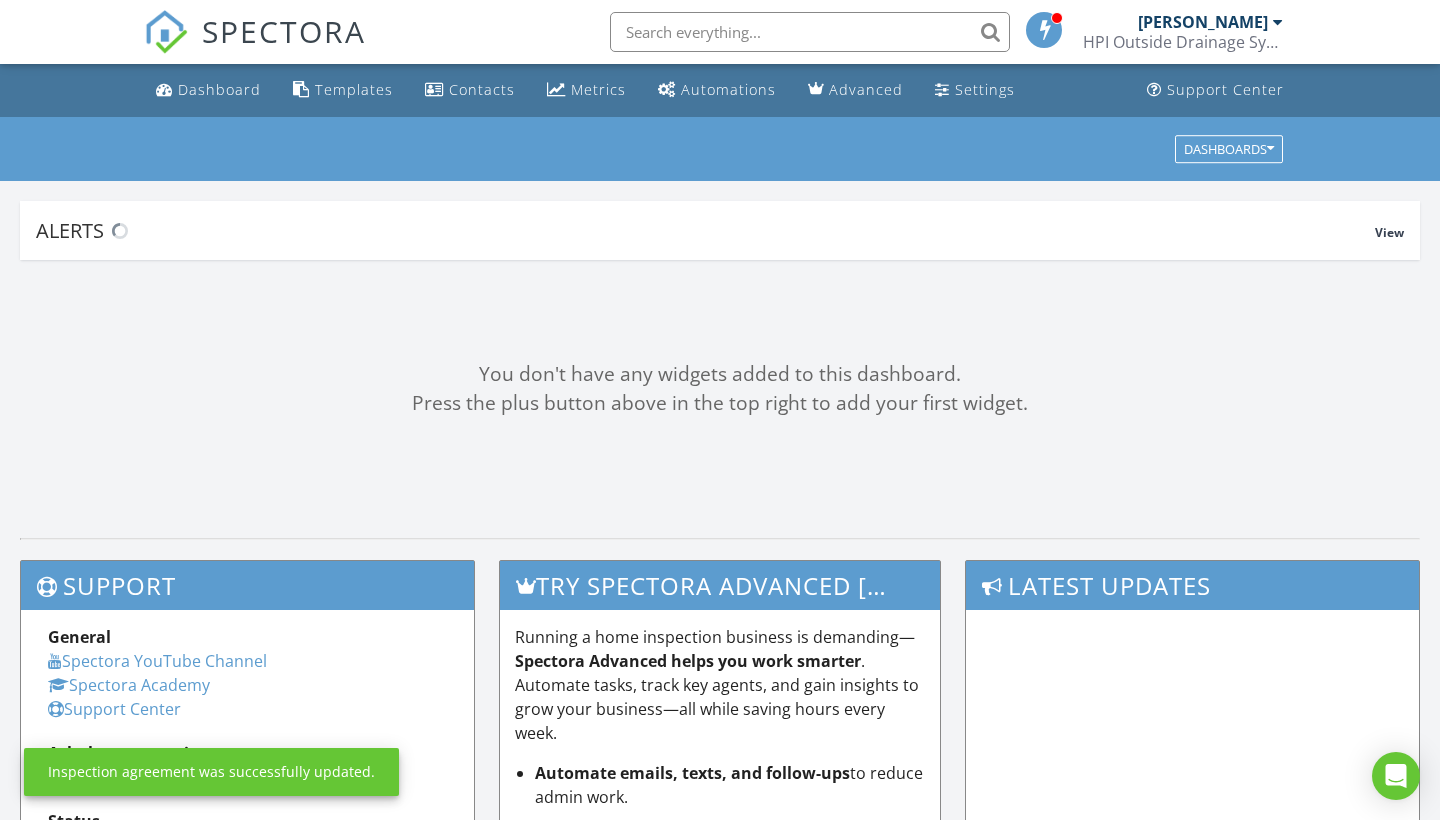 scroll, scrollTop: 0, scrollLeft: 0, axis: both 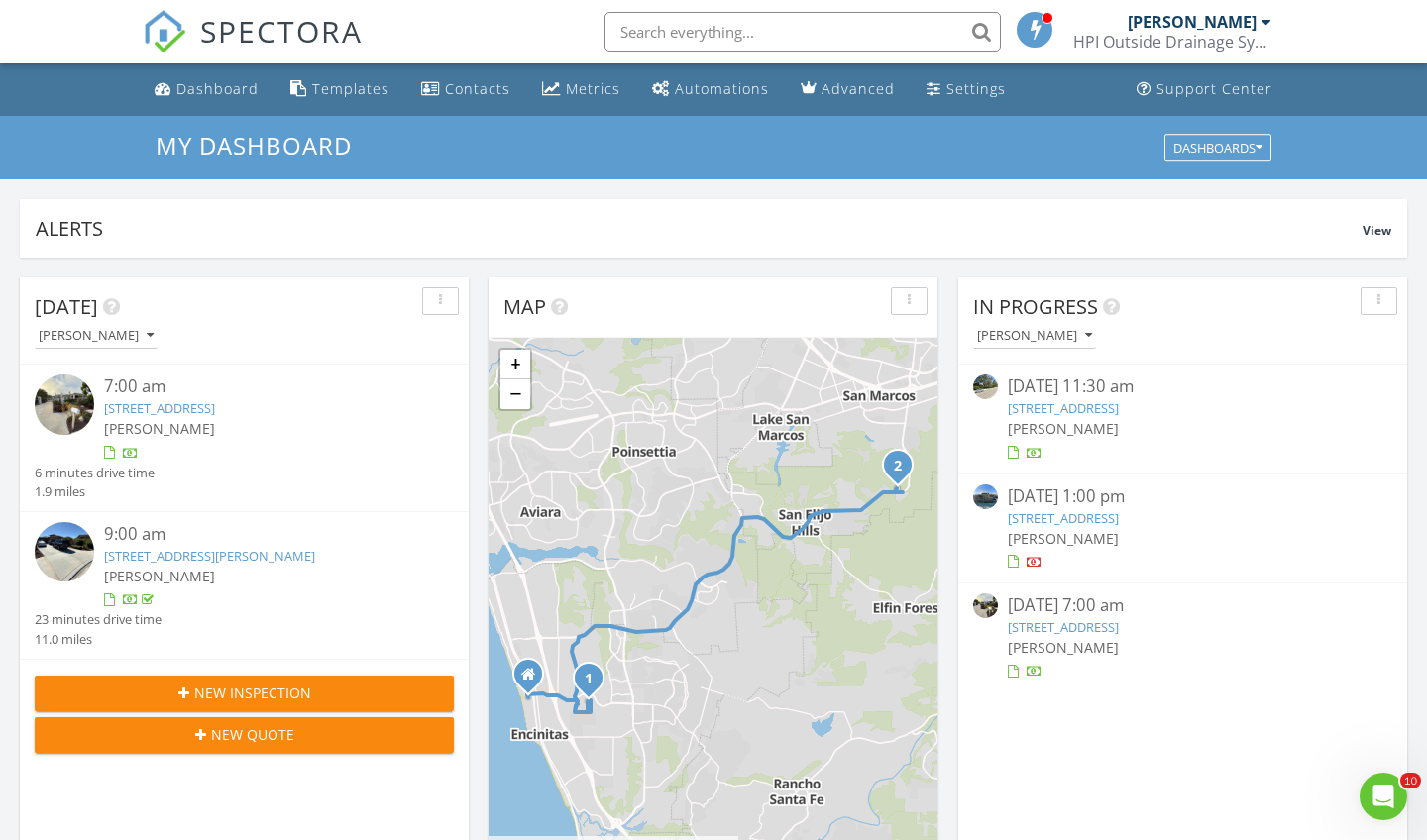 click on "[DATE]
[PERSON_NAME]
7:00 am
[STREET_ADDRESS]
[PERSON_NAME]
6 minutes drive time   1.9 miles       9:00 am
[STREET_ADDRESS][PERSON_NAME]
[PERSON_NAME]
23 minutes drive time   11.0 miles       New Inspection     New Quote         Map               1 2 + − [GEOGRAPHIC_DATA], [GEOGRAPHIC_DATA] 20.7 km, 28 min Head north on [GEOGRAPHIC_DATA] 100 m Turn right onto [GEOGRAPHIC_DATA] 200 m Continue onto [GEOGRAPHIC_DATA] (S9) 1.5 km Turn right onto [GEOGRAPHIC_DATA] 500 m Turn left onto [GEOGRAPHIC_DATA] 400 m Turn left onto [GEOGRAPHIC_DATA] 350 m You have arrived at your 1st destination, on the right 0 m Head north on Camino de Orchidia 50 m Turn right onto [GEOGRAPHIC_DATA] 100 m Continue right onto [GEOGRAPHIC_DATA] 400 m Turn right onto [GEOGRAPHIC_DATA] 500 m 500 m 2 km 6 km" at bounding box center (714, 1159) 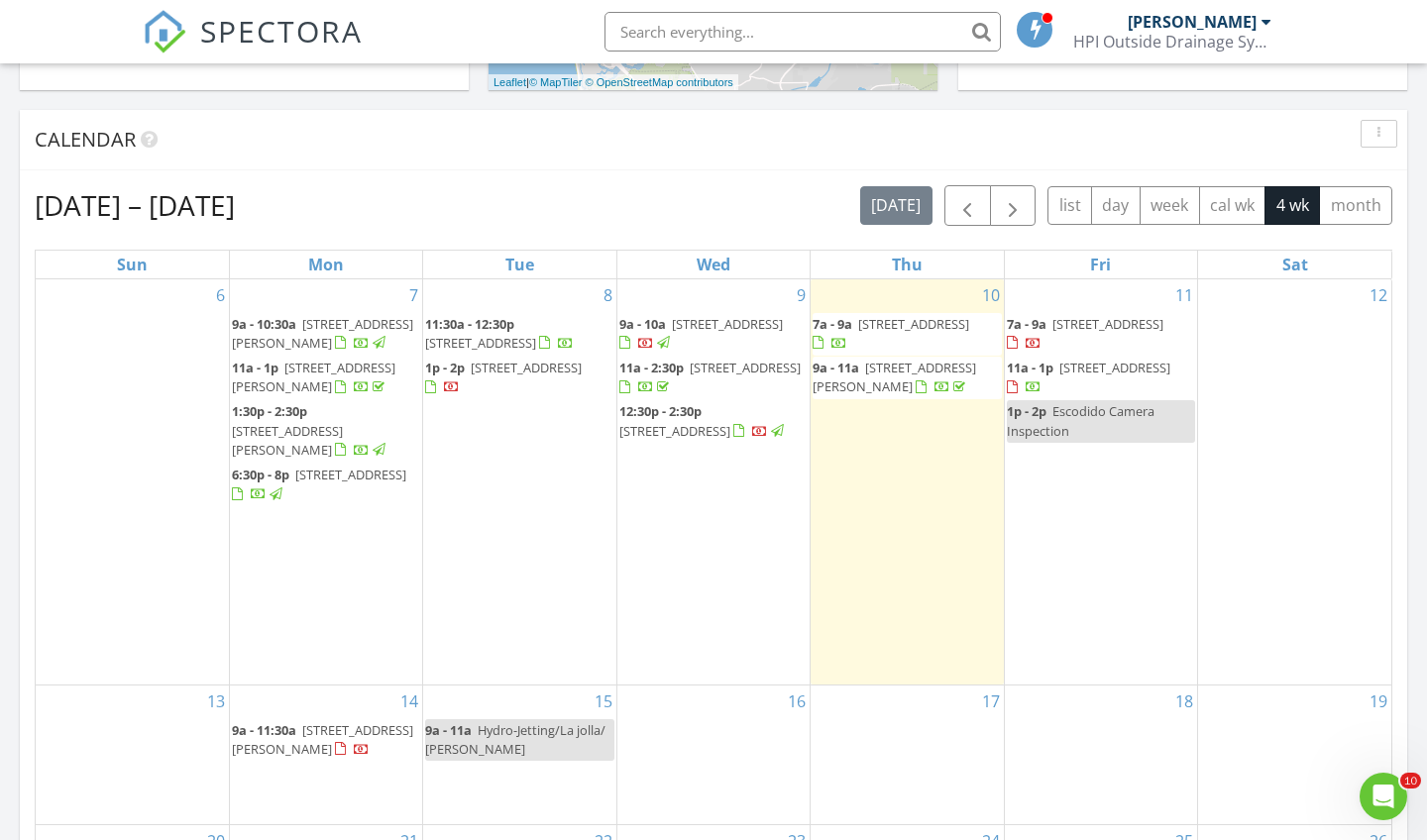 scroll, scrollTop: 768, scrollLeft: 0, axis: vertical 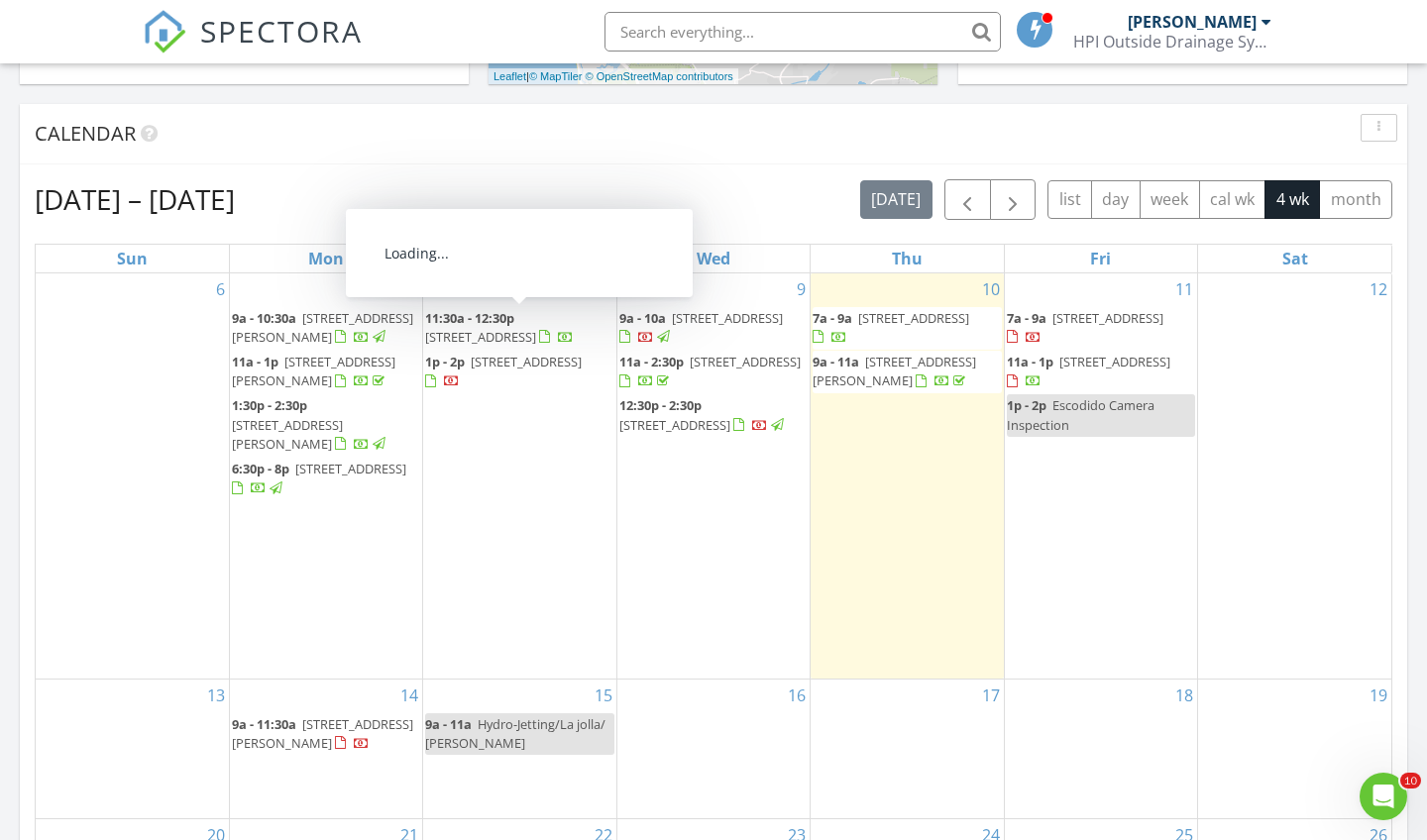 click on "649 Santa Fe Dr, Encinitas 92024" at bounding box center (526, 362) 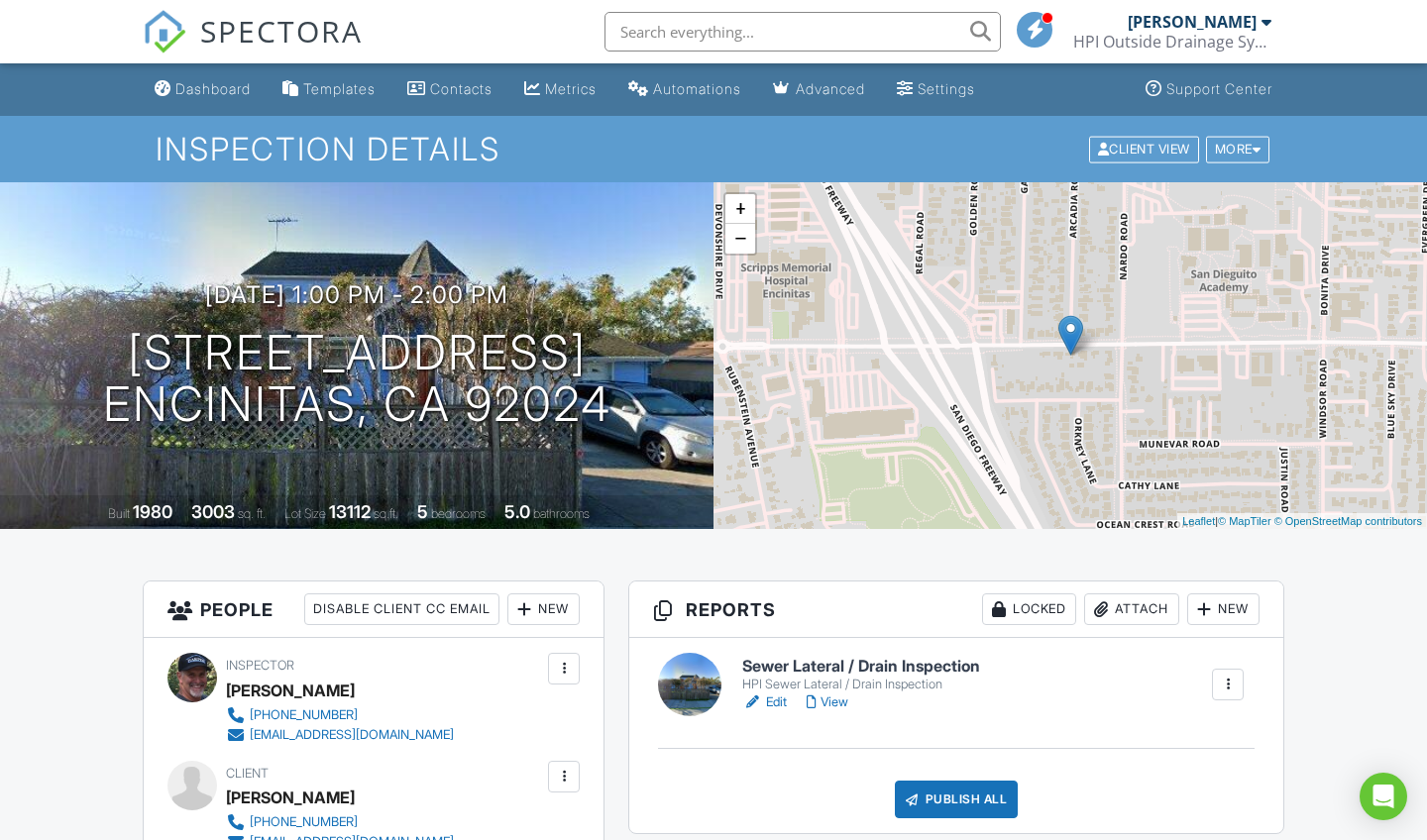 scroll, scrollTop: 0, scrollLeft: 0, axis: both 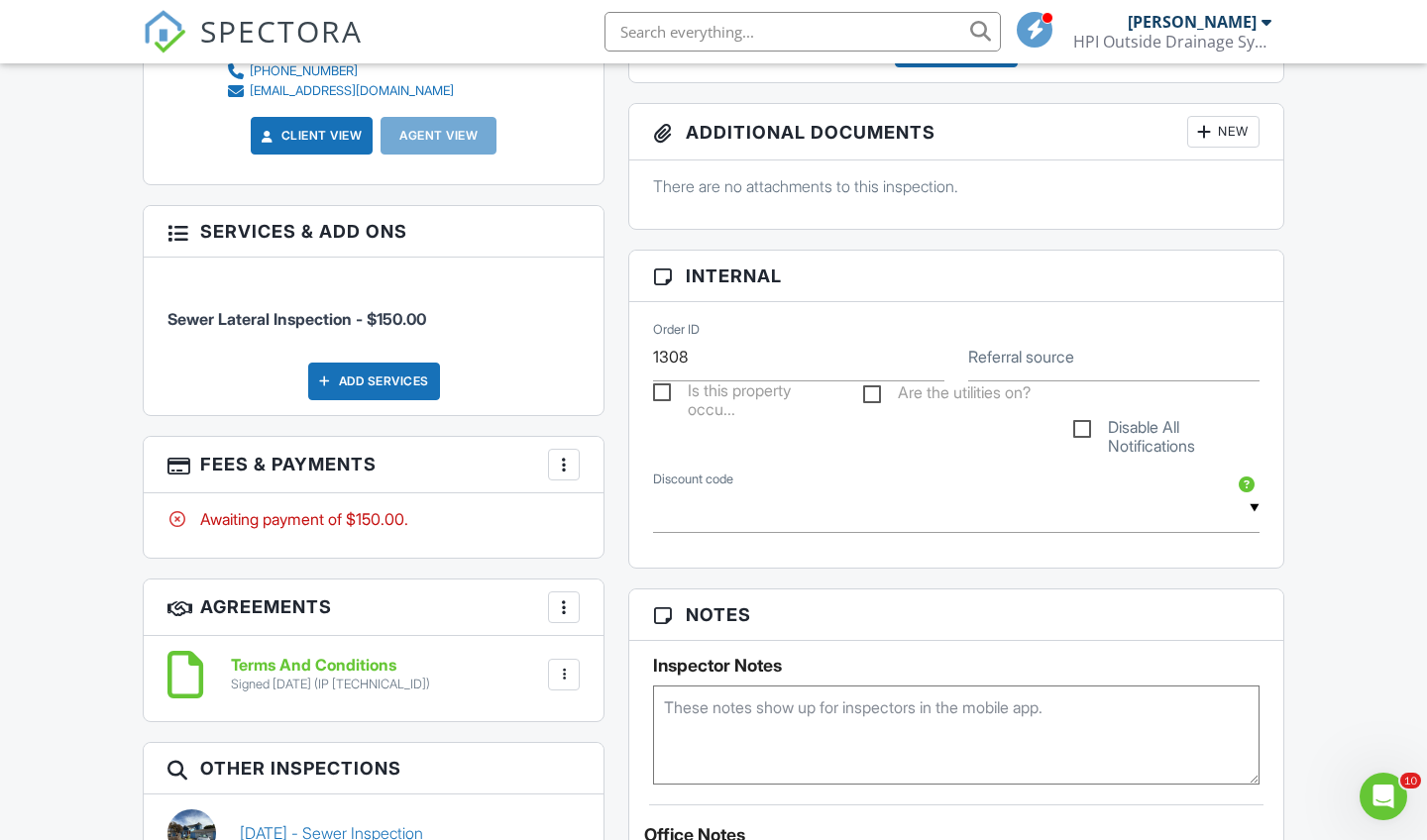 click on "More" at bounding box center (564, 465) 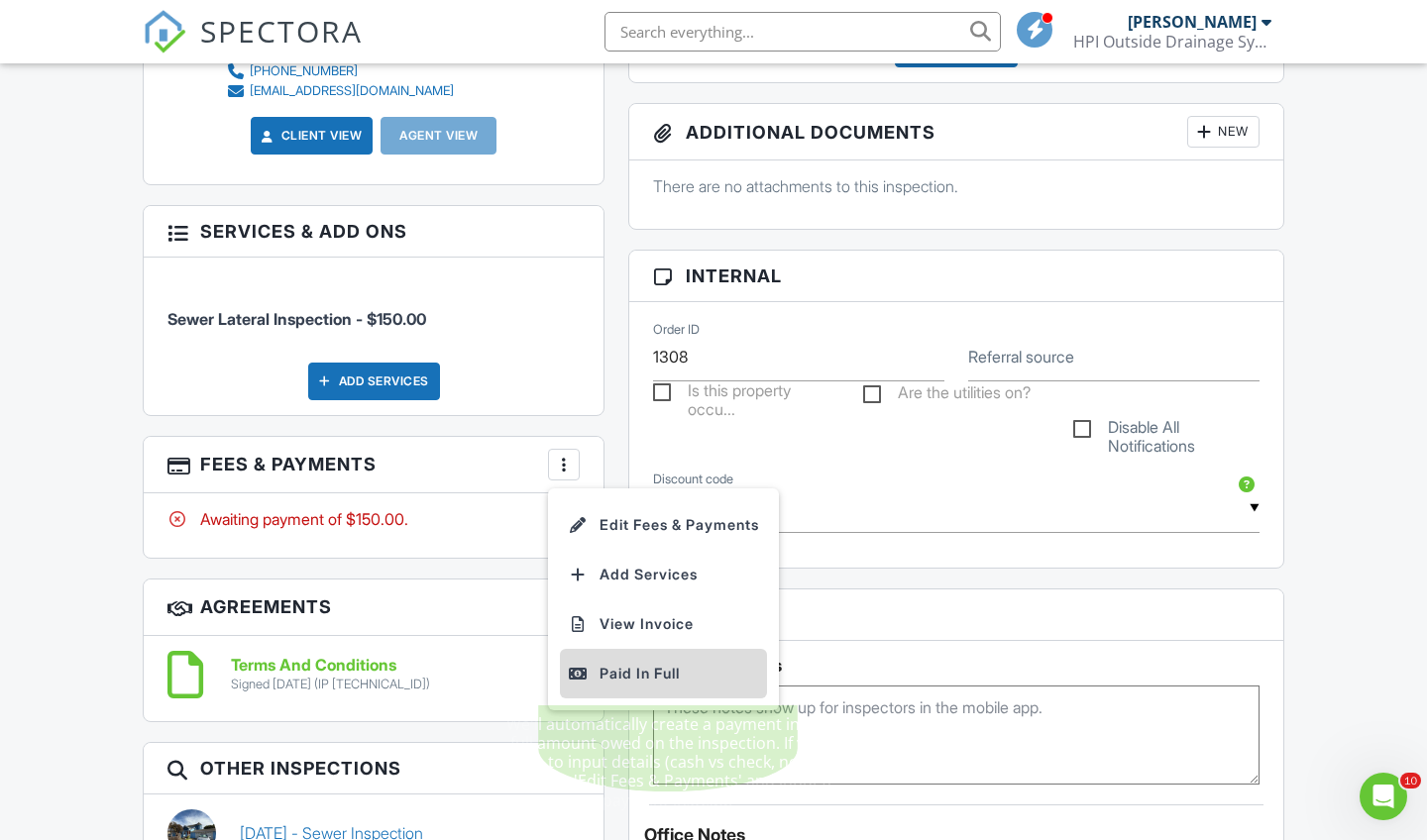 click on "Paid In Full" at bounding box center (663, 674) 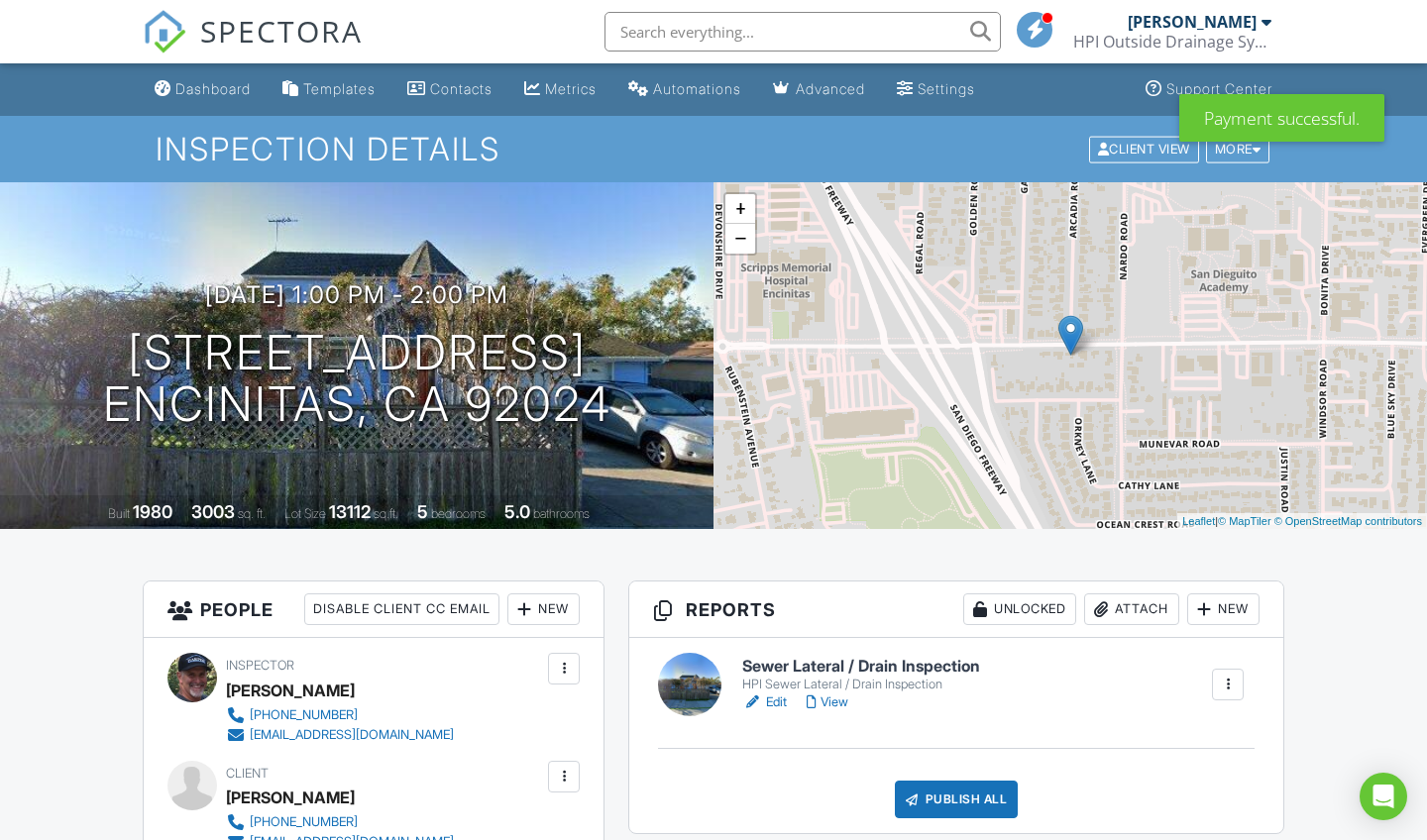 scroll, scrollTop: 0, scrollLeft: 0, axis: both 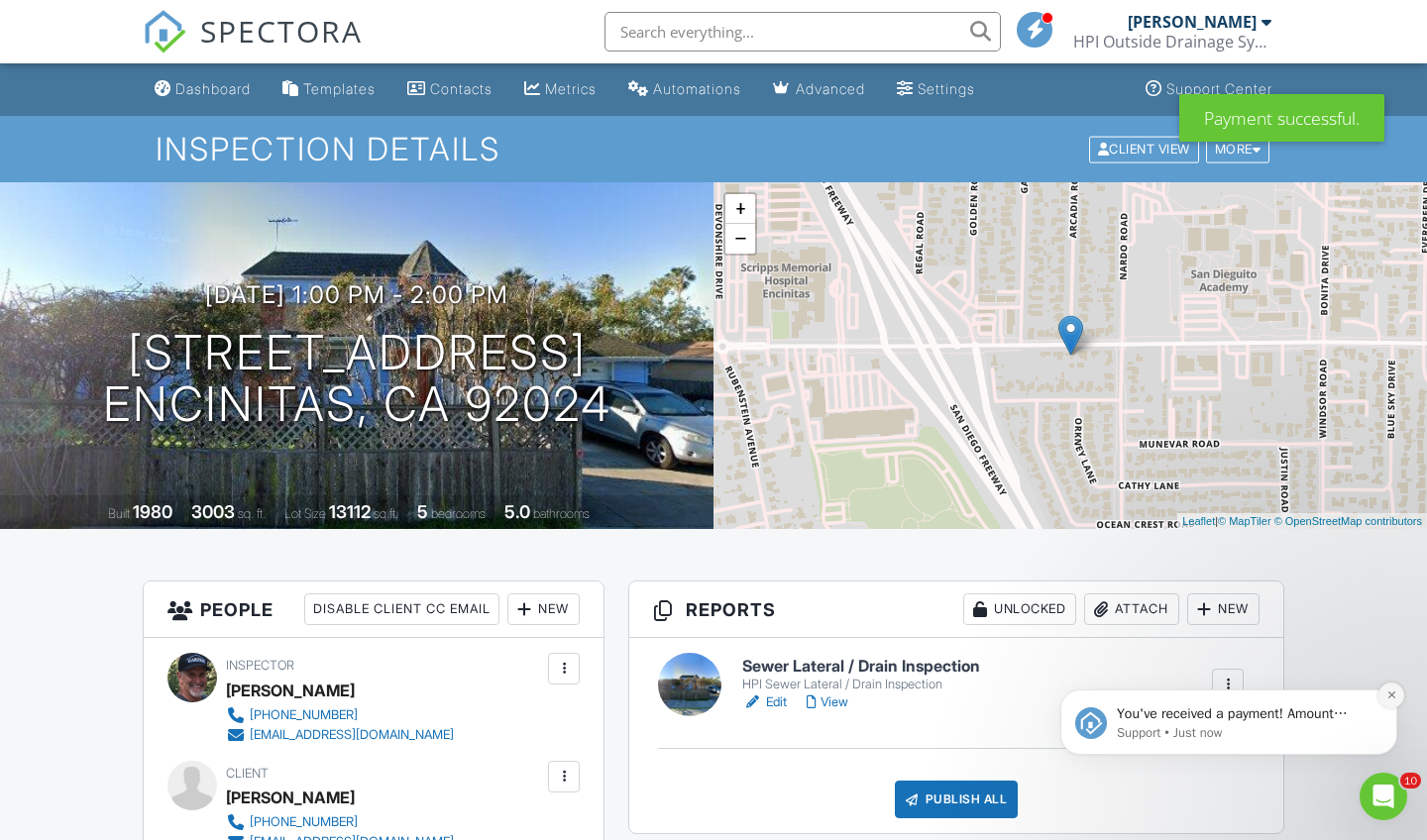 click 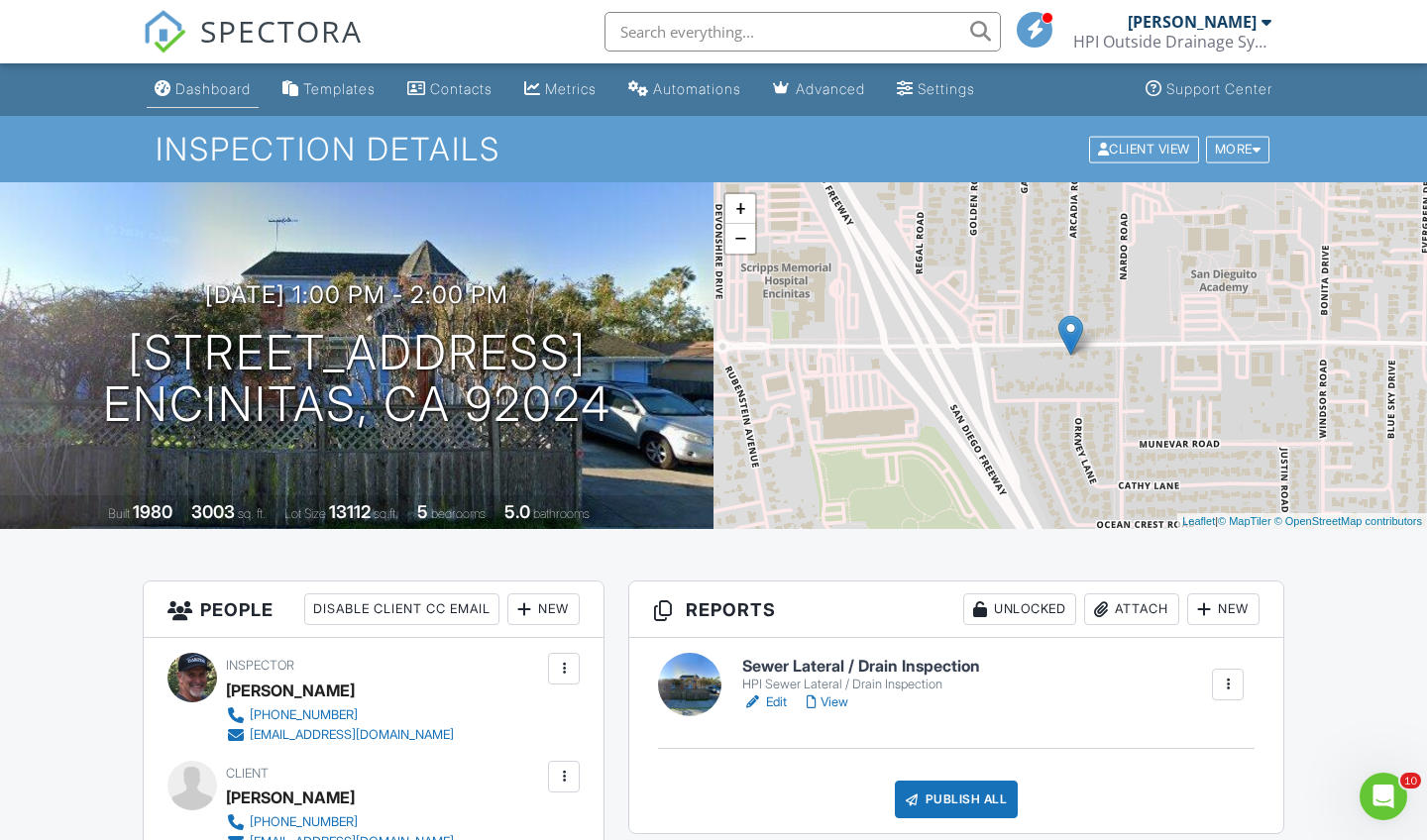 click on "Dashboard" at bounding box center (213, 88) 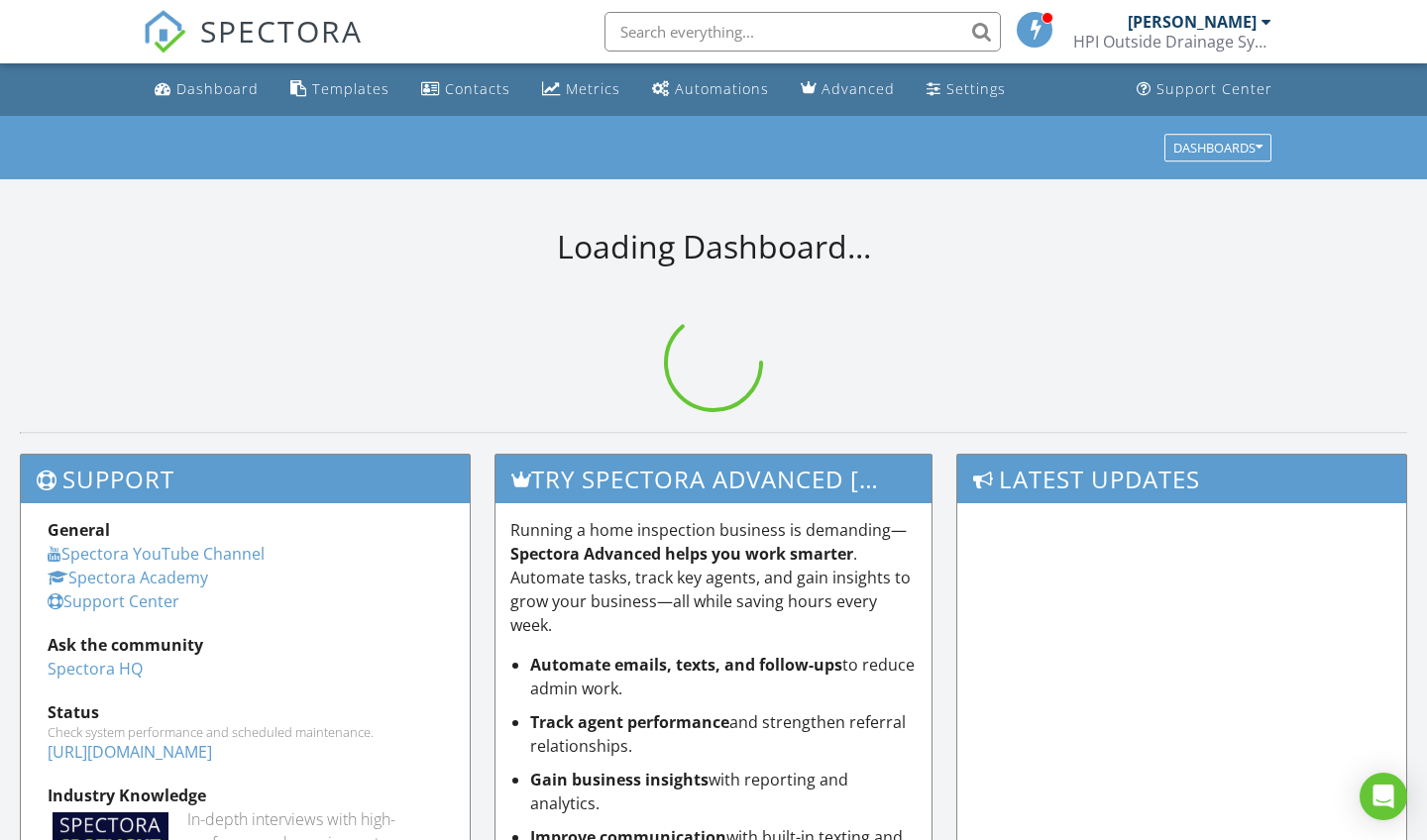 scroll, scrollTop: 0, scrollLeft: 0, axis: both 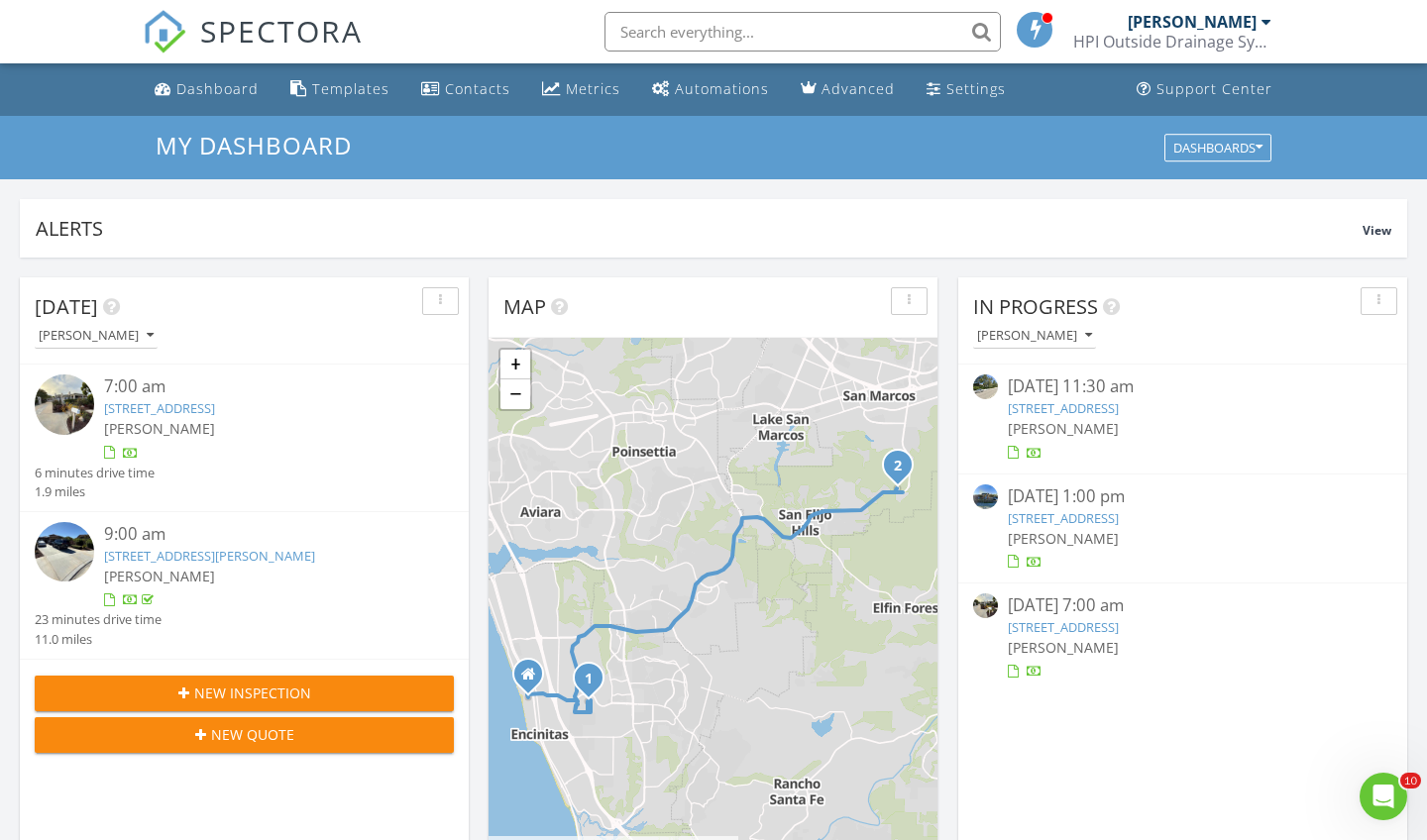 click on "[DATE]
[PERSON_NAME]
7:00 am
[STREET_ADDRESS]
[PERSON_NAME]
6 minutes drive time   1.9 miles       9:00 am
[STREET_ADDRESS][PERSON_NAME]
[PERSON_NAME]
23 minutes drive time   11.0 miles       New Inspection     New Quote         Map               1 2 + − [GEOGRAPHIC_DATA], [GEOGRAPHIC_DATA] 20.7 km, 28 min Head north on [GEOGRAPHIC_DATA] 100 m Turn right onto [GEOGRAPHIC_DATA] 200 m Continue onto [GEOGRAPHIC_DATA] (S9) 1.5 km Turn right onto [GEOGRAPHIC_DATA] 500 m Turn left onto [GEOGRAPHIC_DATA] 400 m Turn left onto [GEOGRAPHIC_DATA] 350 m You have arrived at your 1st destination, on the right 0 m Head north on Camino de Orchidia 50 m Turn right onto [GEOGRAPHIC_DATA] 100 m Continue right onto [GEOGRAPHIC_DATA] 400 m Turn right onto [GEOGRAPHIC_DATA] 500 m 500 m 2 km 6 km" at bounding box center (714, 1159) 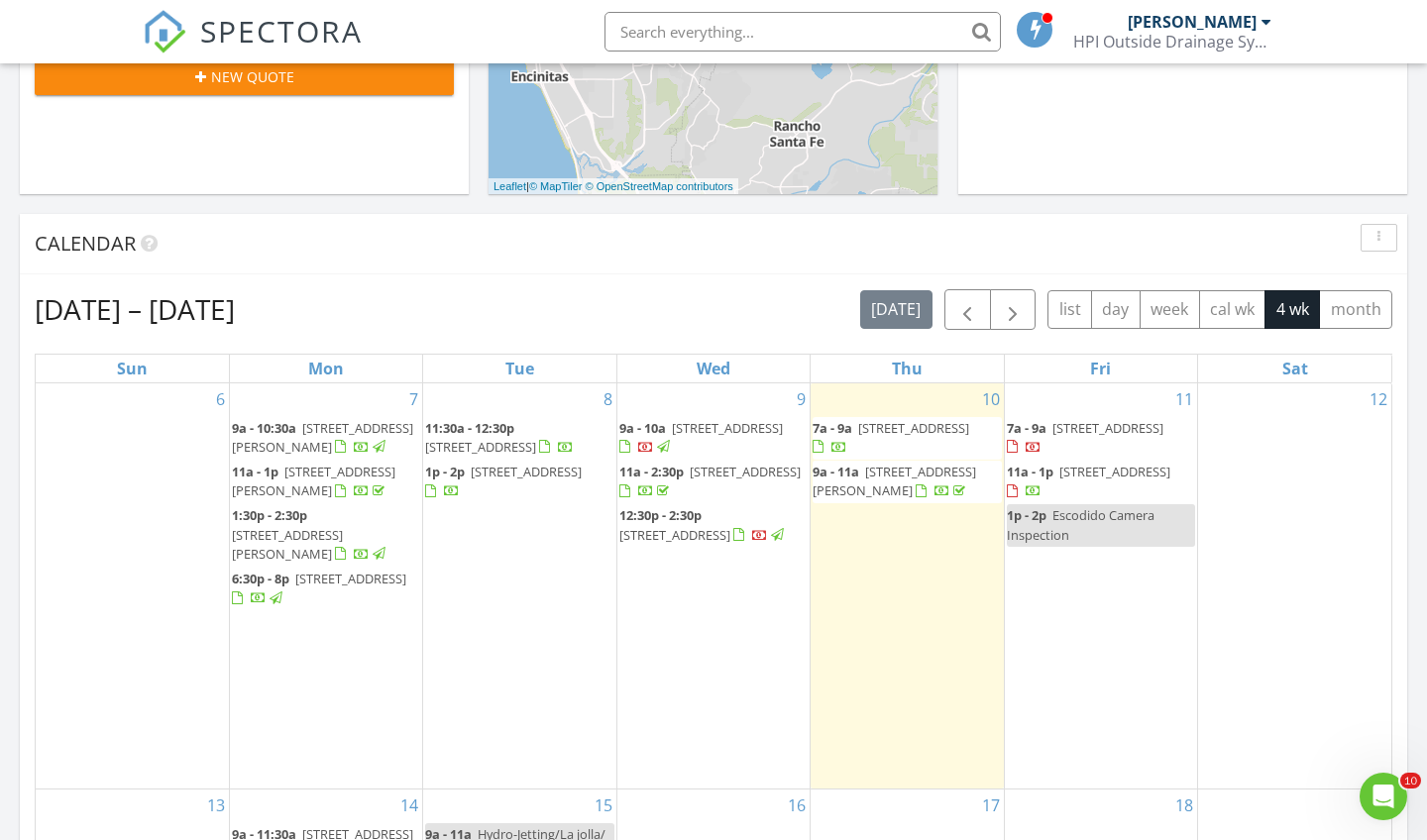 scroll, scrollTop: 666, scrollLeft: 0, axis: vertical 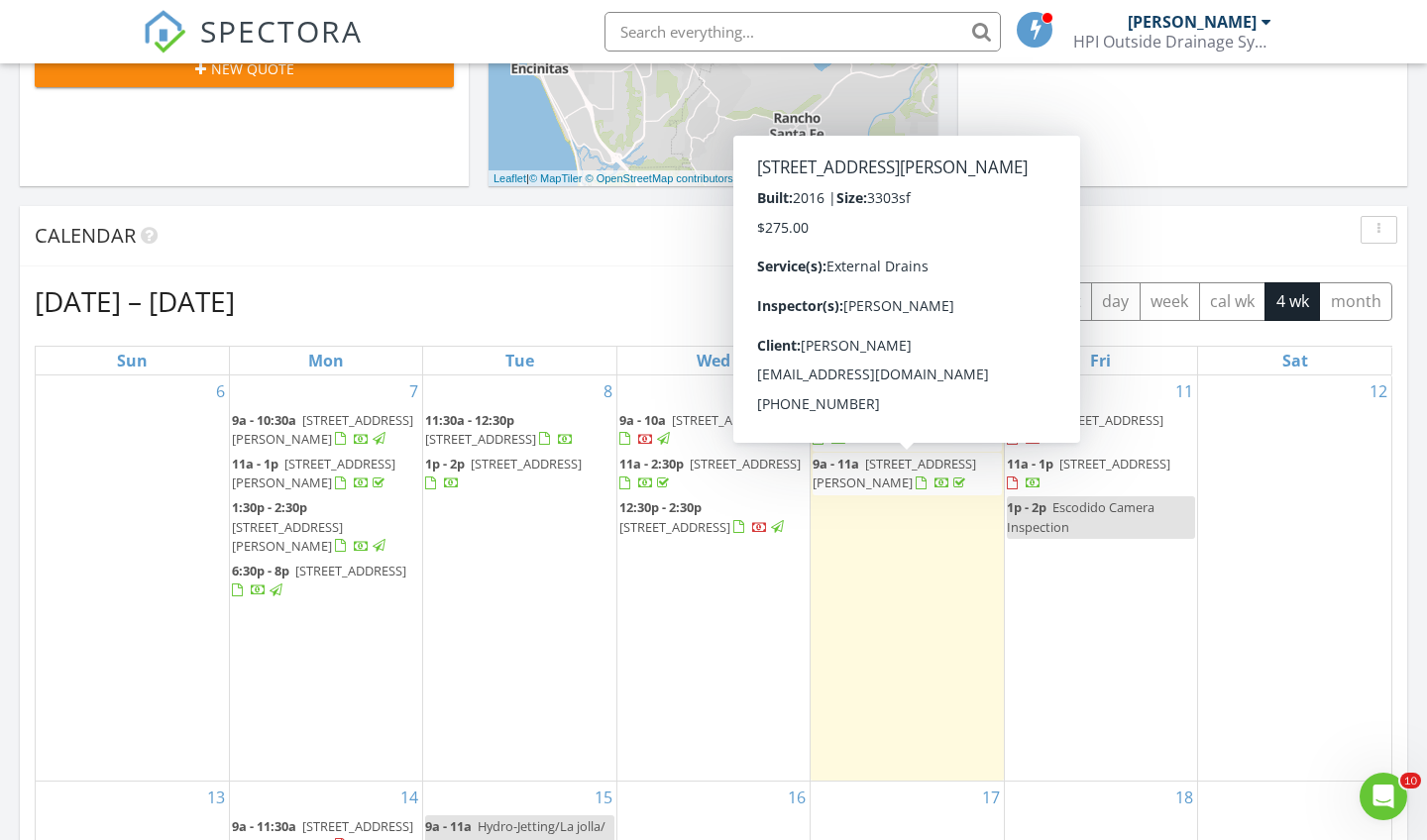 click on "[DATE]
[PERSON_NAME]
7:00 am
[STREET_ADDRESS]
[PERSON_NAME]
6 minutes drive time   1.9 miles       9:00 am
[STREET_ADDRESS][PERSON_NAME]
[PERSON_NAME]
23 minutes drive time   11.0 miles       New Inspection     New Quote         Map               1 2 + − [GEOGRAPHIC_DATA], [GEOGRAPHIC_DATA] 20.7 km, 28 min Head north on [GEOGRAPHIC_DATA] 100 m Turn right onto [GEOGRAPHIC_DATA] 200 m Continue onto [GEOGRAPHIC_DATA] (S9) 1.5 km Turn right onto [GEOGRAPHIC_DATA] 500 m Turn left onto [GEOGRAPHIC_DATA] 400 m Turn left onto [GEOGRAPHIC_DATA] 350 m You have arrived at your 1st destination, on the right 0 m Head north on Camino de Orchidia 50 m Turn right onto [GEOGRAPHIC_DATA] 100 m Continue right onto [GEOGRAPHIC_DATA] 400 m Turn right onto [GEOGRAPHIC_DATA] 500 m 500 m 2 km 6 km" at bounding box center [714, 493] 